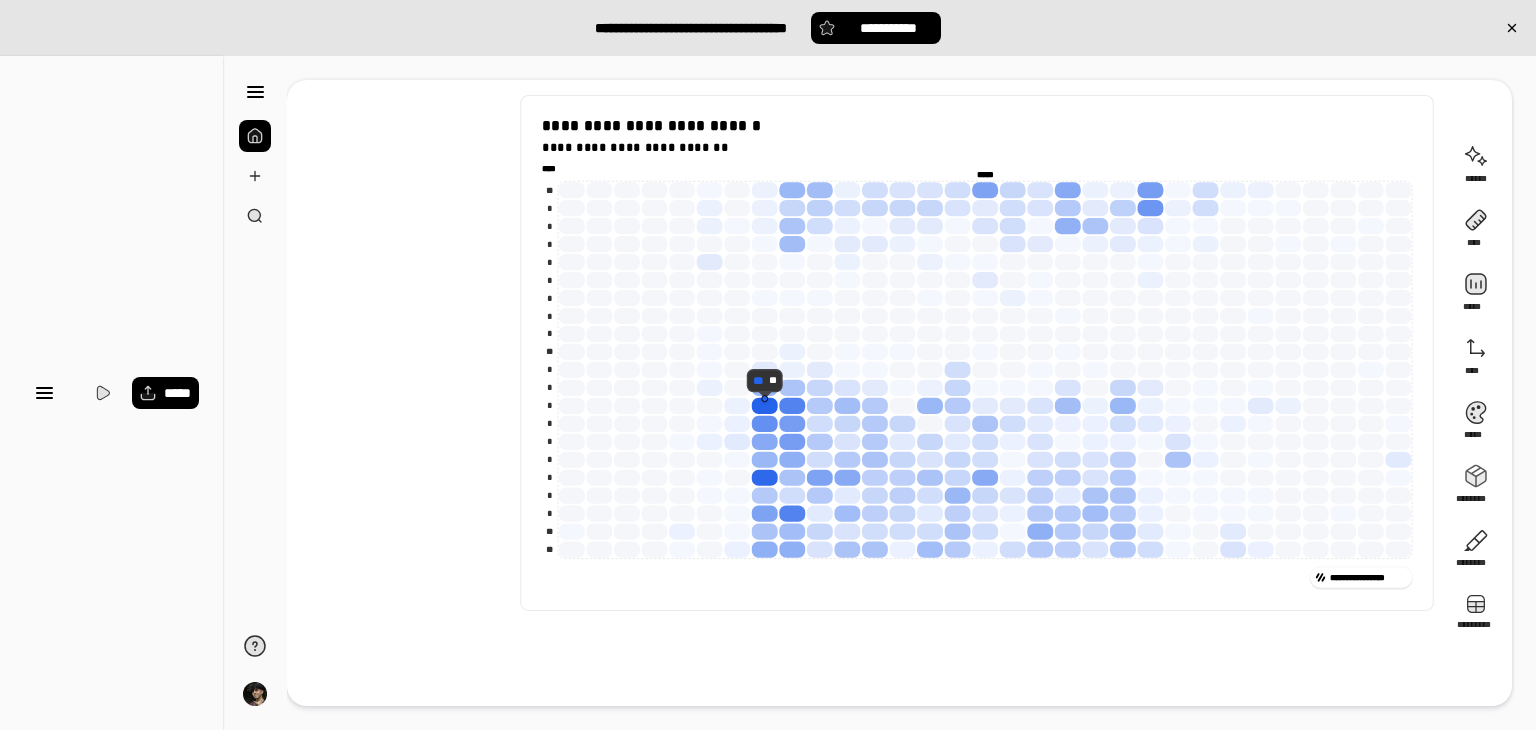 scroll, scrollTop: 0, scrollLeft: 0, axis: both 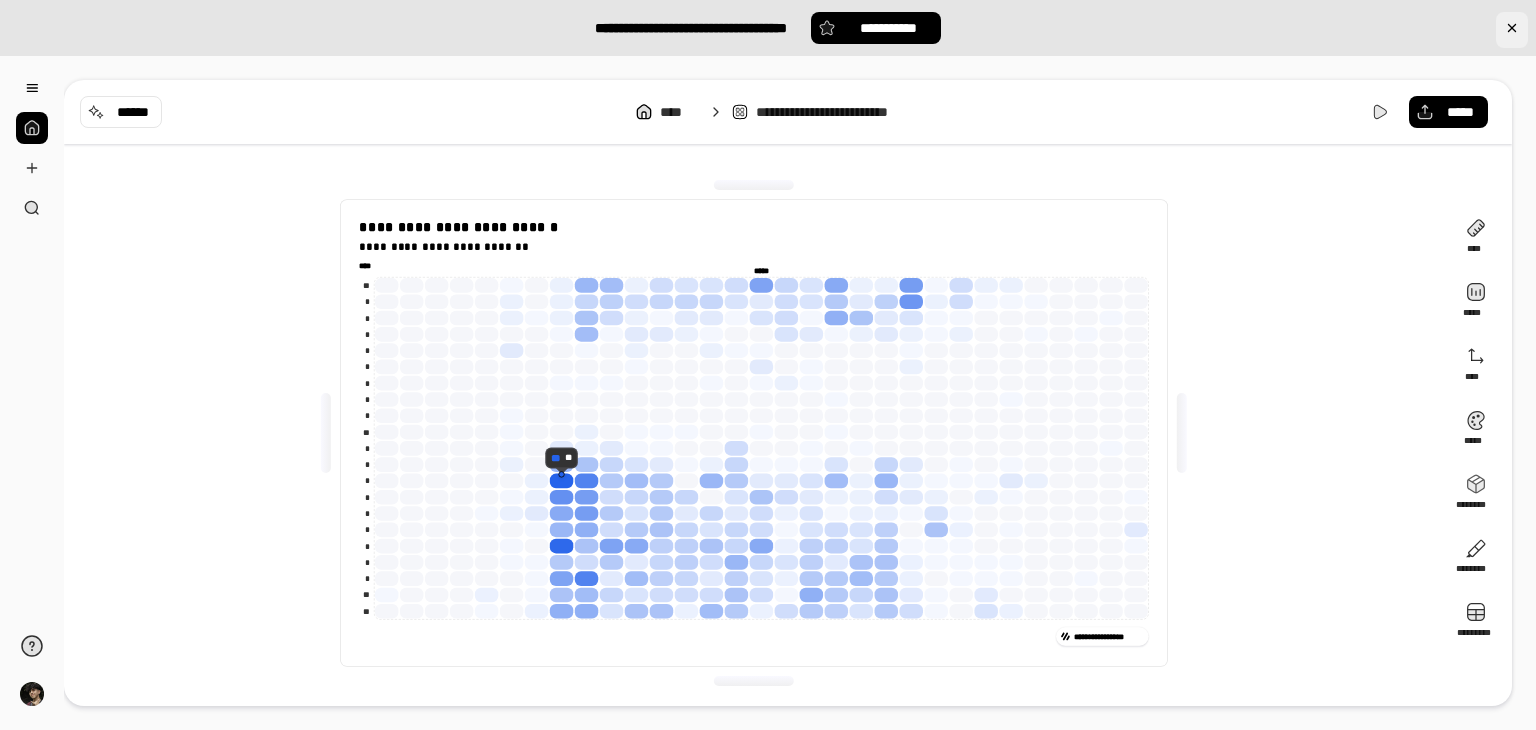 click 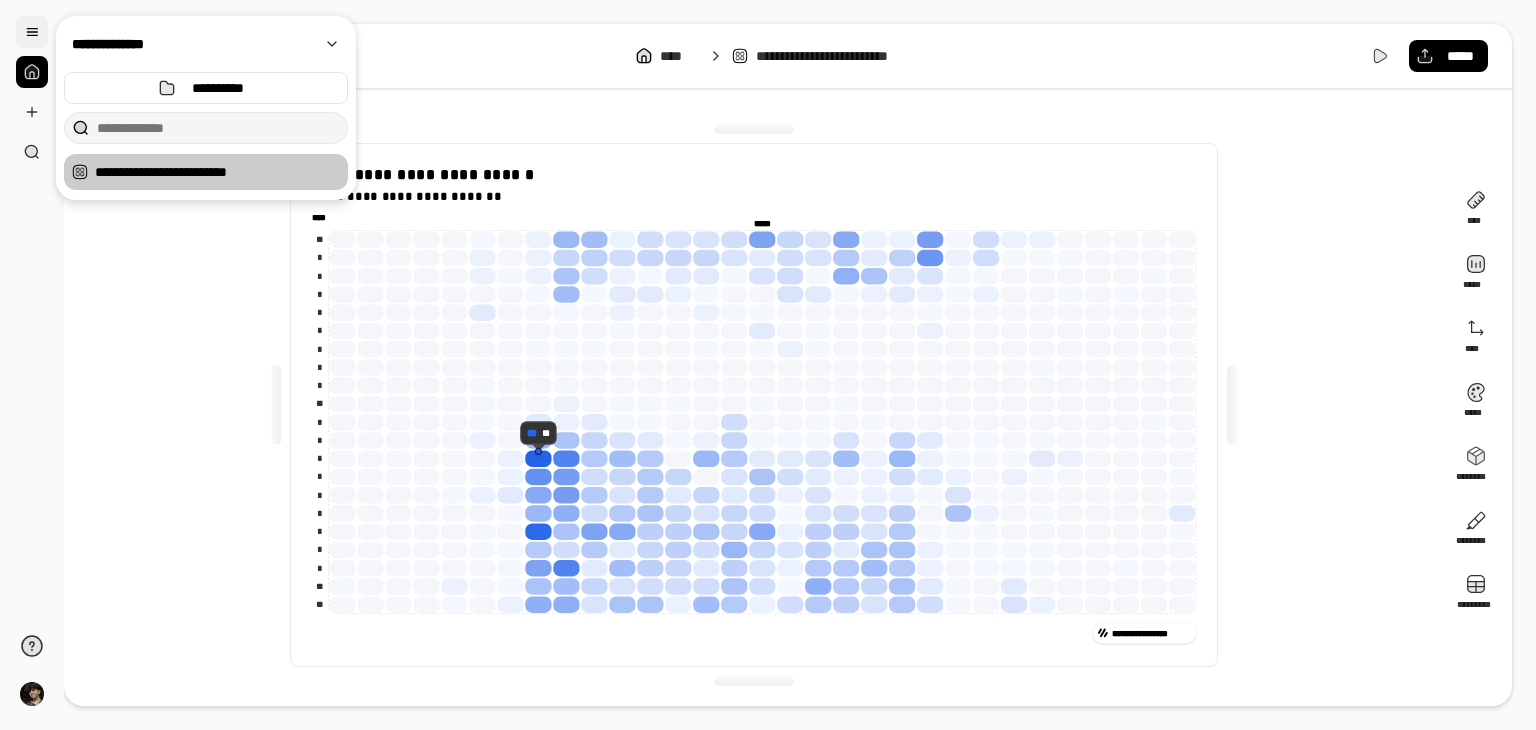 click at bounding box center [32, 32] 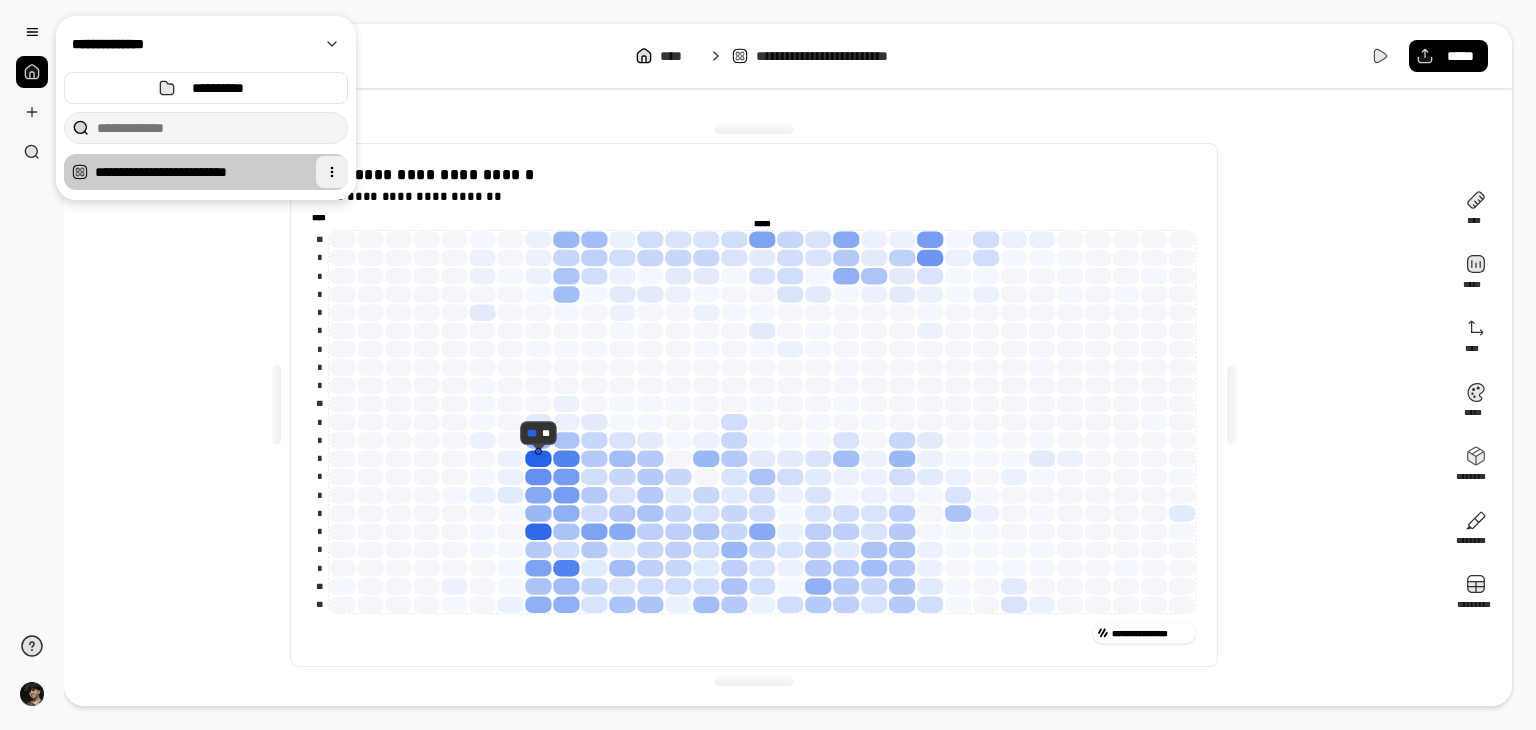 click at bounding box center [332, 172] 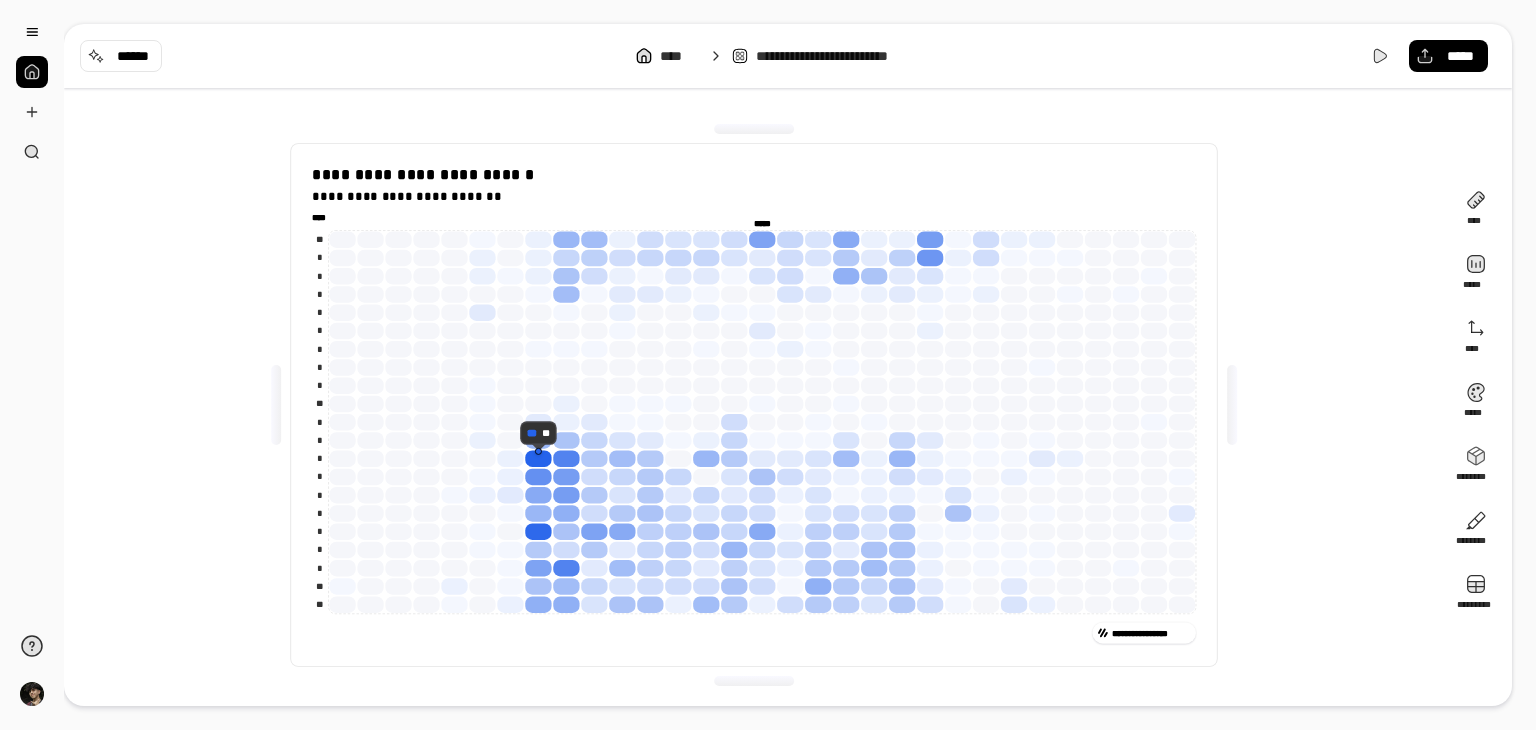 click on "**********" at bounding box center [754, 405] 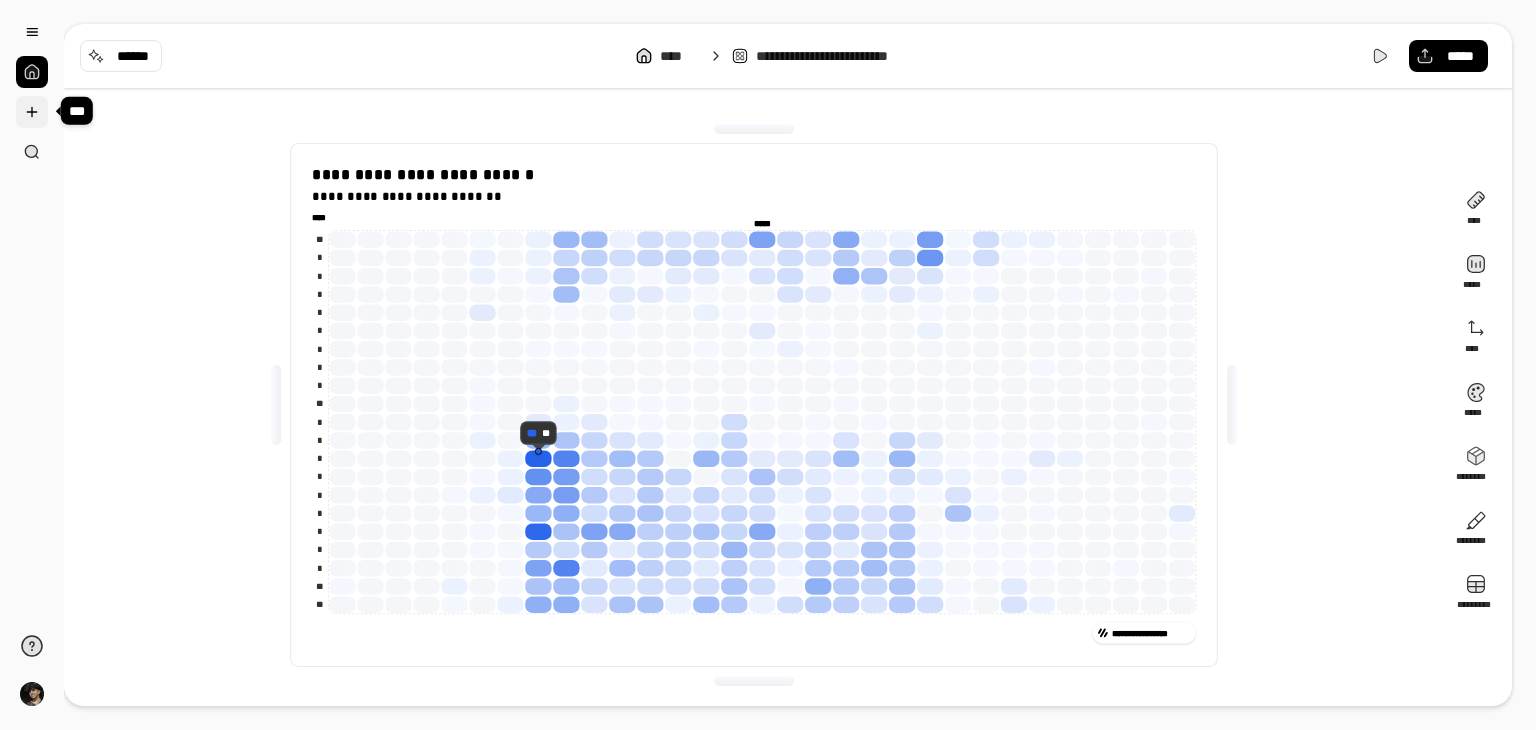 click at bounding box center (32, 112) 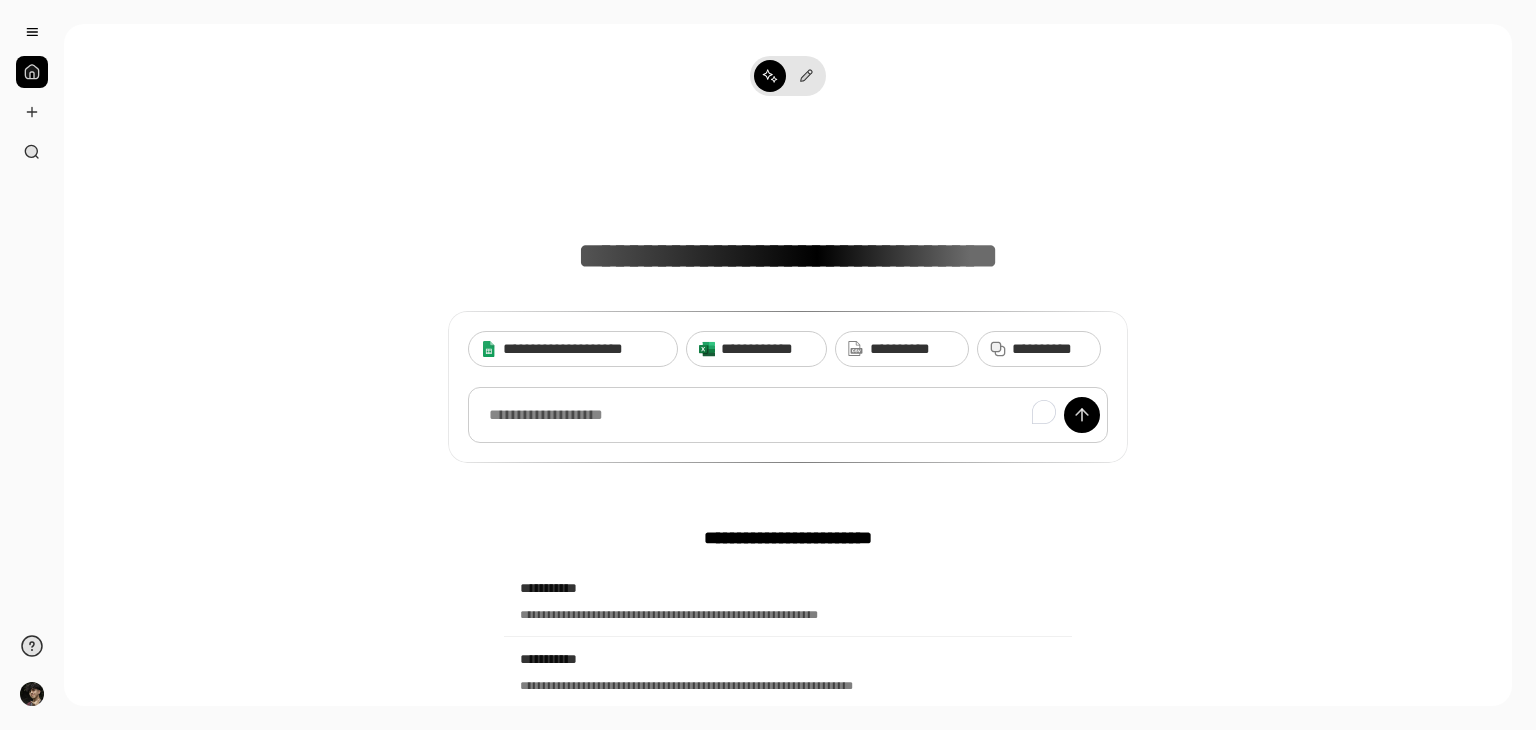 click at bounding box center (788, 415) 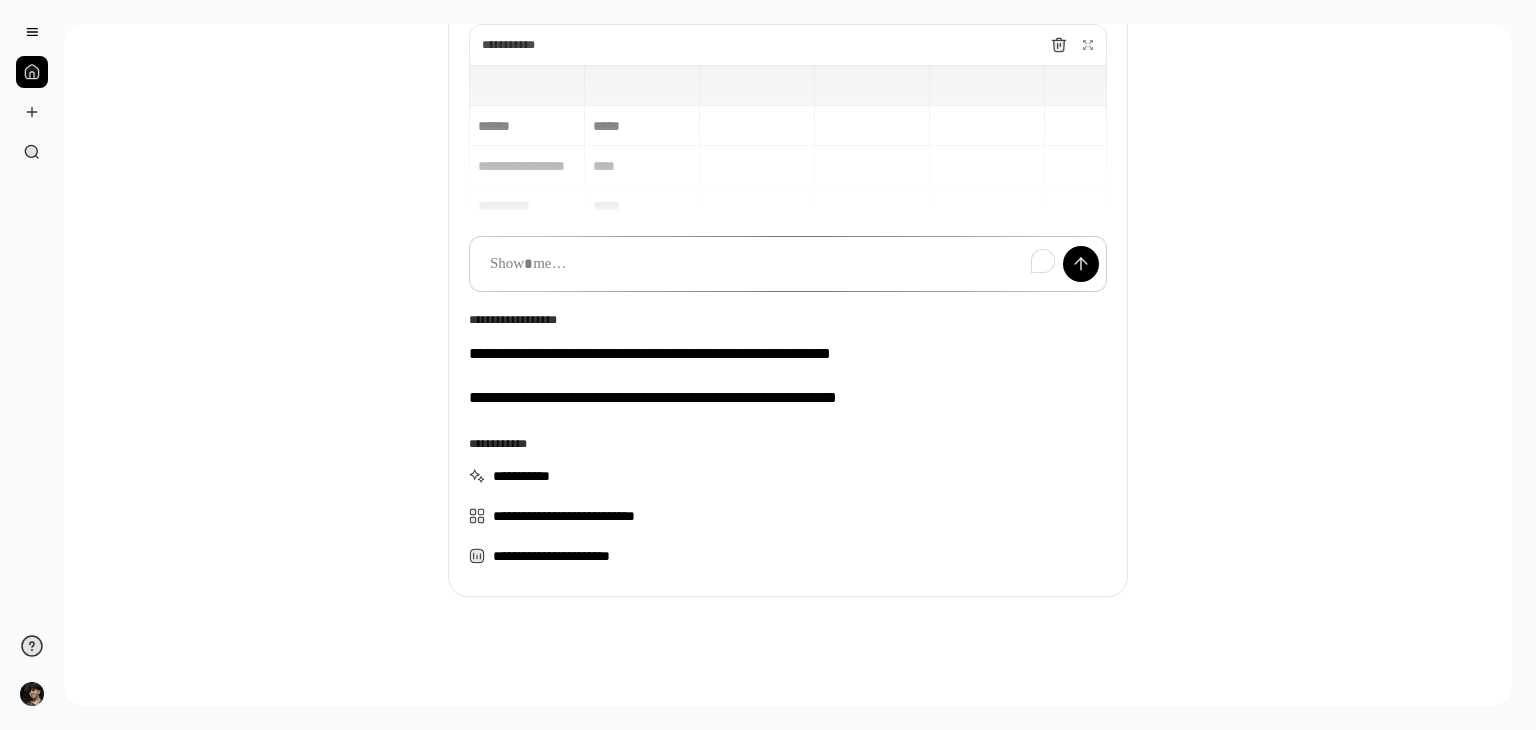 scroll, scrollTop: 169, scrollLeft: 0, axis: vertical 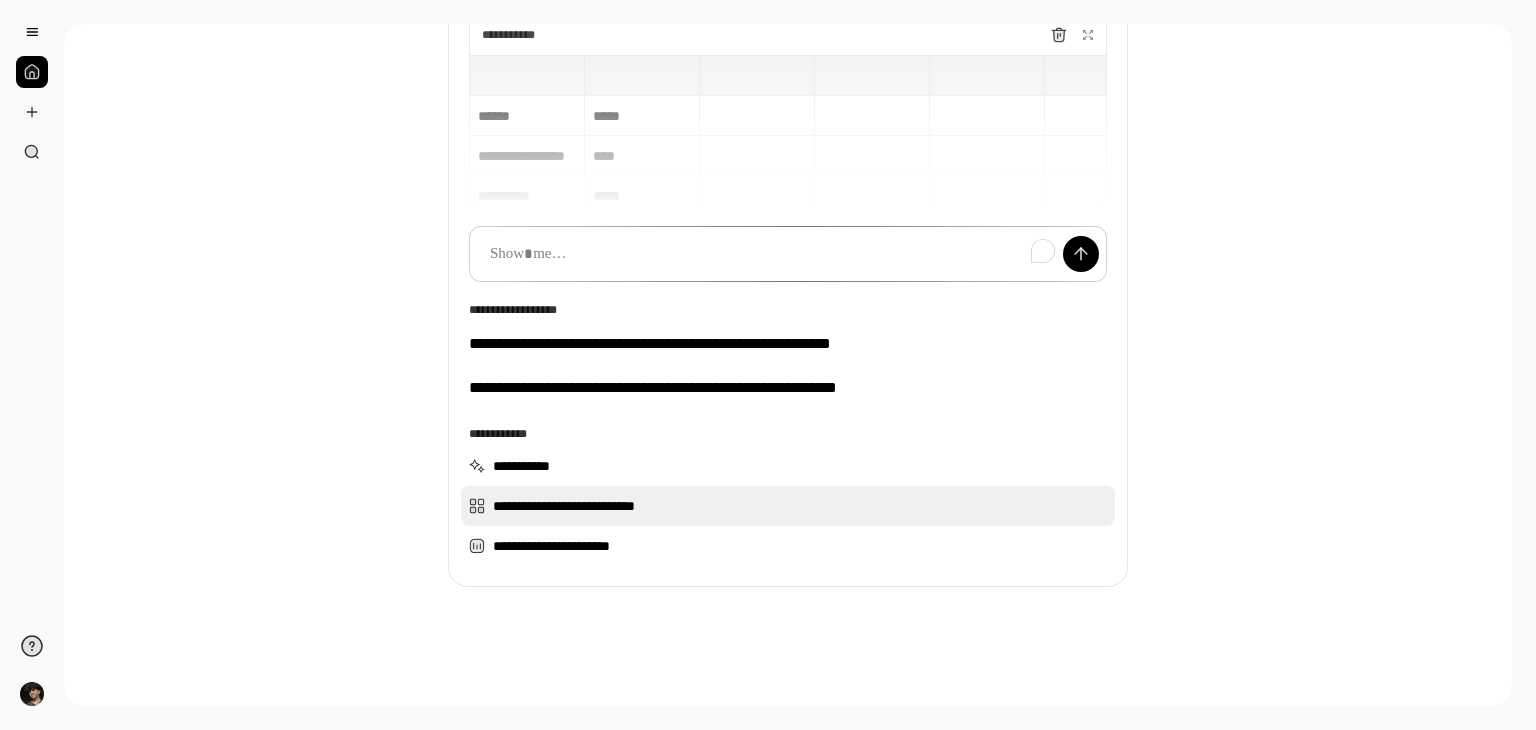 click on "**********" at bounding box center [788, 506] 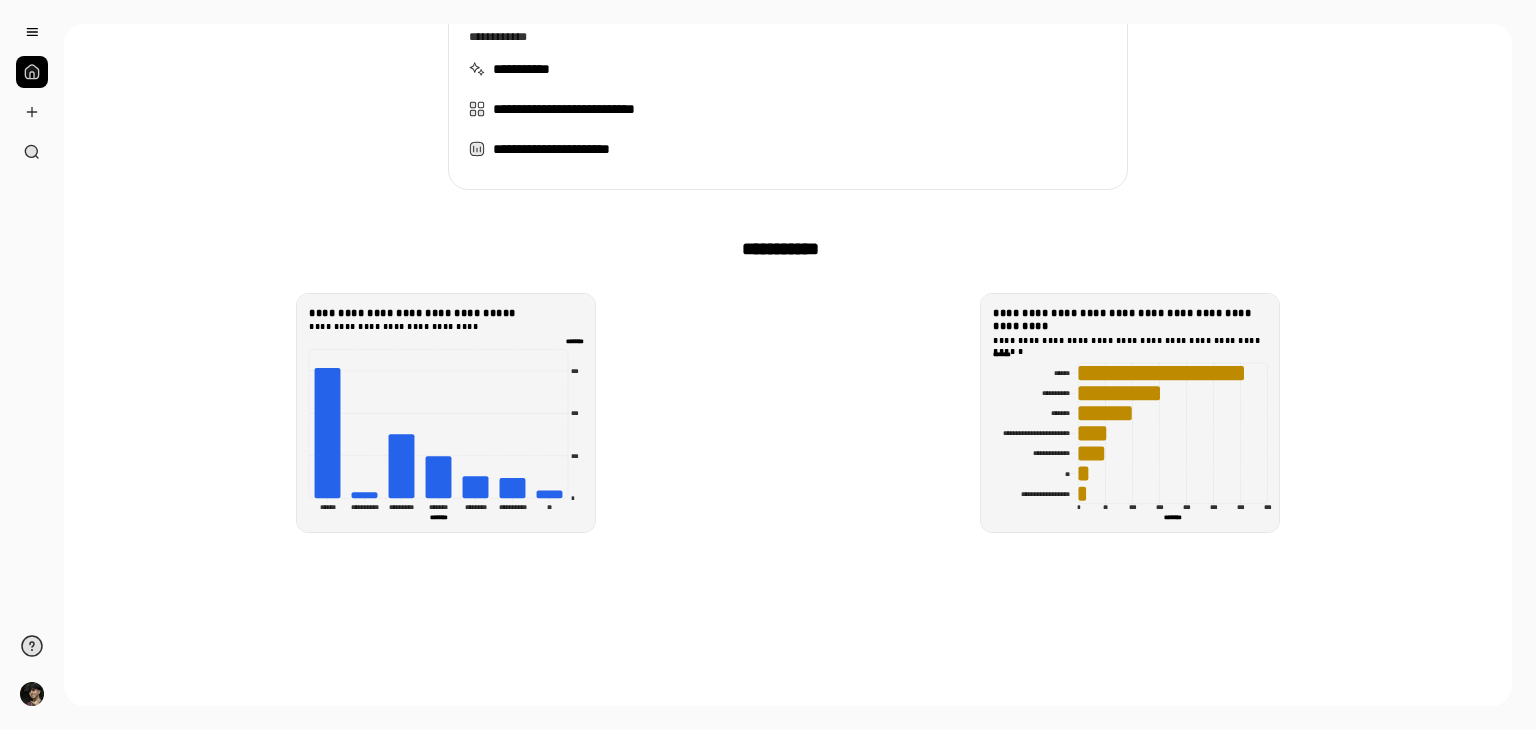 scroll, scrollTop: 408, scrollLeft: 0, axis: vertical 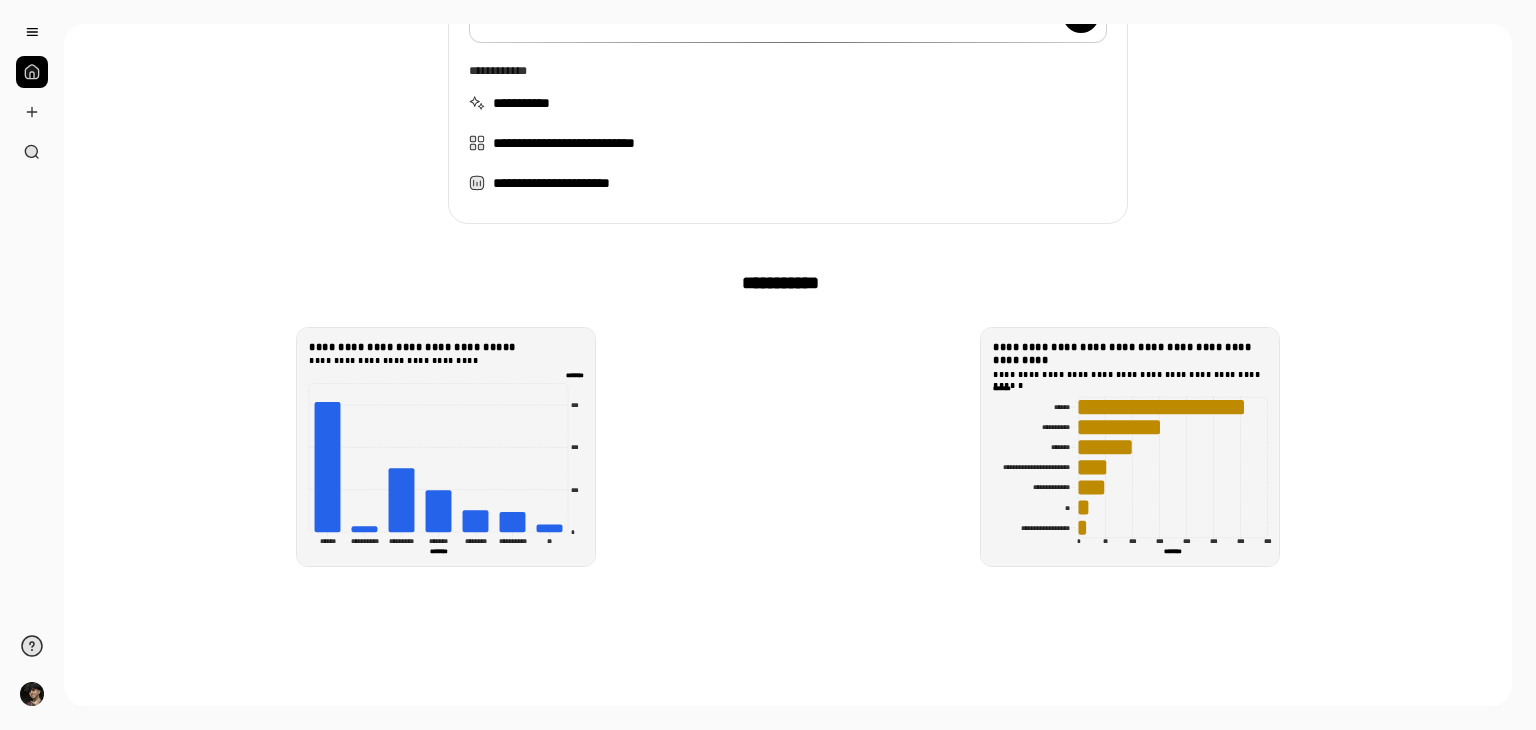 click on "**********" at bounding box center (788, 447) 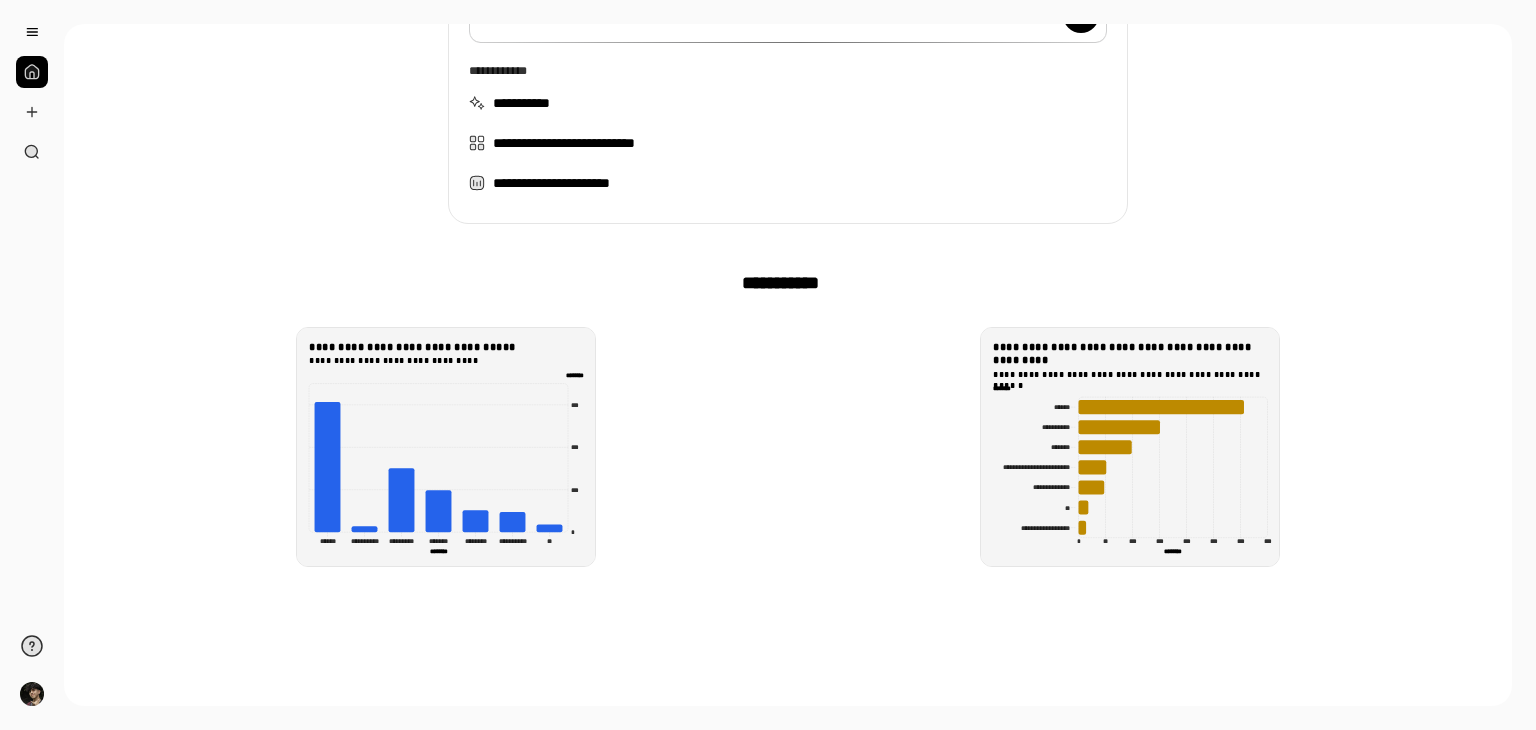 click on "**********" at bounding box center [788, 447] 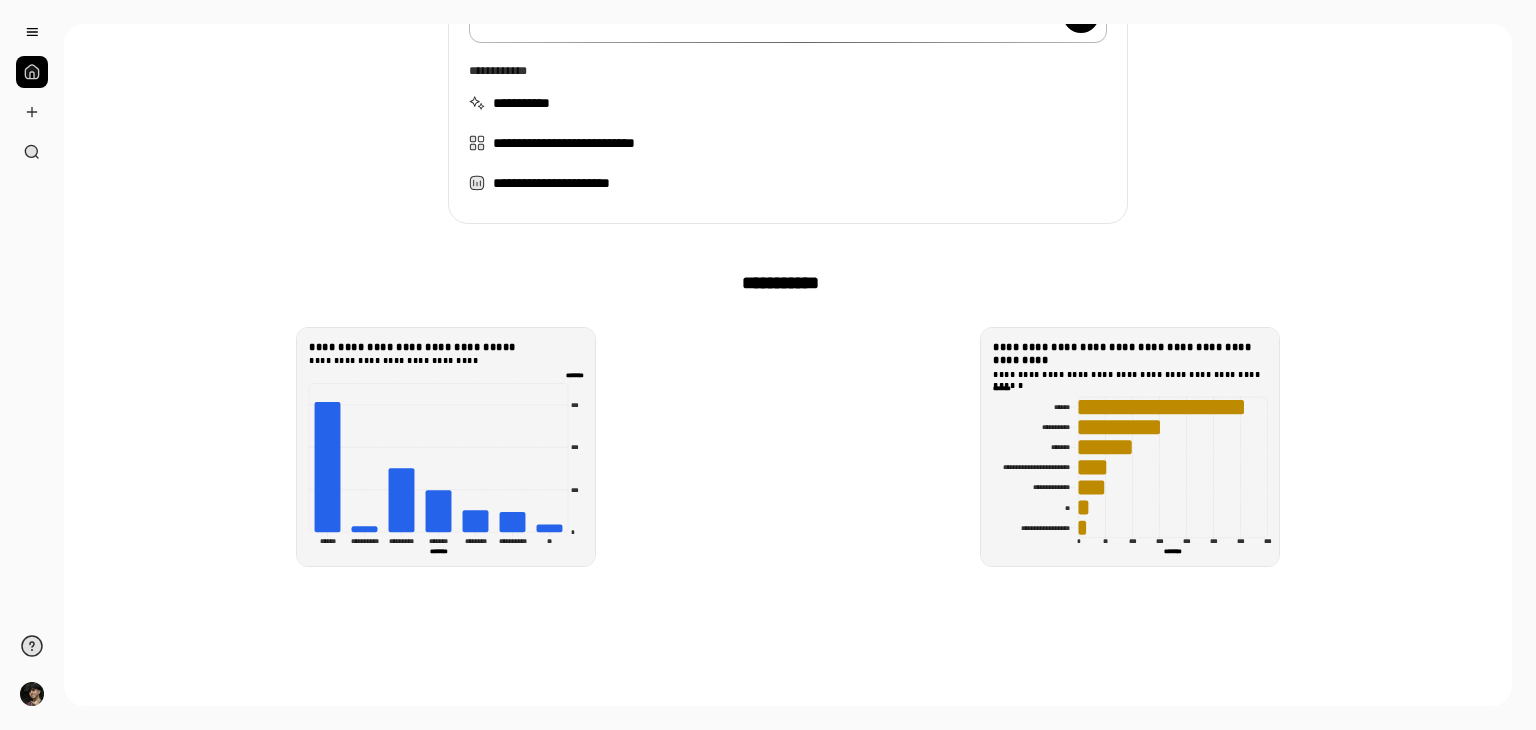 scroll, scrollTop: 308, scrollLeft: 0, axis: vertical 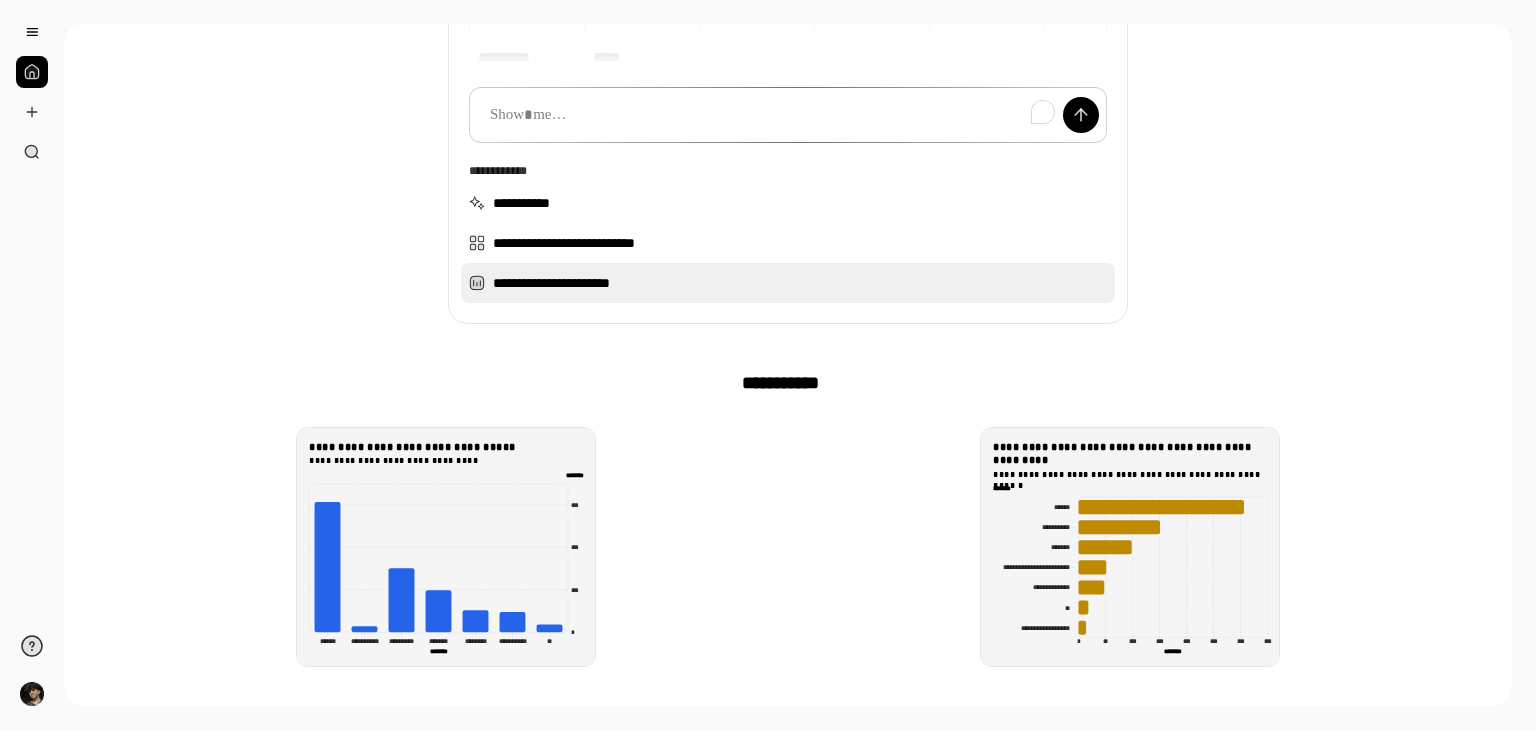 click on "**********" at bounding box center (788, 283) 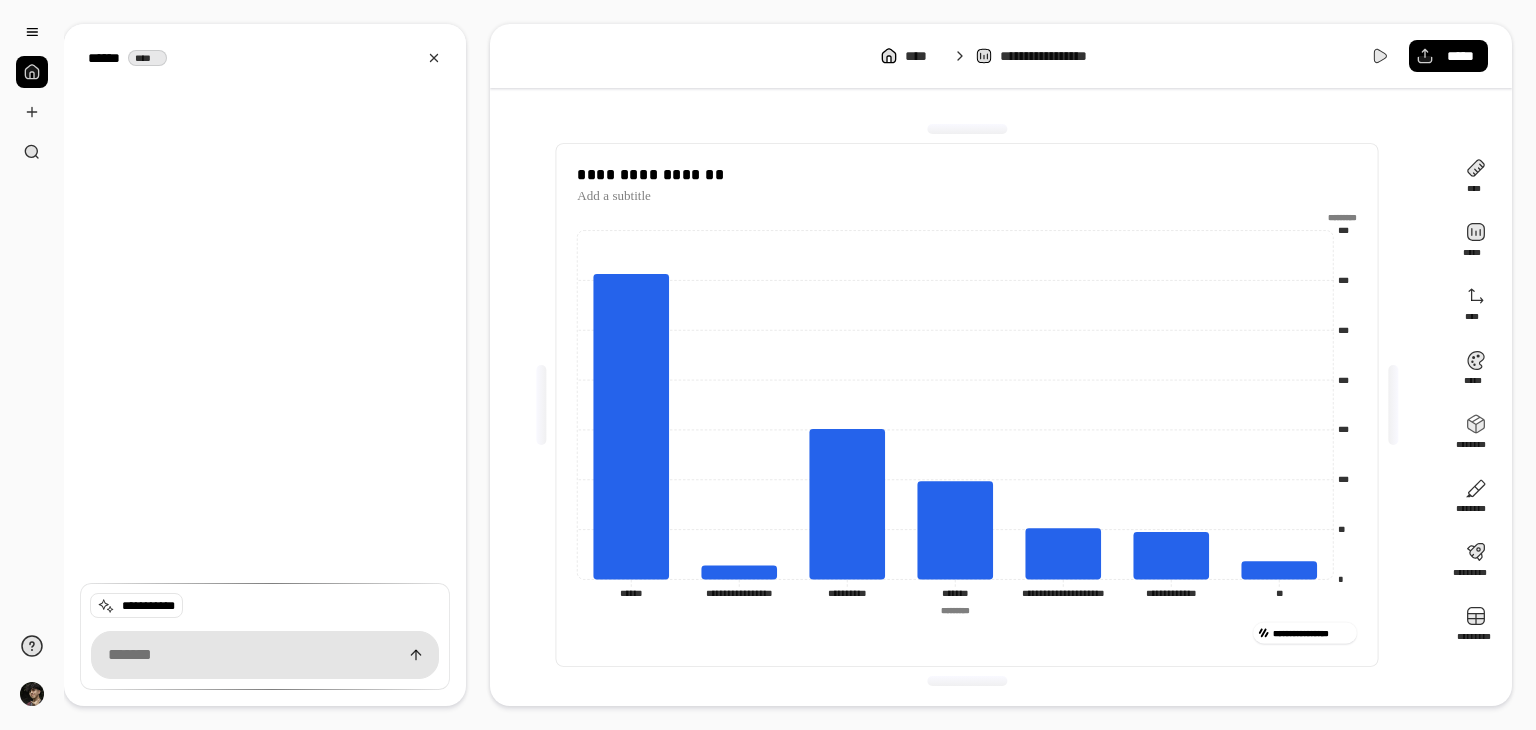 click 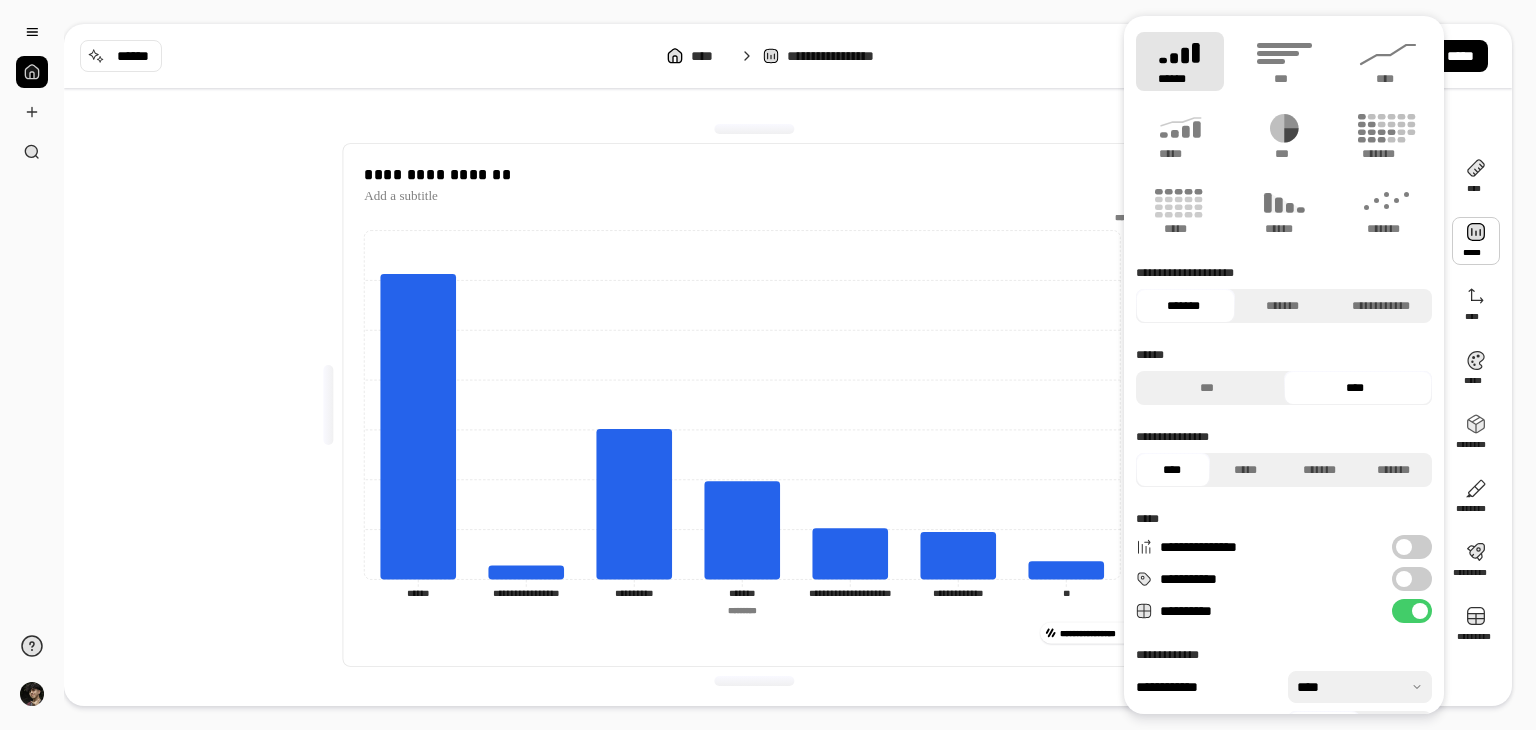click at bounding box center (1476, 241) 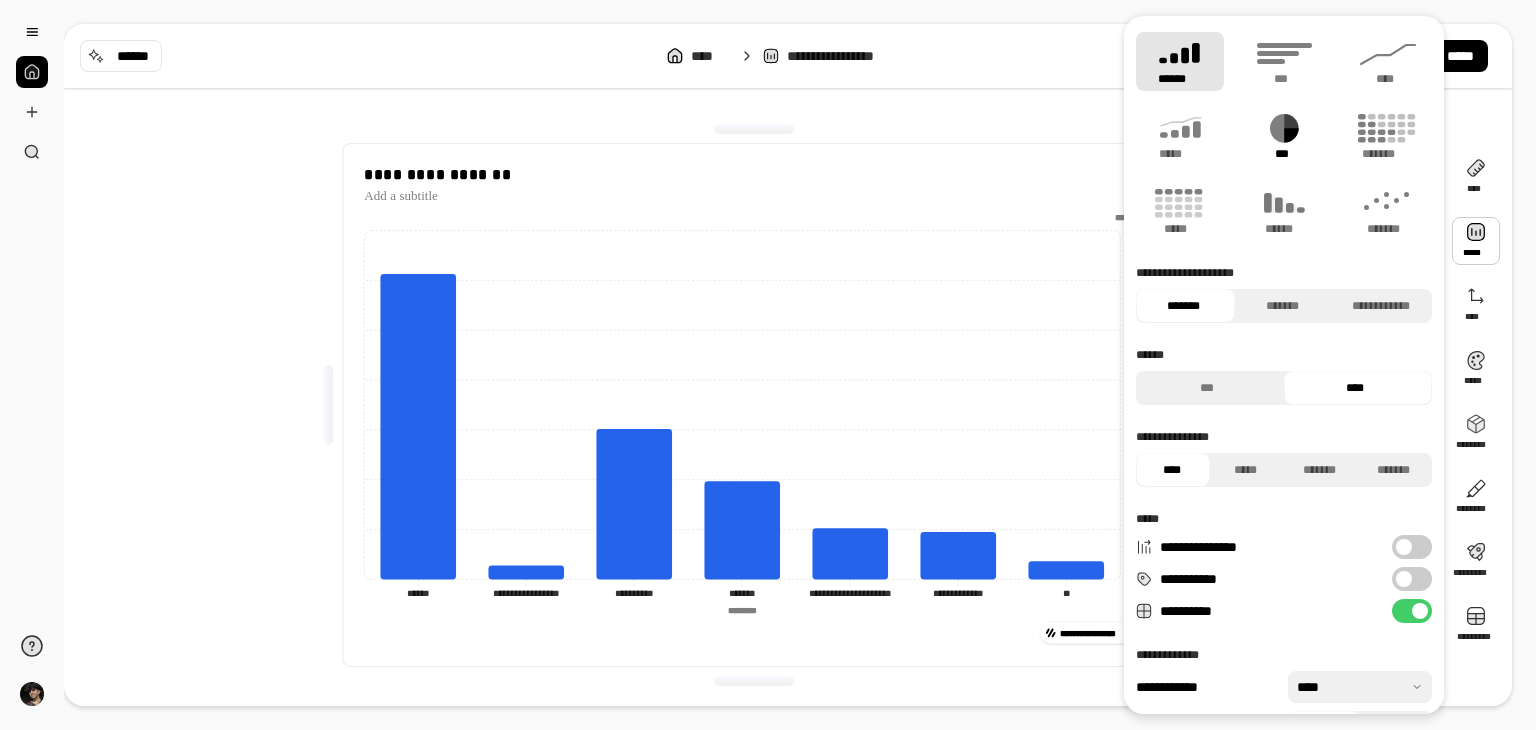 click 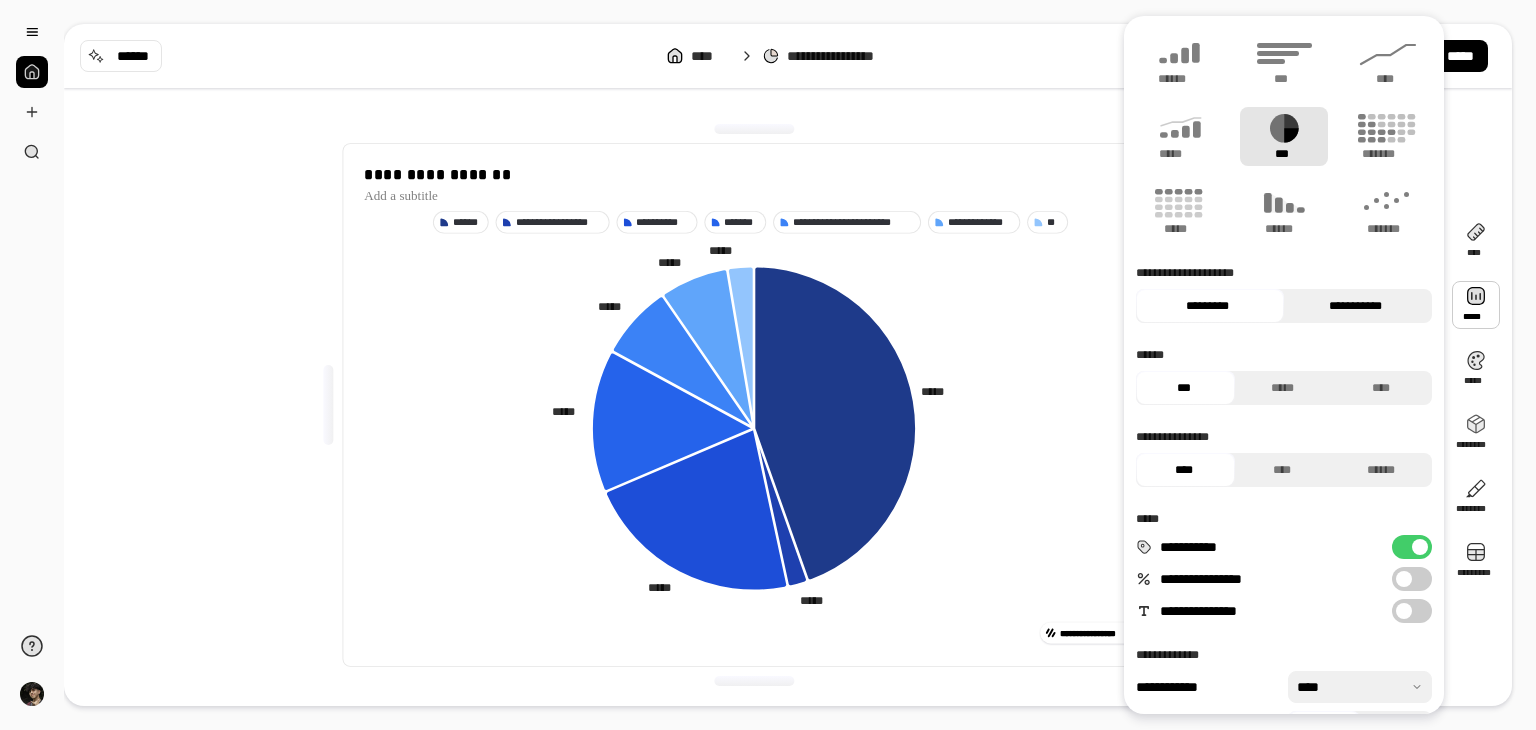 click on "**********" at bounding box center (1355, 306) 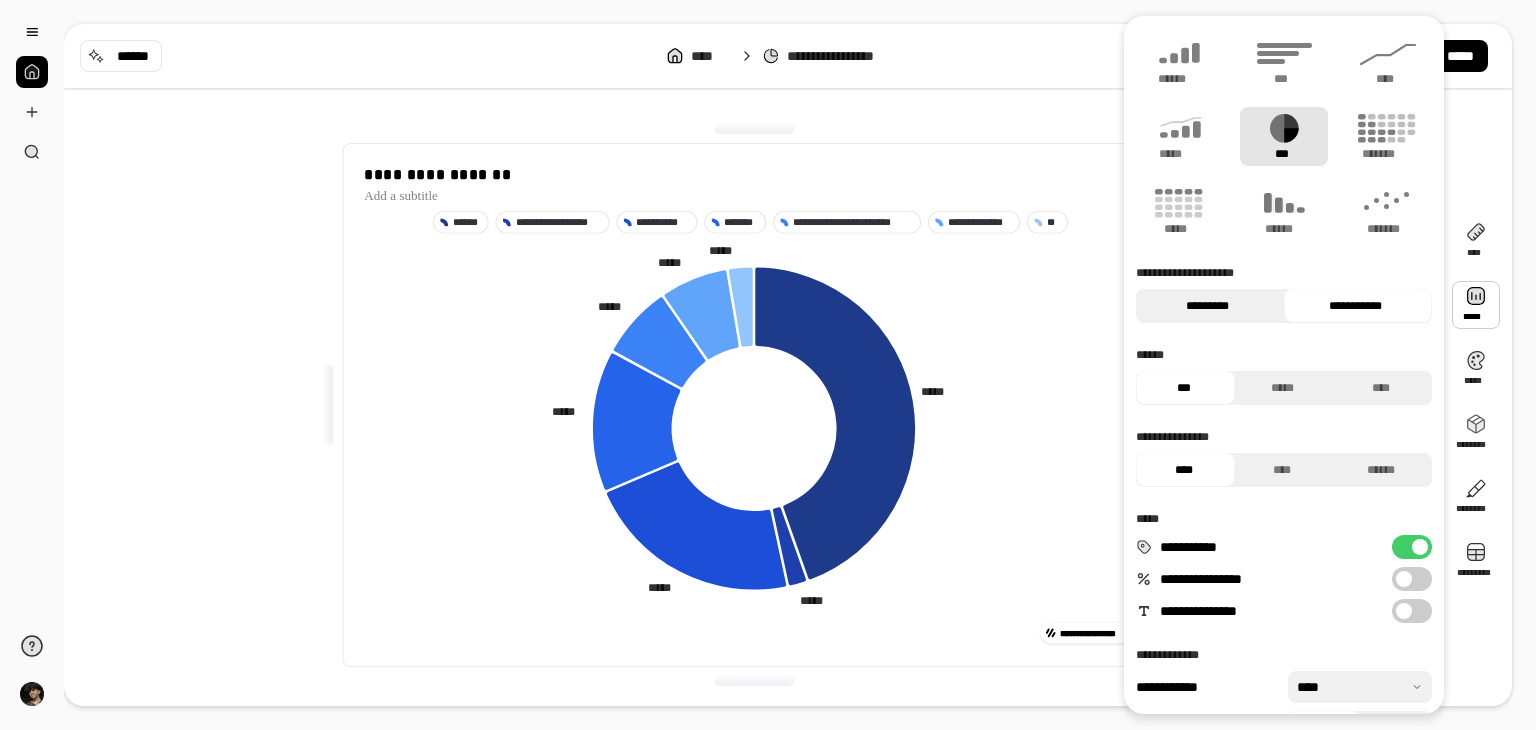 click on "*********" at bounding box center [1207, 306] 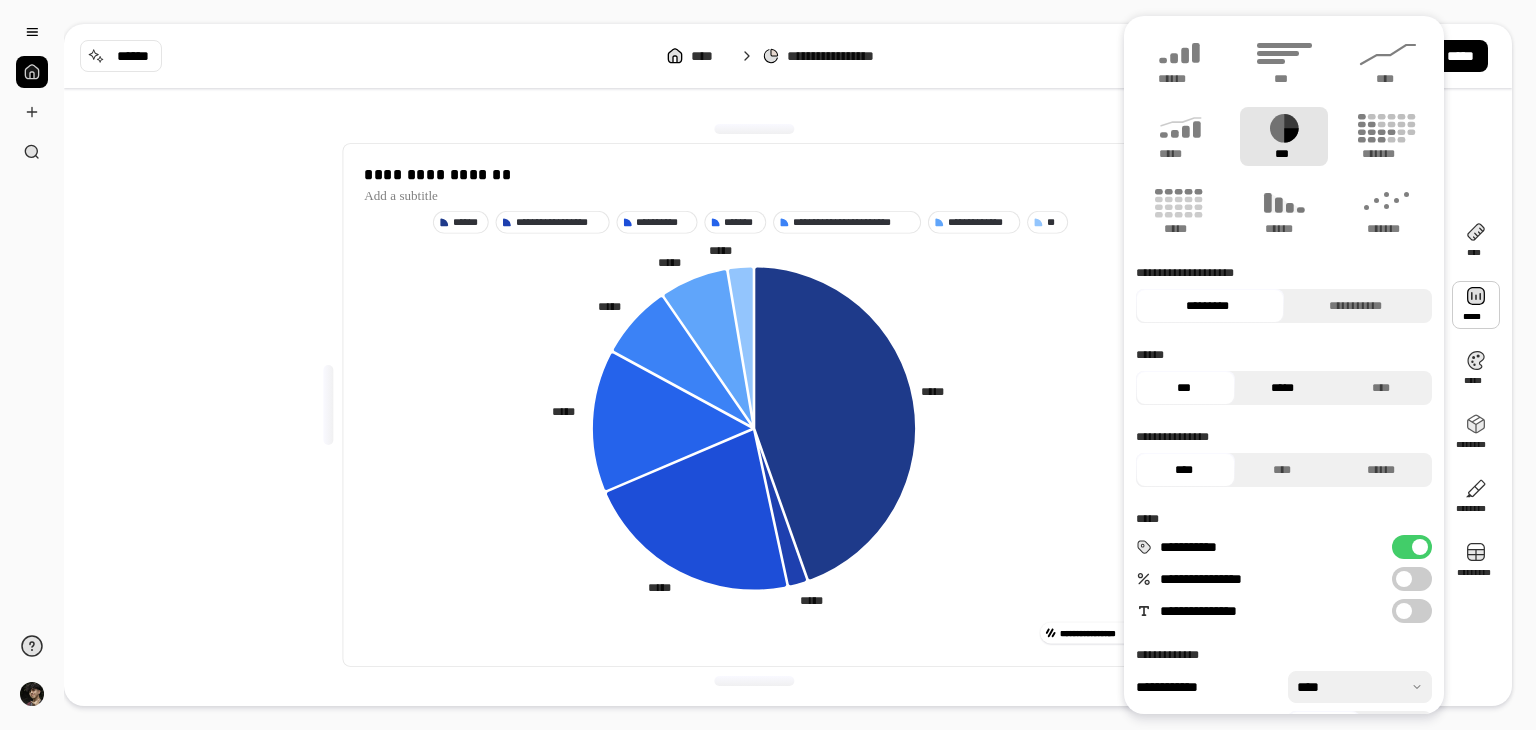 click on "*****" at bounding box center (1282, 388) 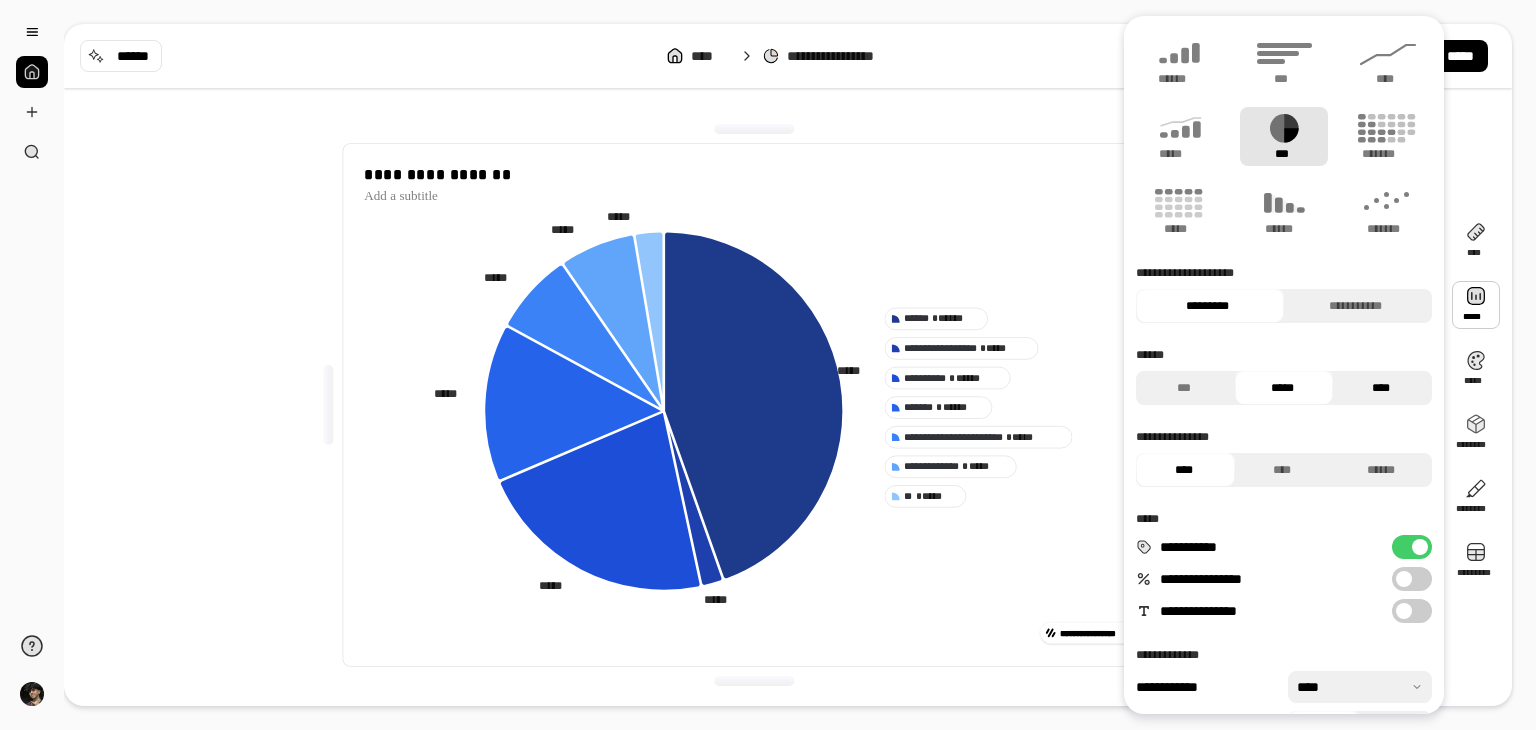 click on "****" at bounding box center (1380, 388) 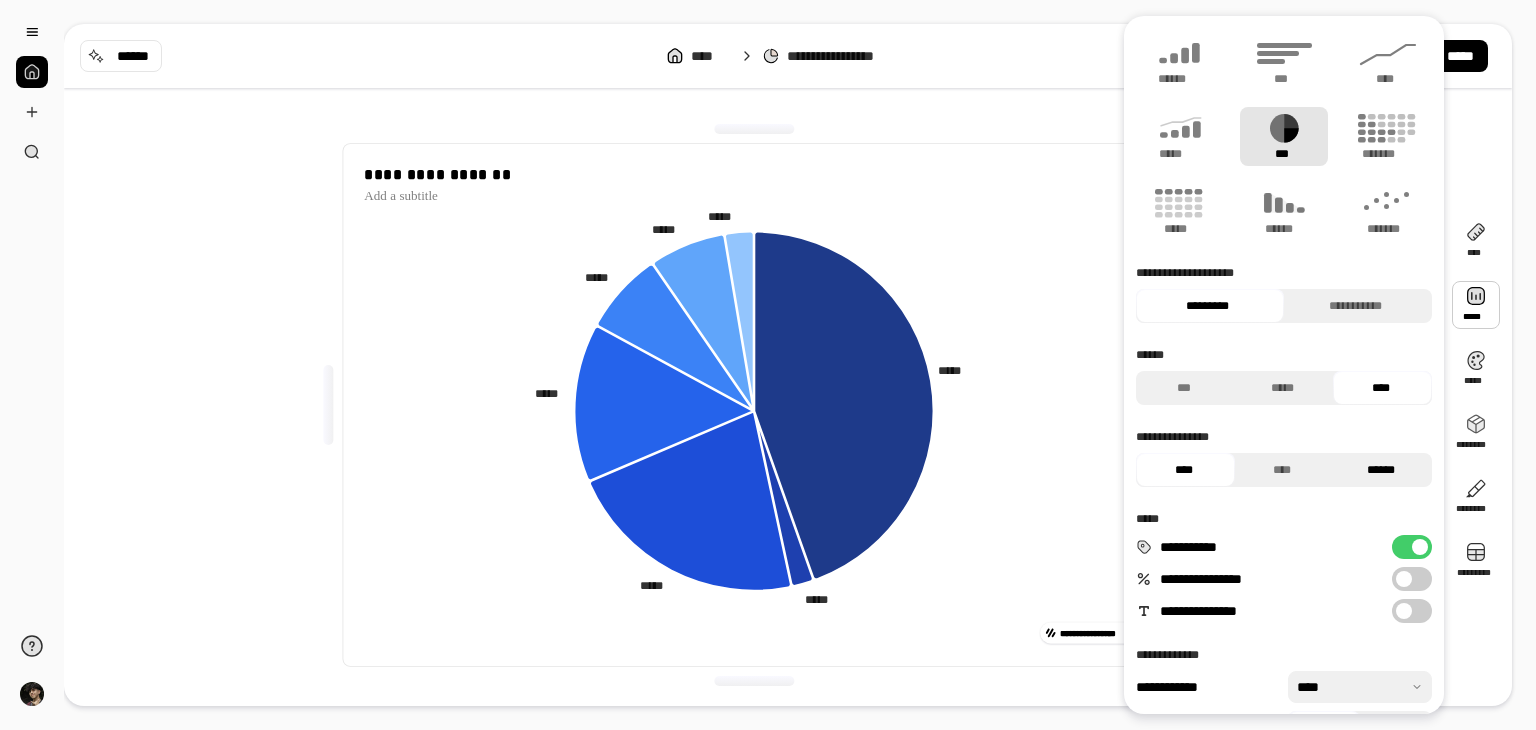 drag, startPoint x: 1360, startPoint y: 471, endPoint x: 1332, endPoint y: 473, distance: 28.071337 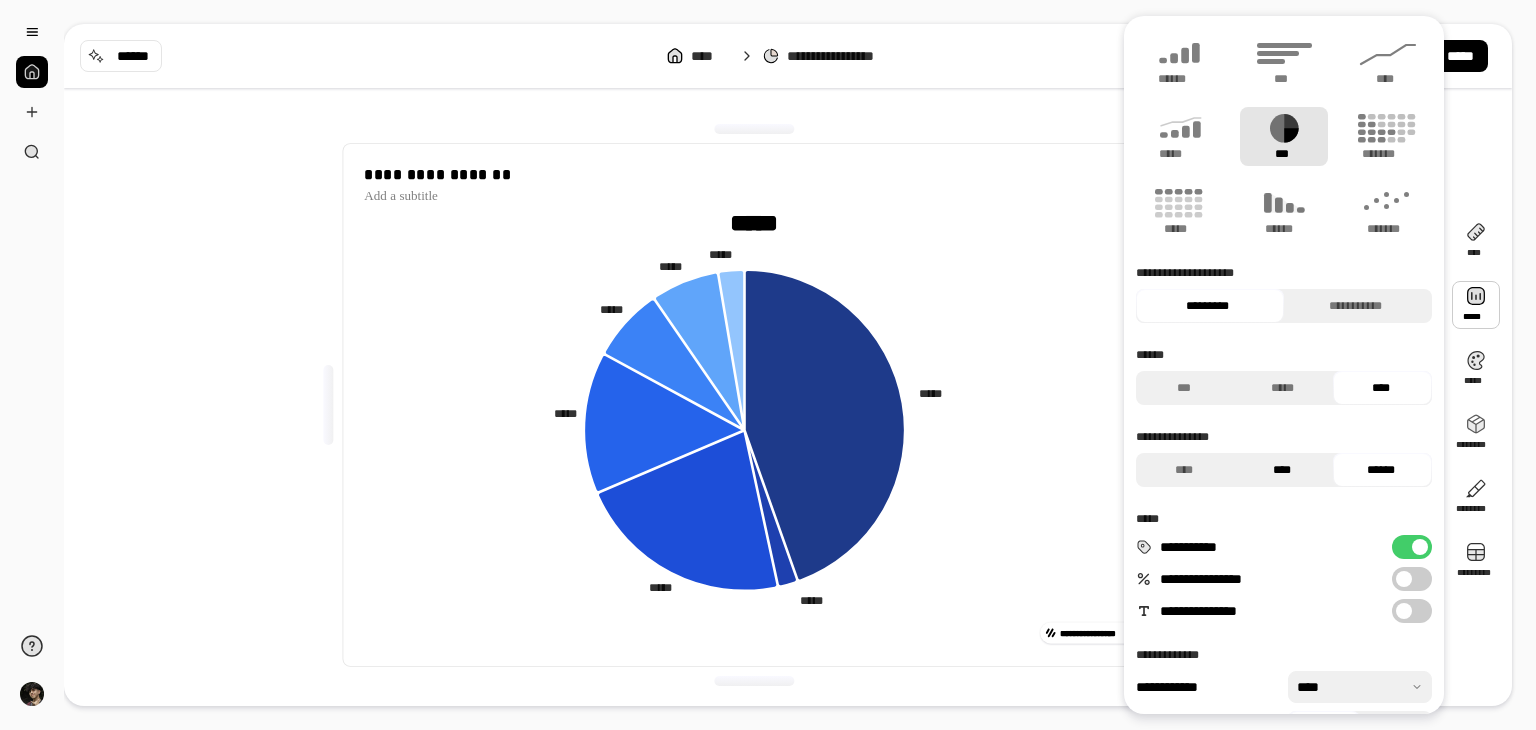click on "****" at bounding box center (1282, 470) 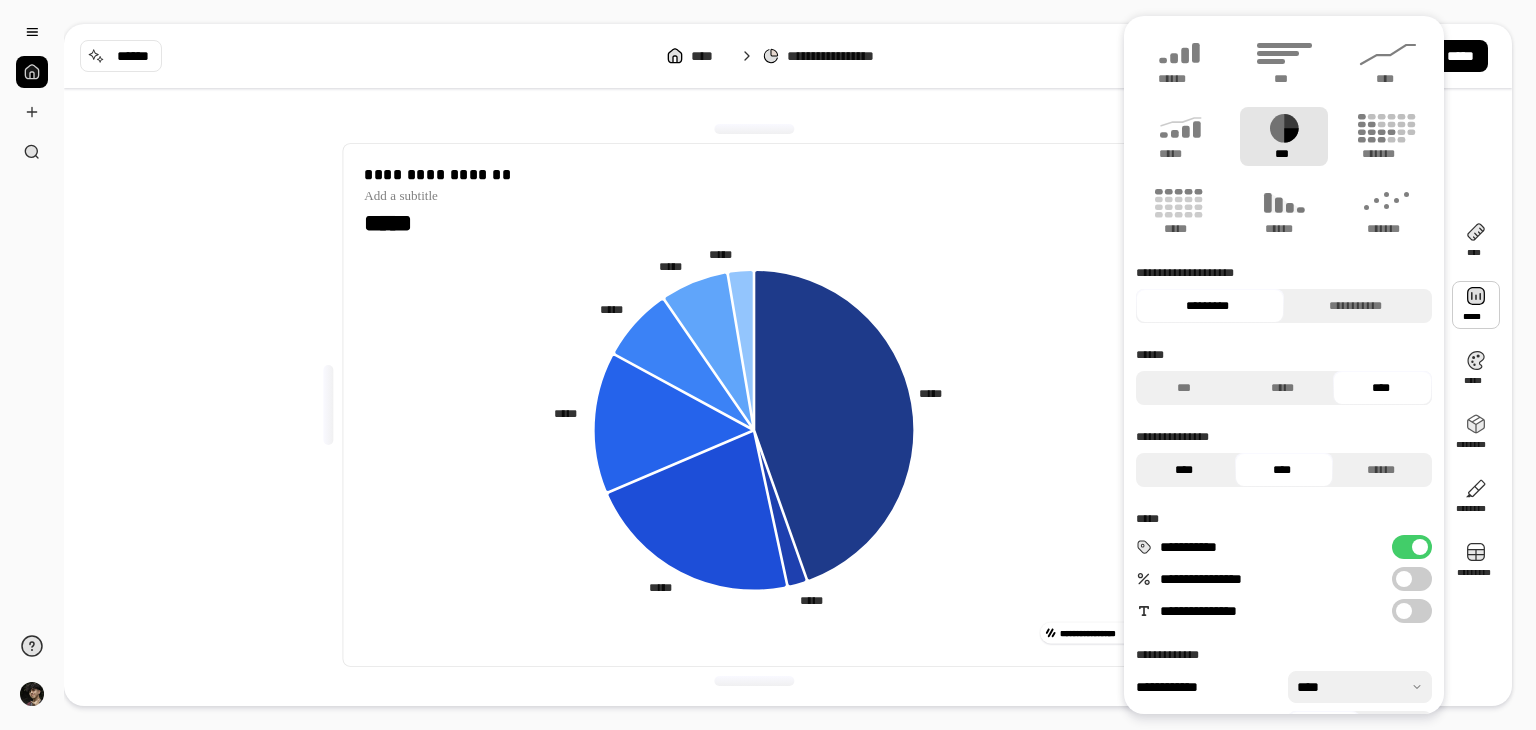 click on "****" at bounding box center (1185, 470) 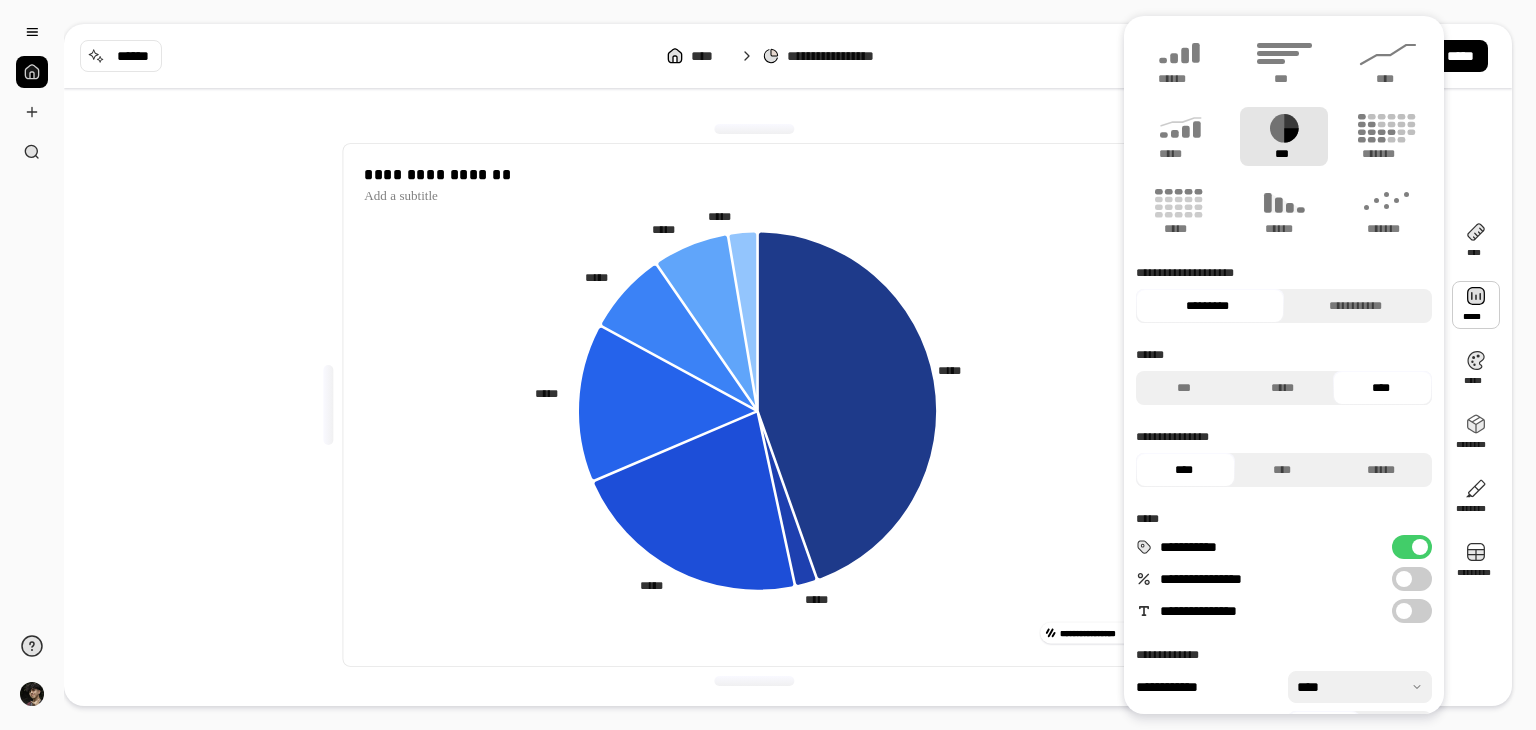 click on "**********" at bounding box center (1284, 388) 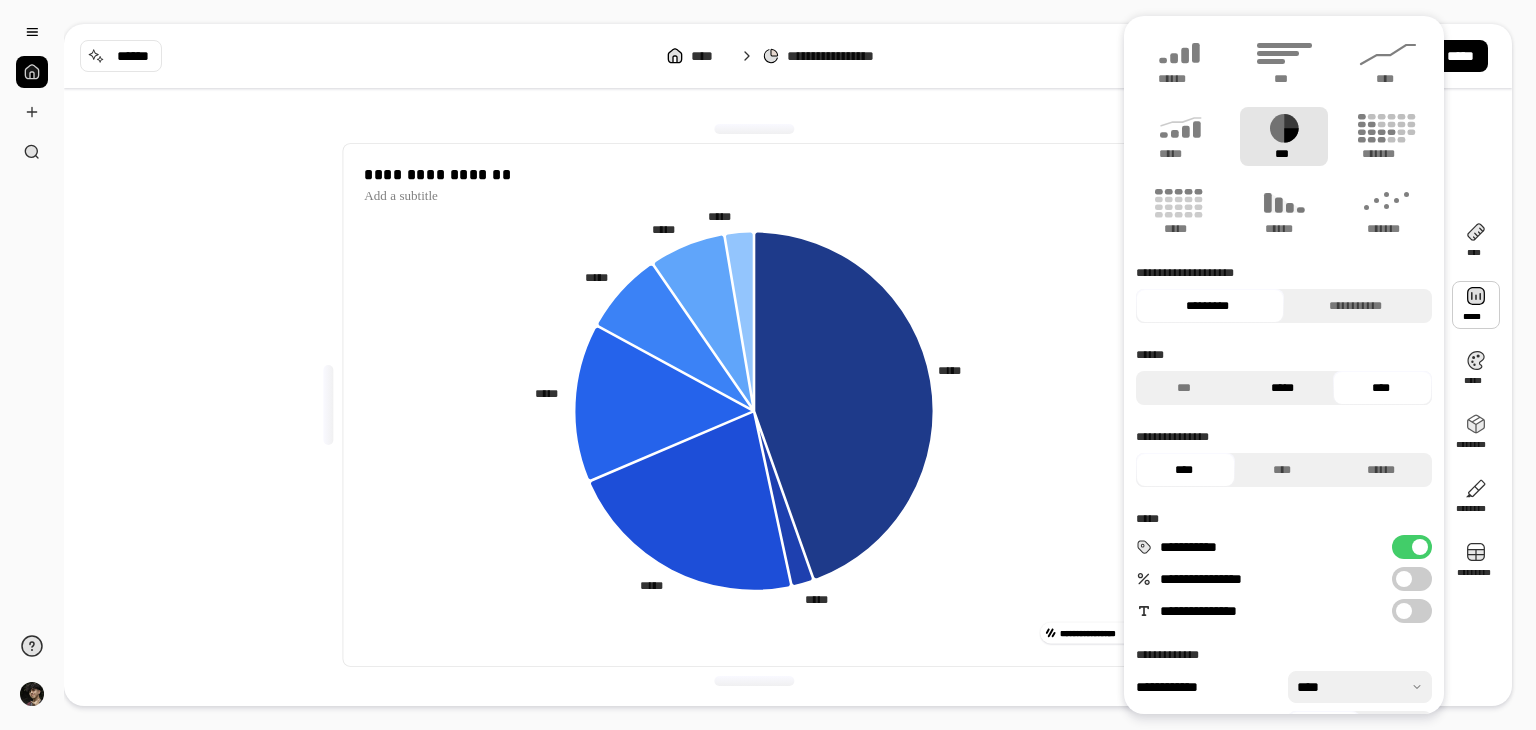 click on "*****" at bounding box center (1282, 388) 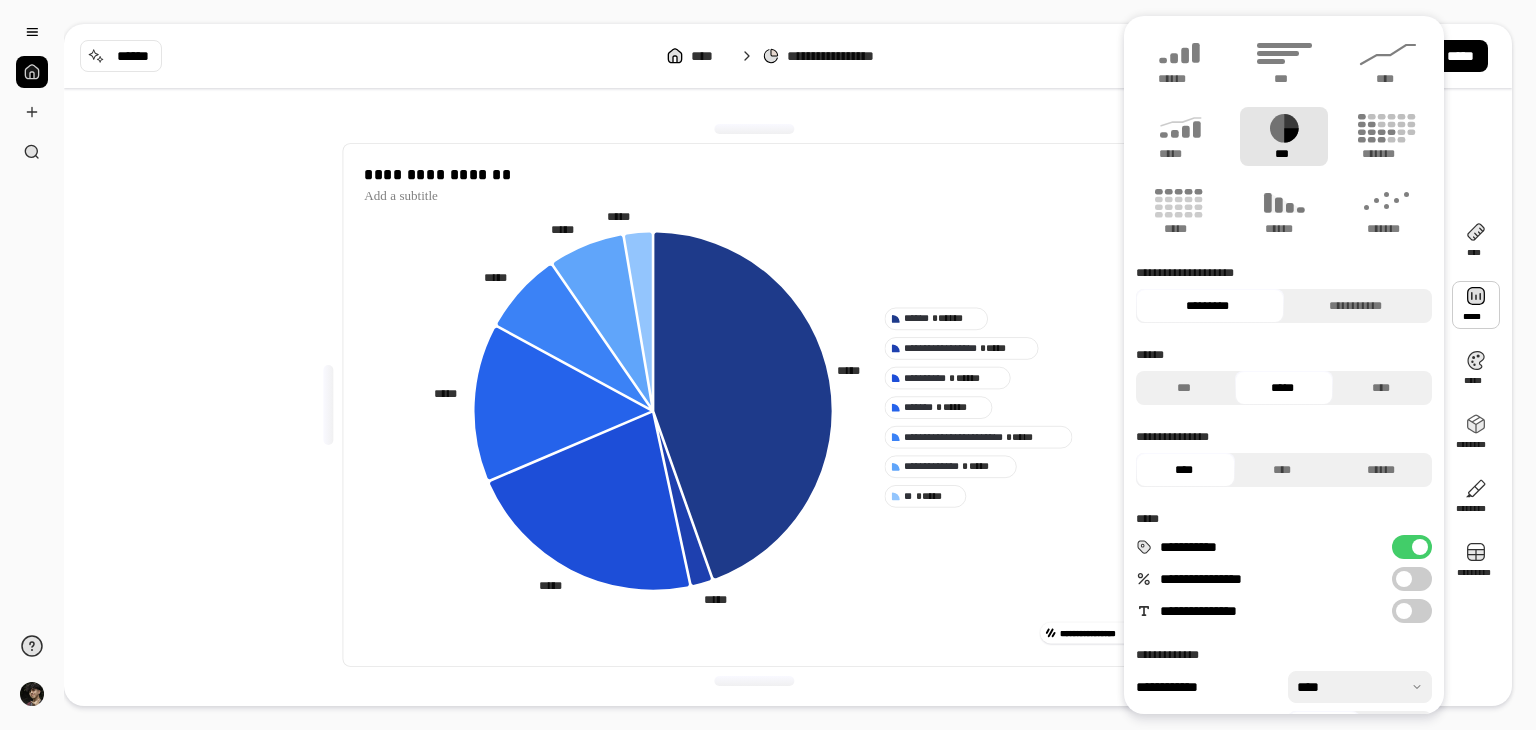 click on "*********" at bounding box center (1207, 306) 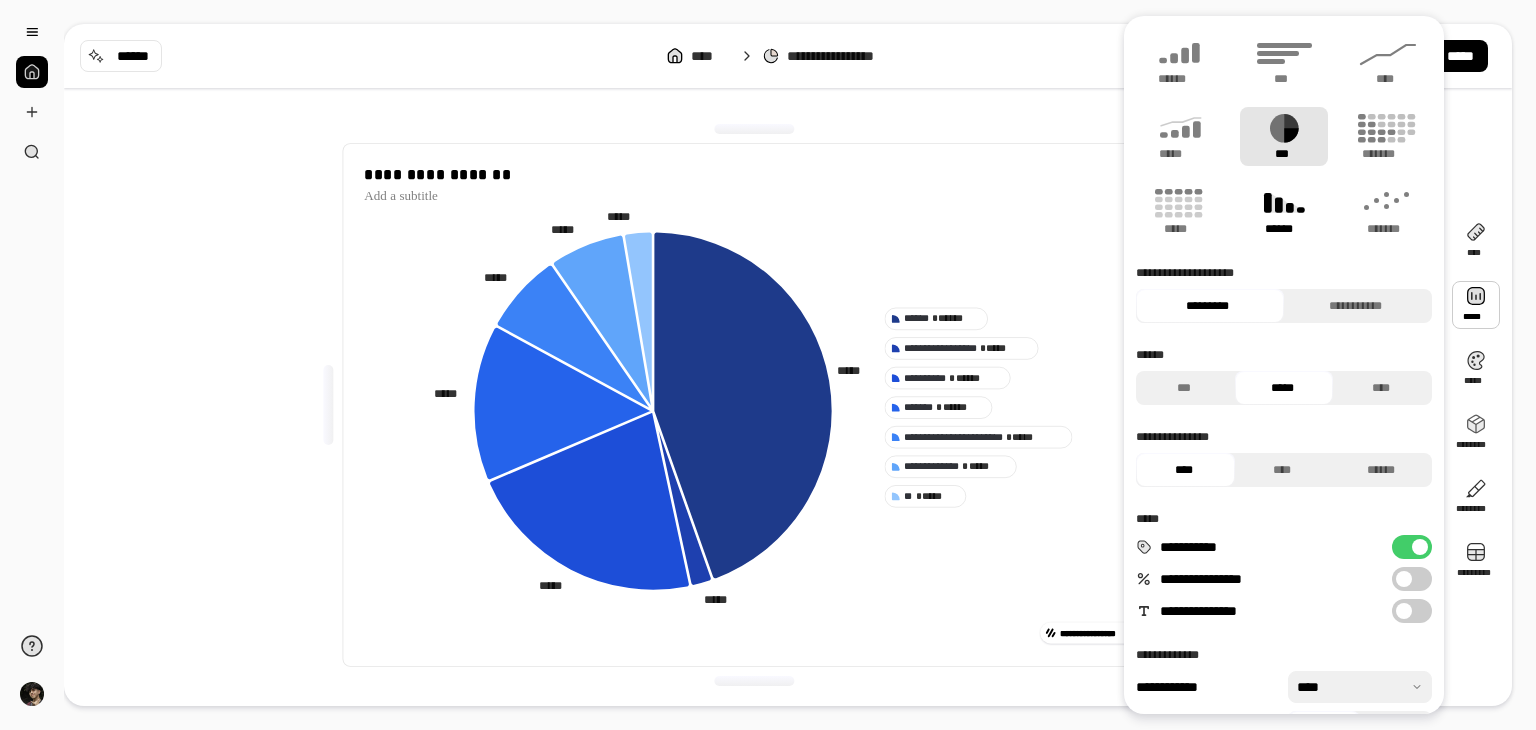 click 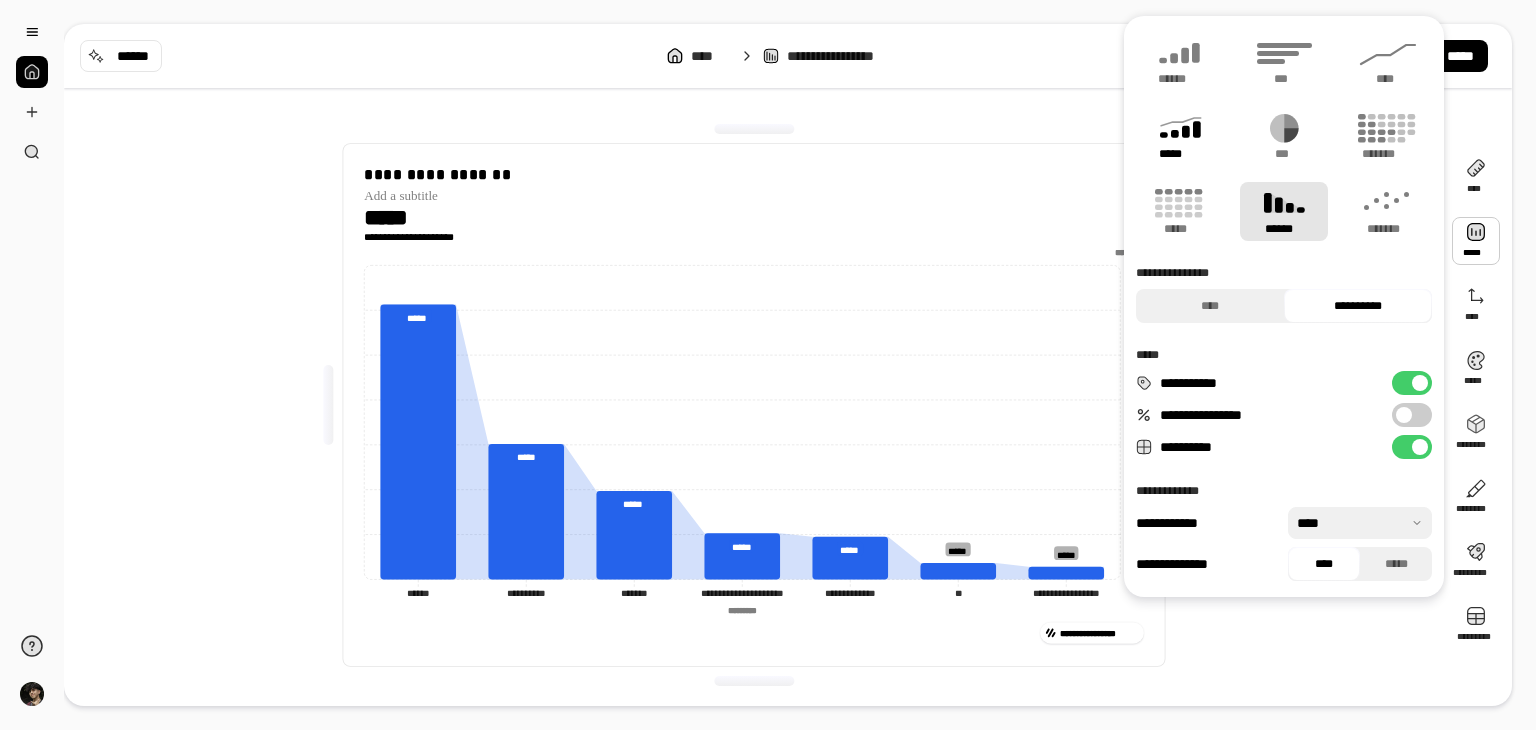 click 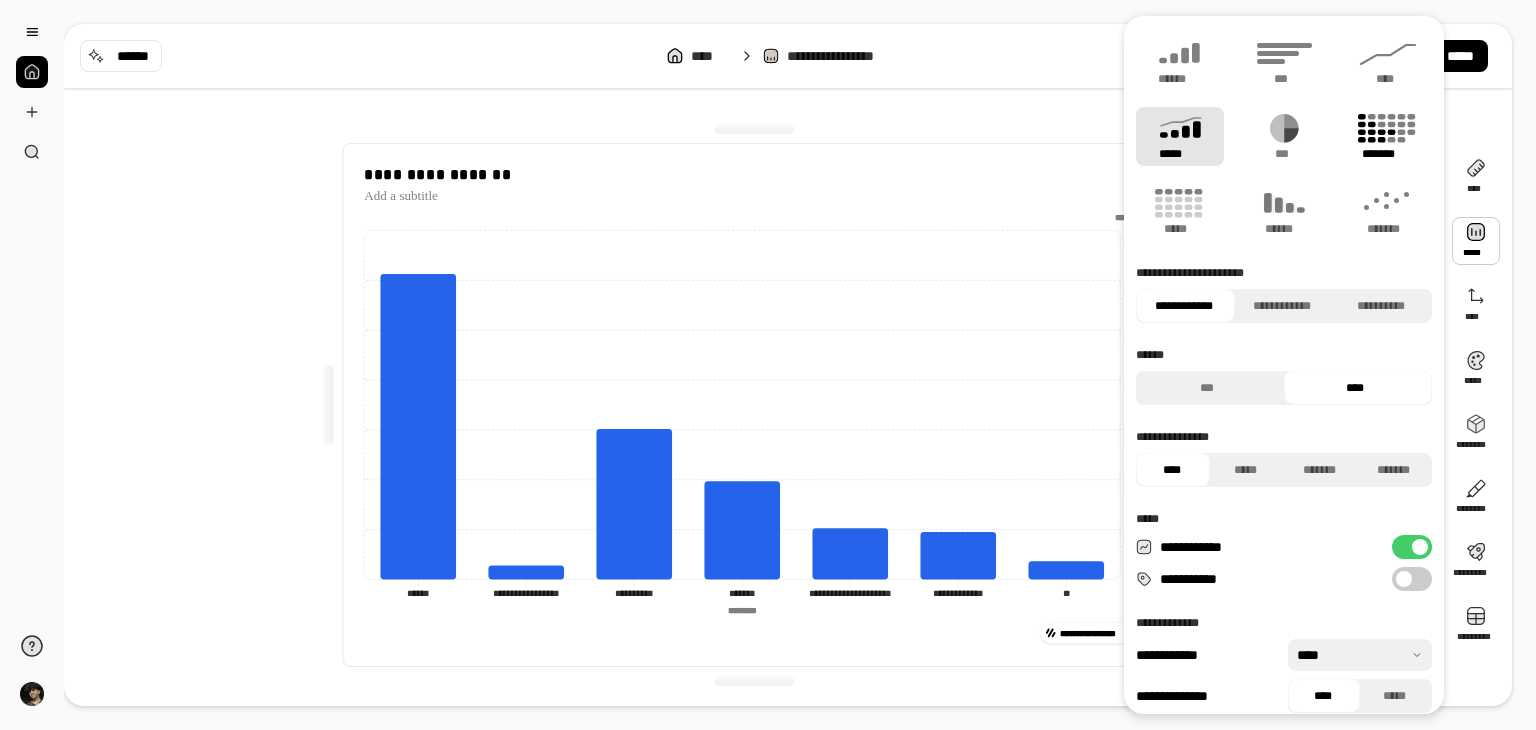 click 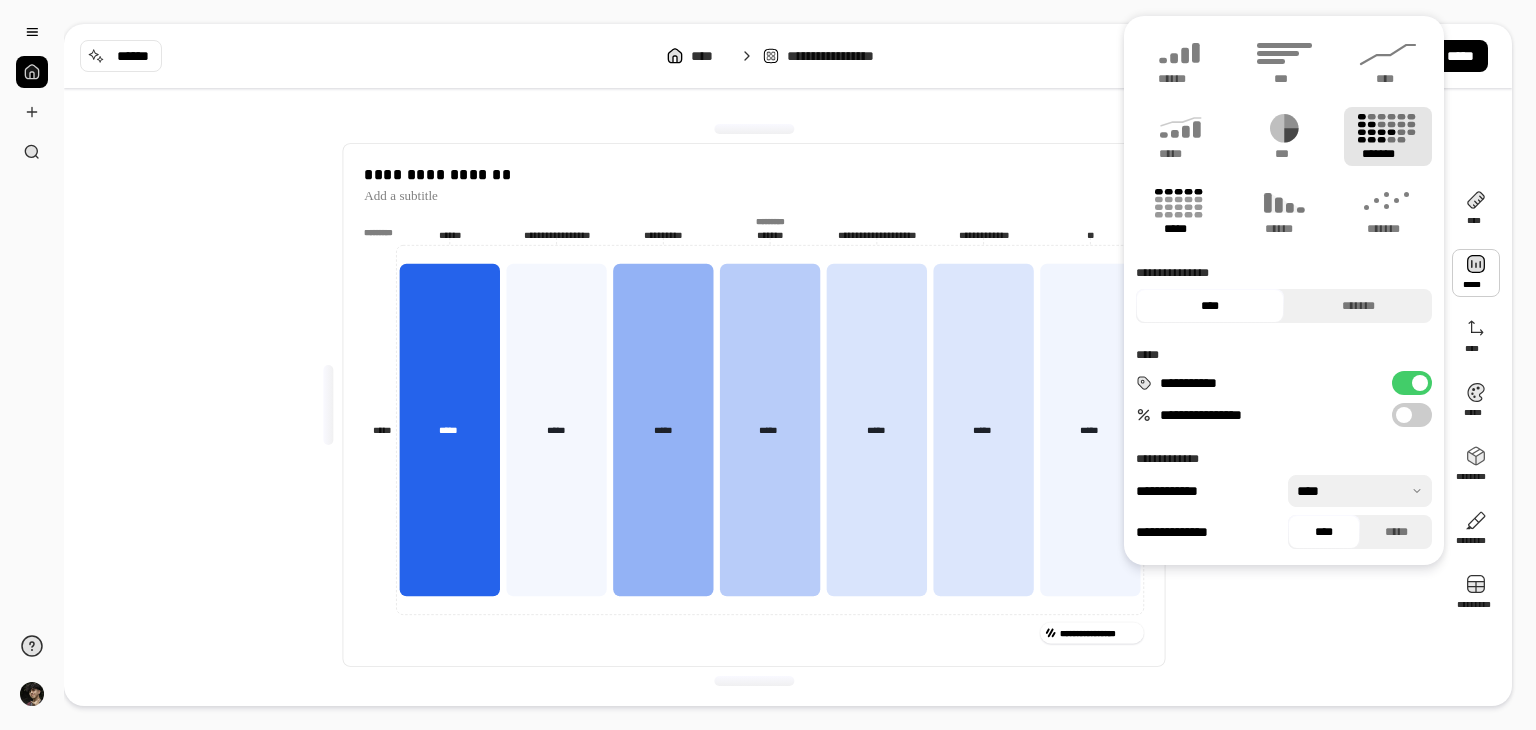 click 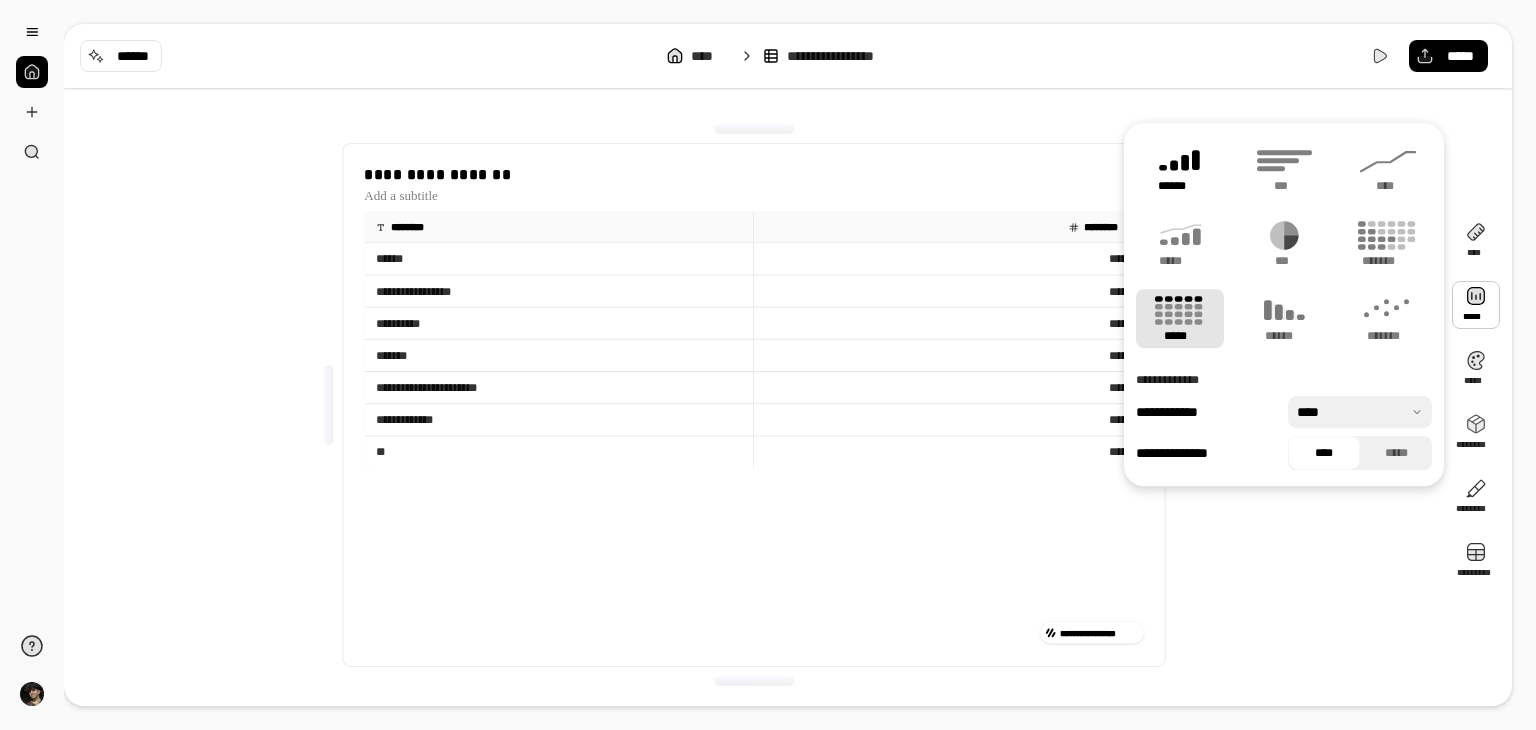 click 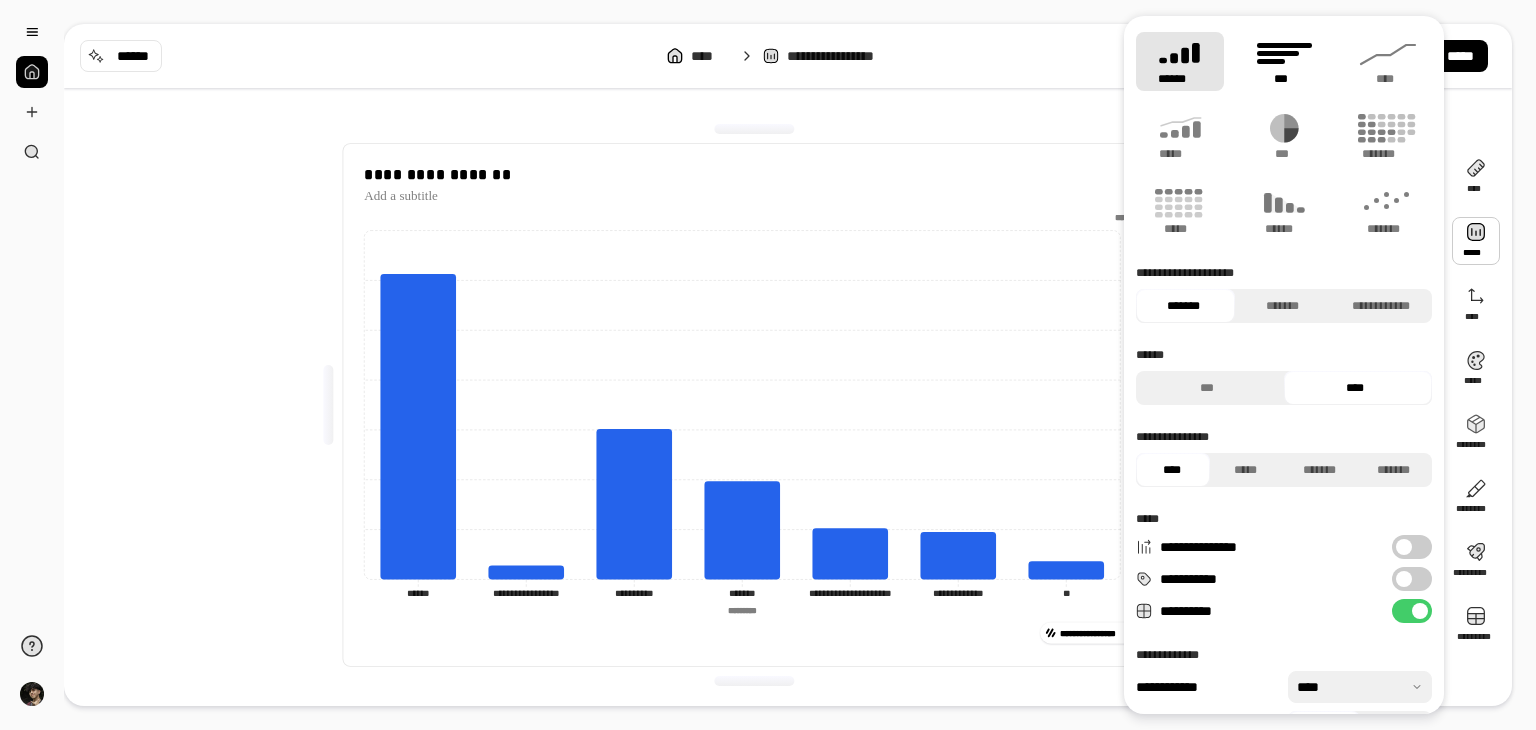click on "***" at bounding box center [1284, 61] 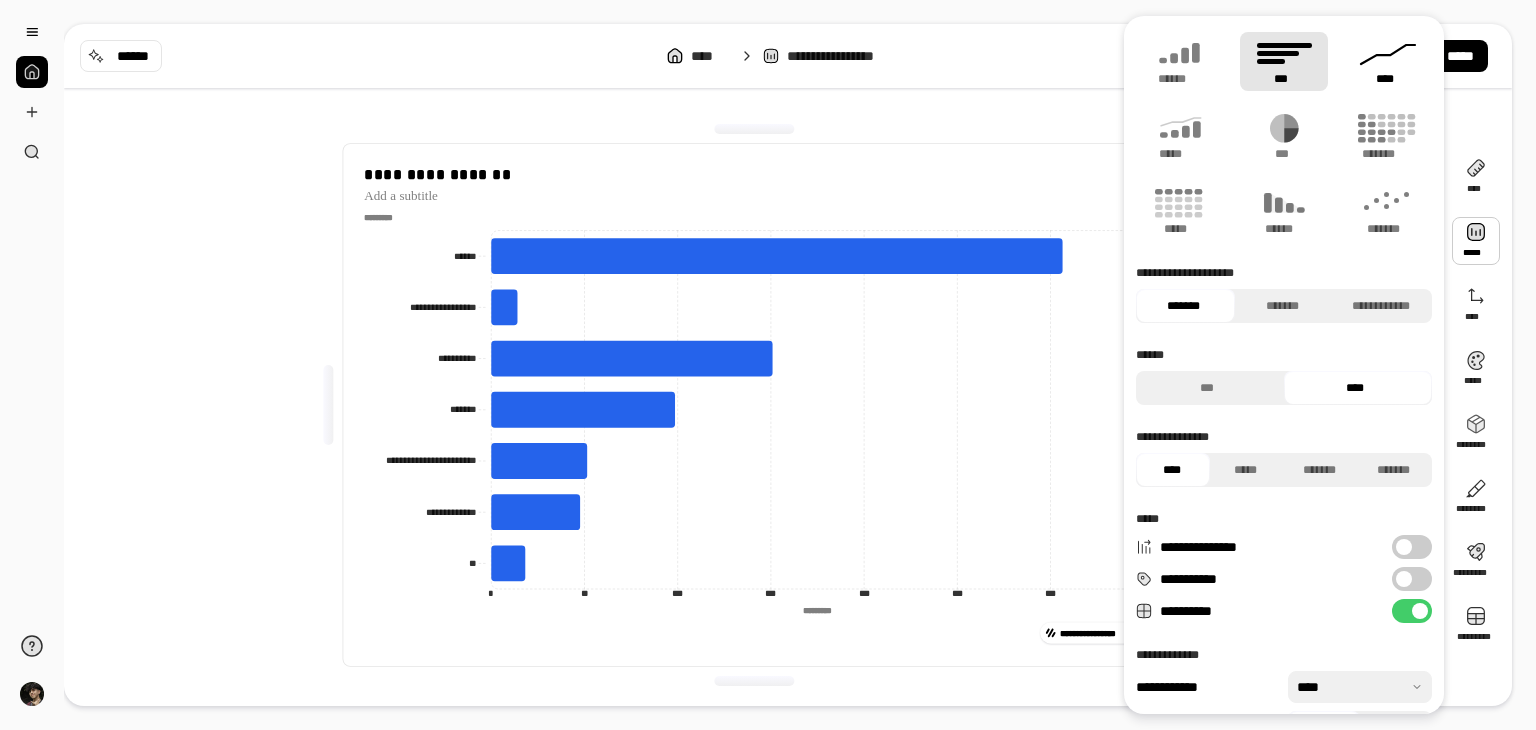 click 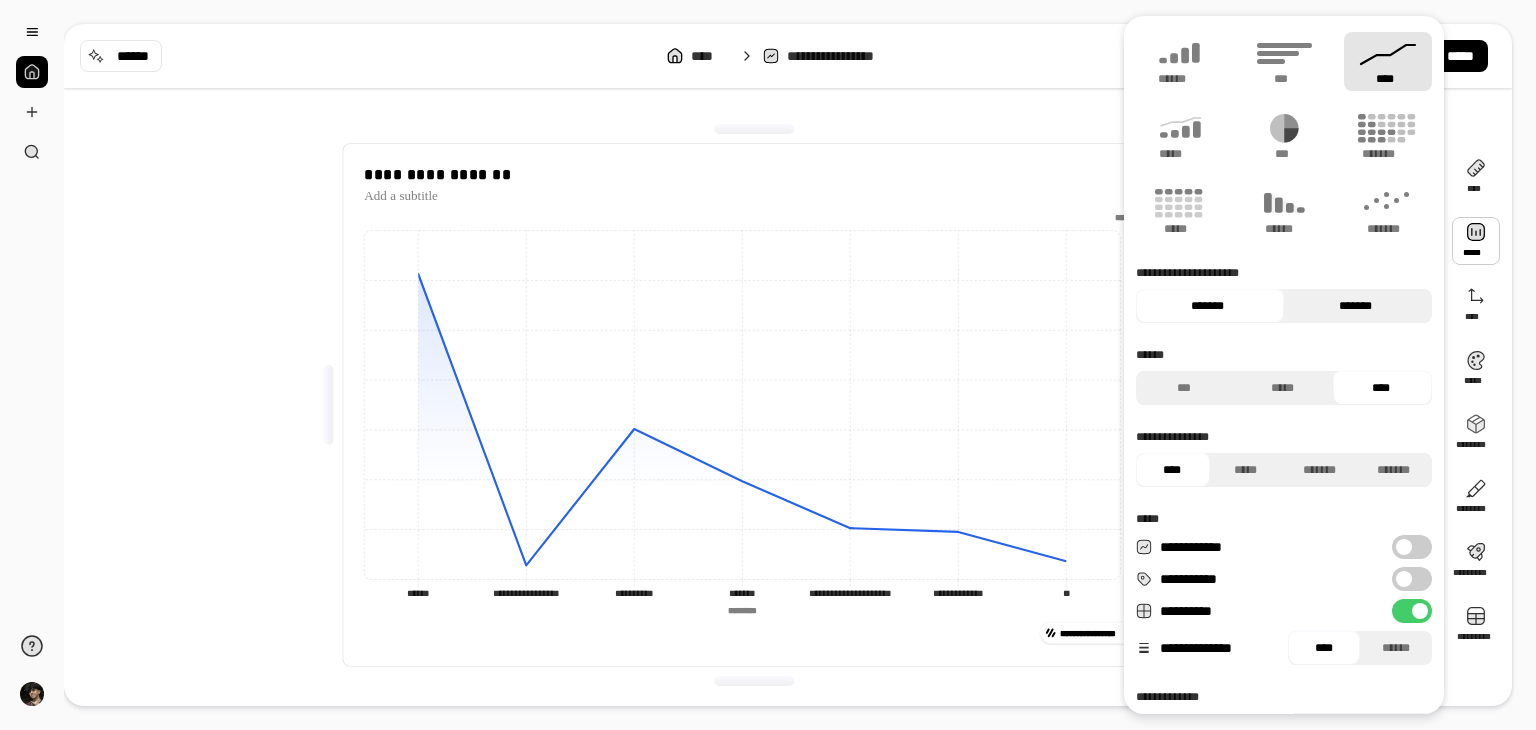 click on "*******" at bounding box center [1355, 306] 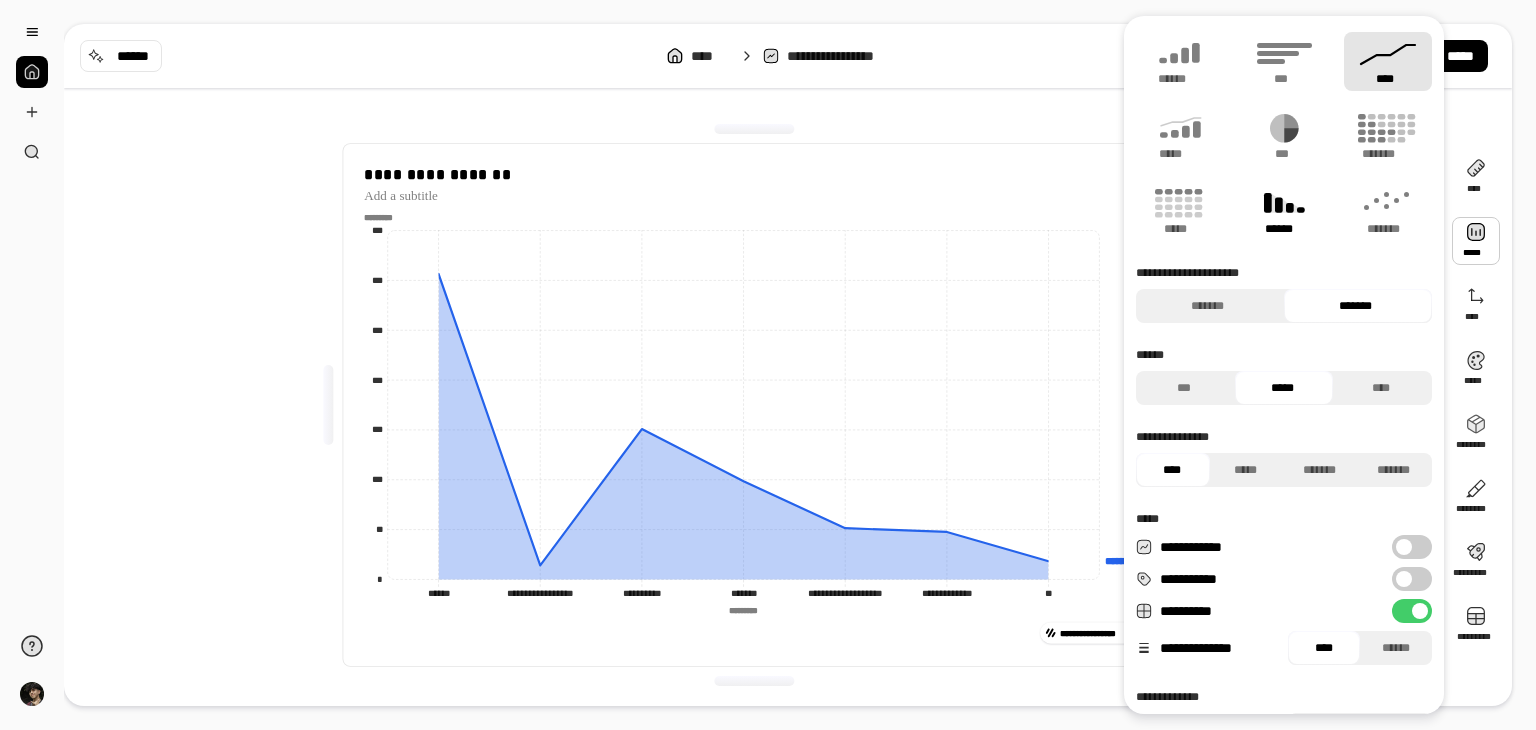click 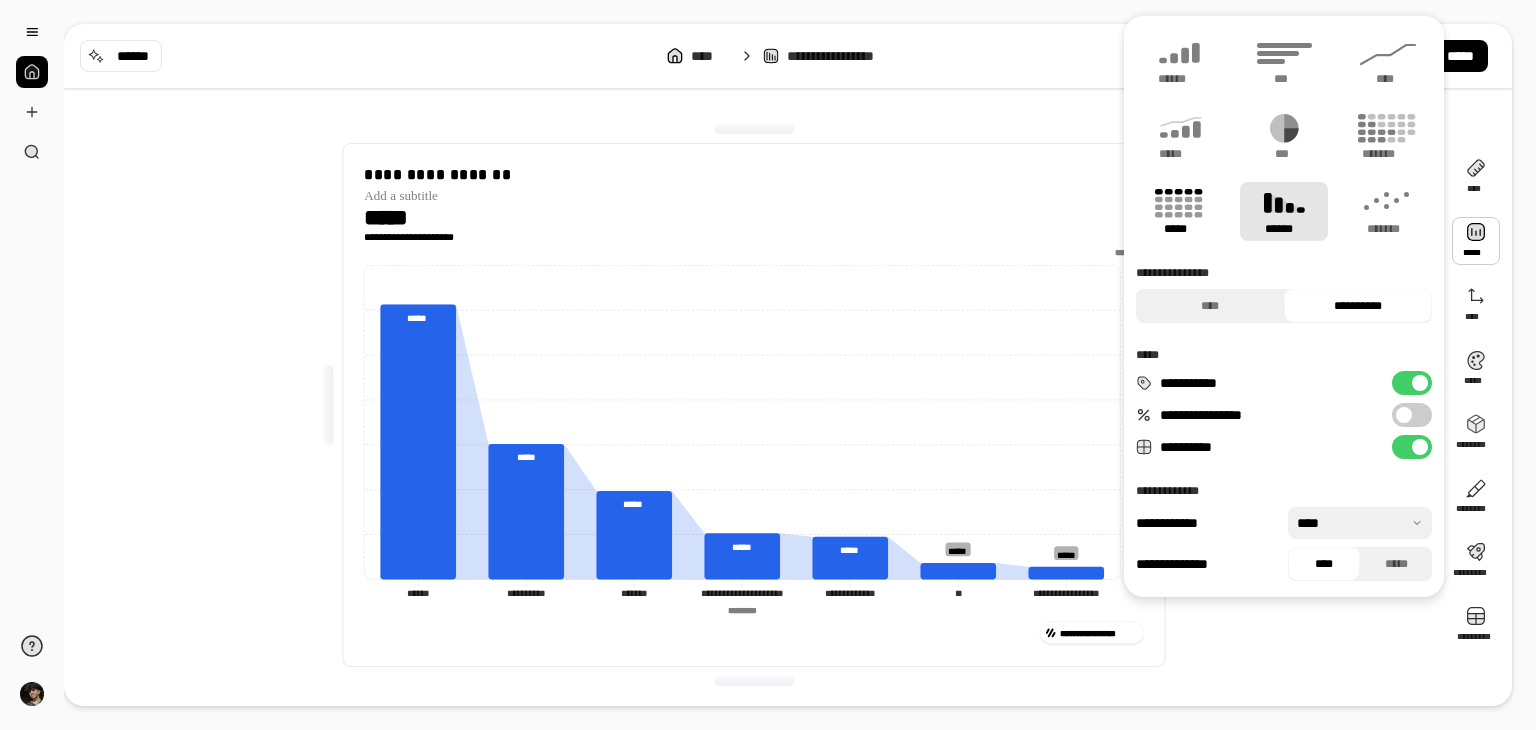 click 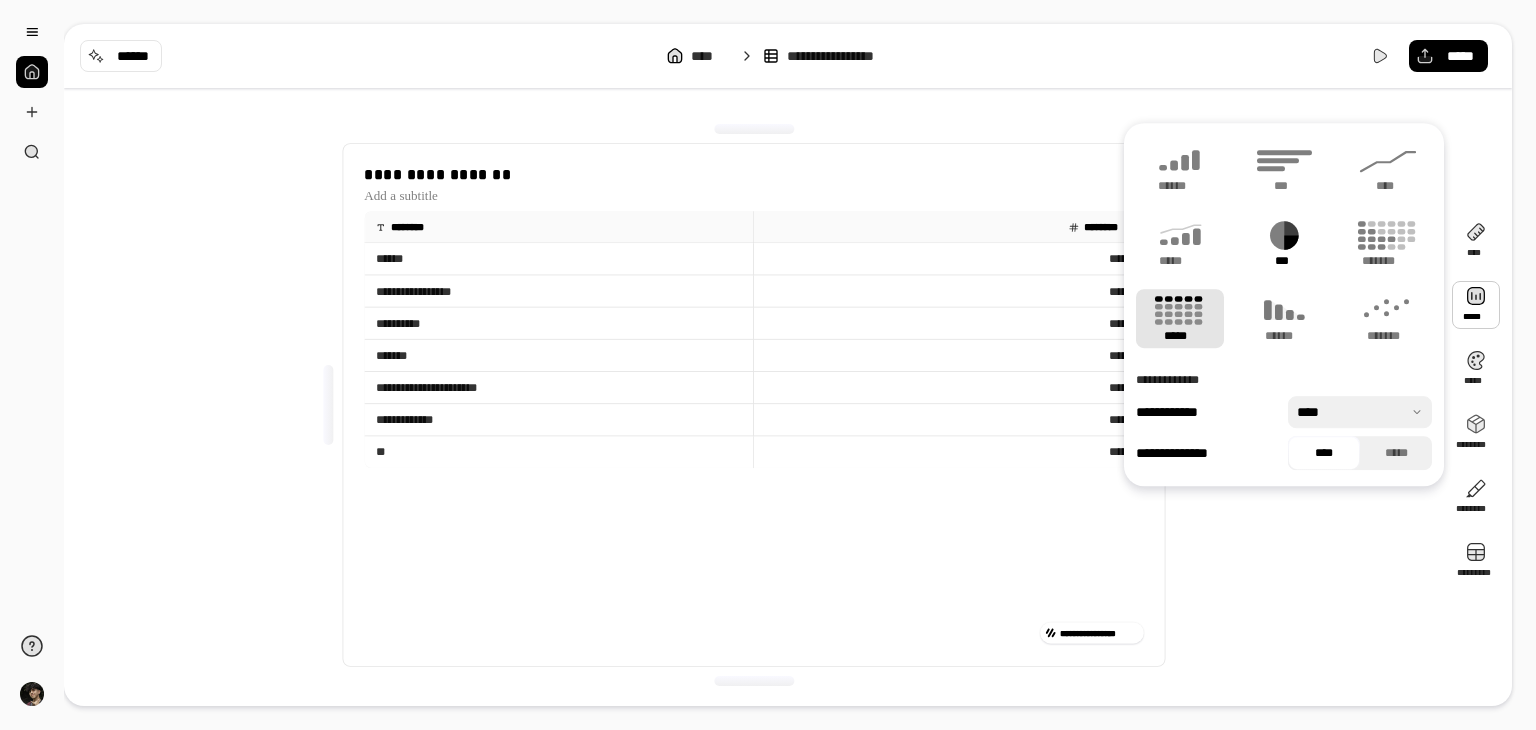 click 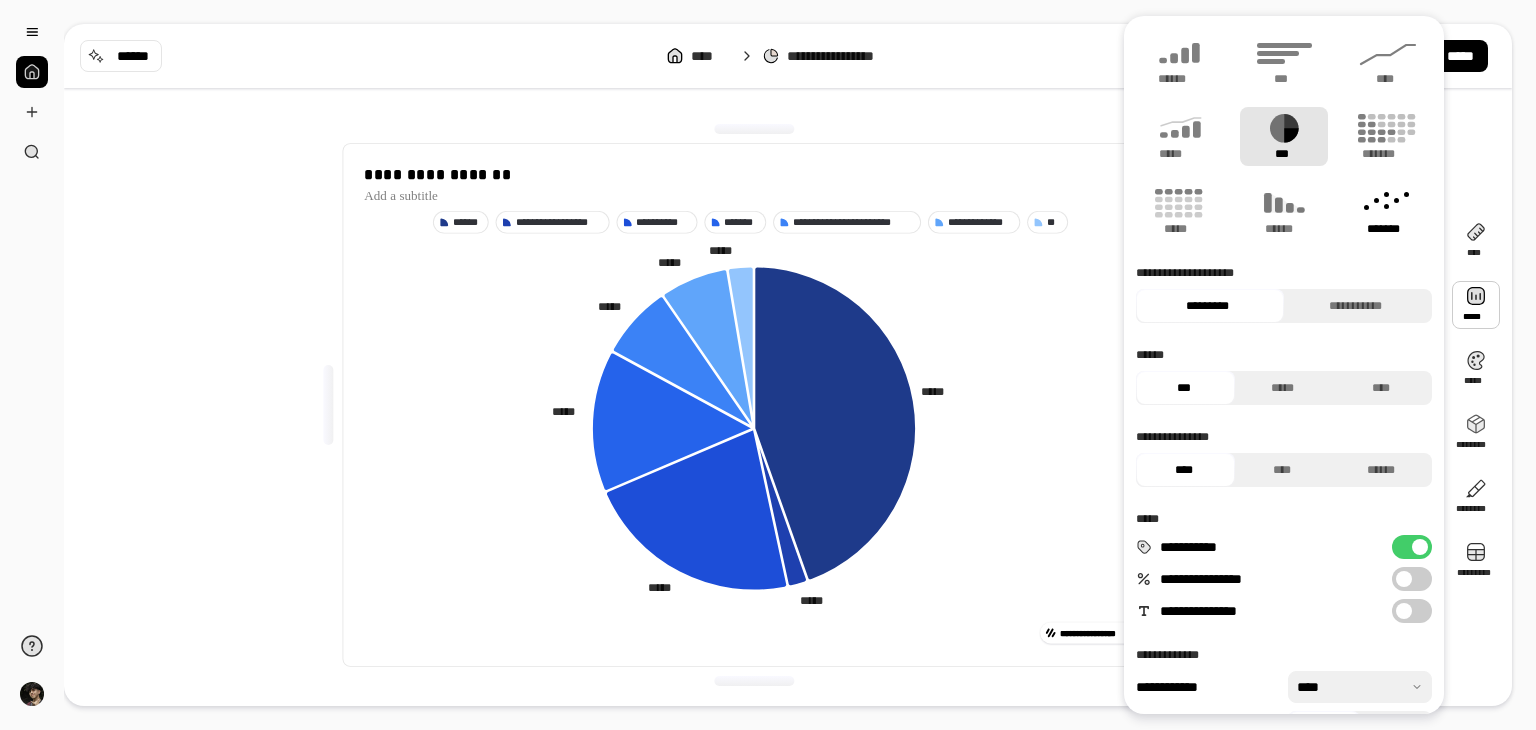 click 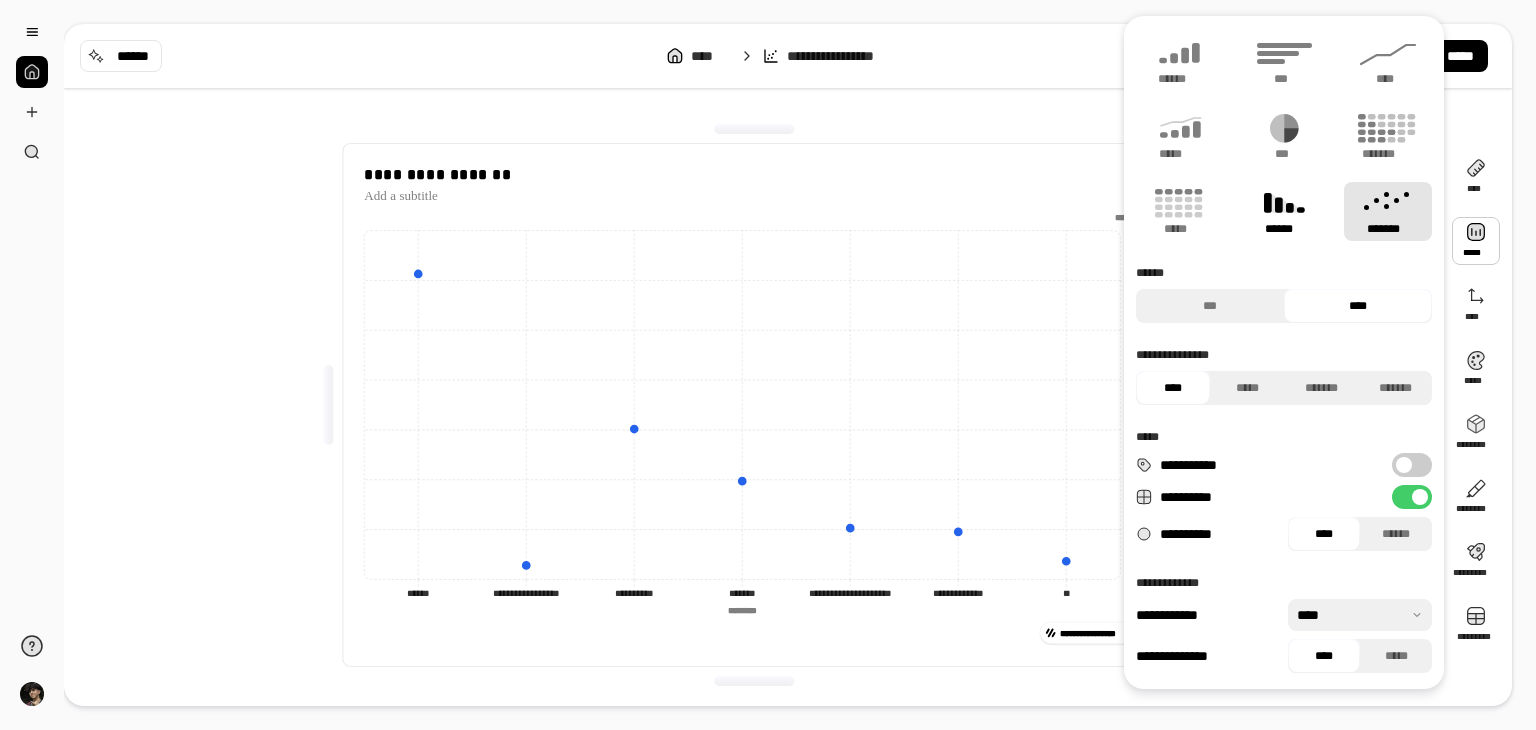 click 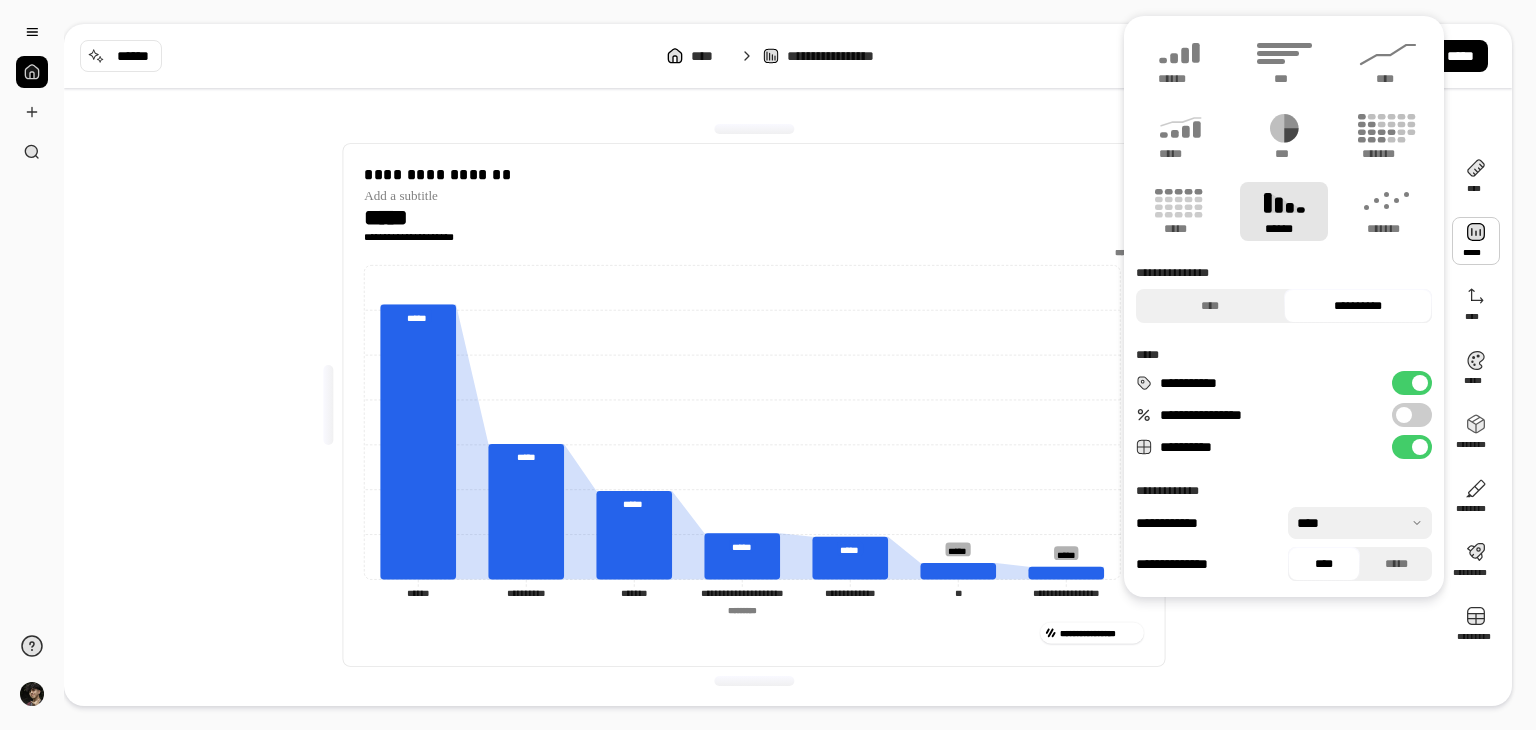 click on "**********" at bounding box center (754, 405) 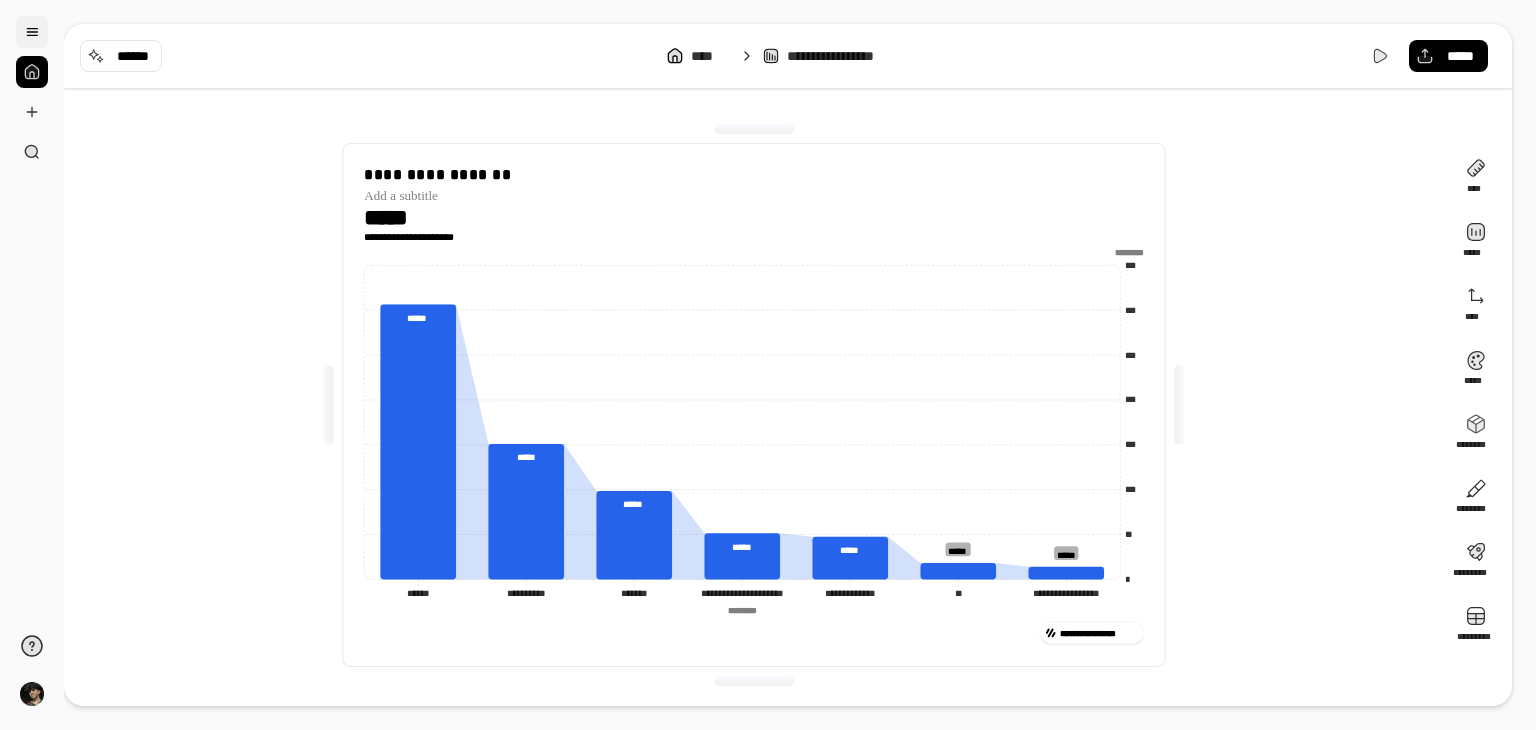 click at bounding box center (32, 32) 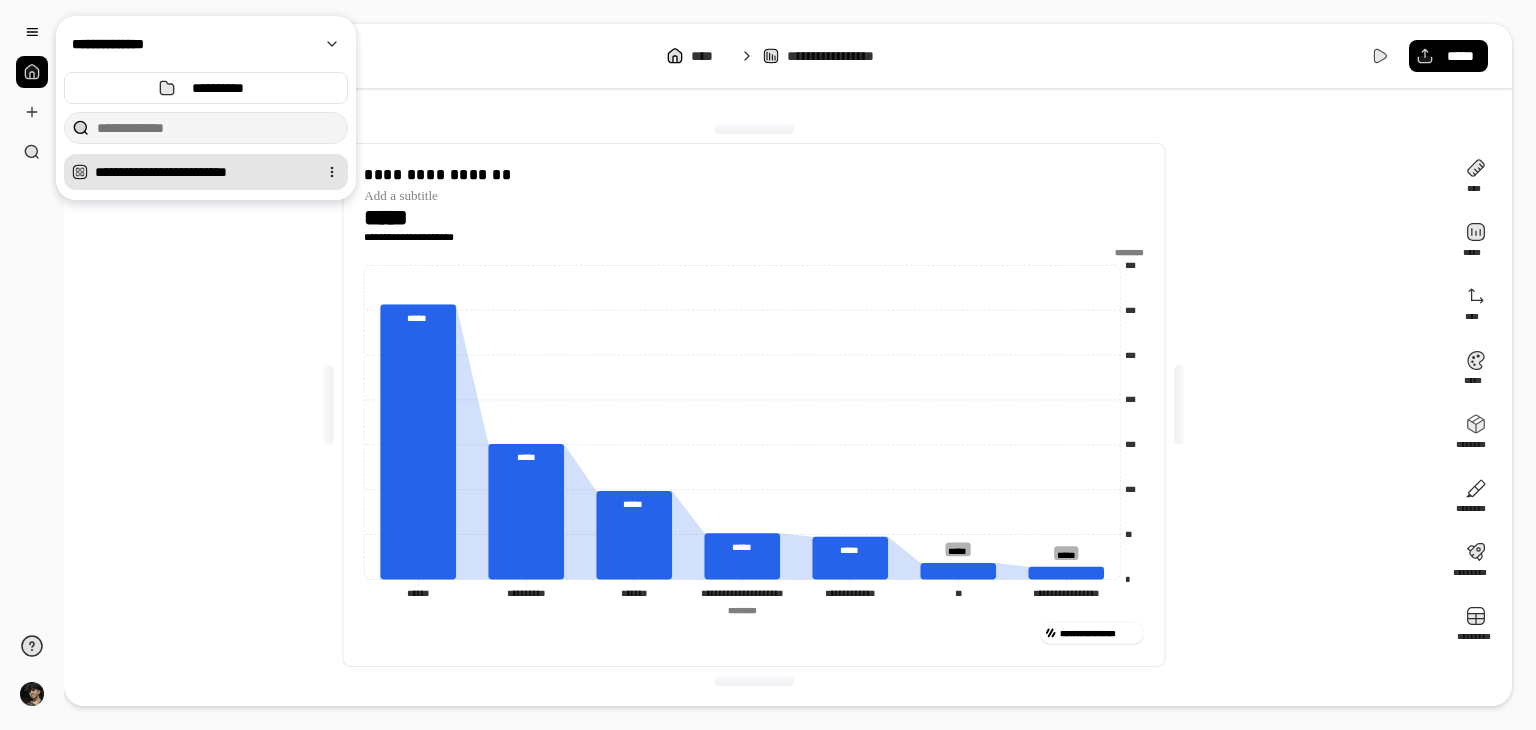 click on "**********" at bounding box center [202, 172] 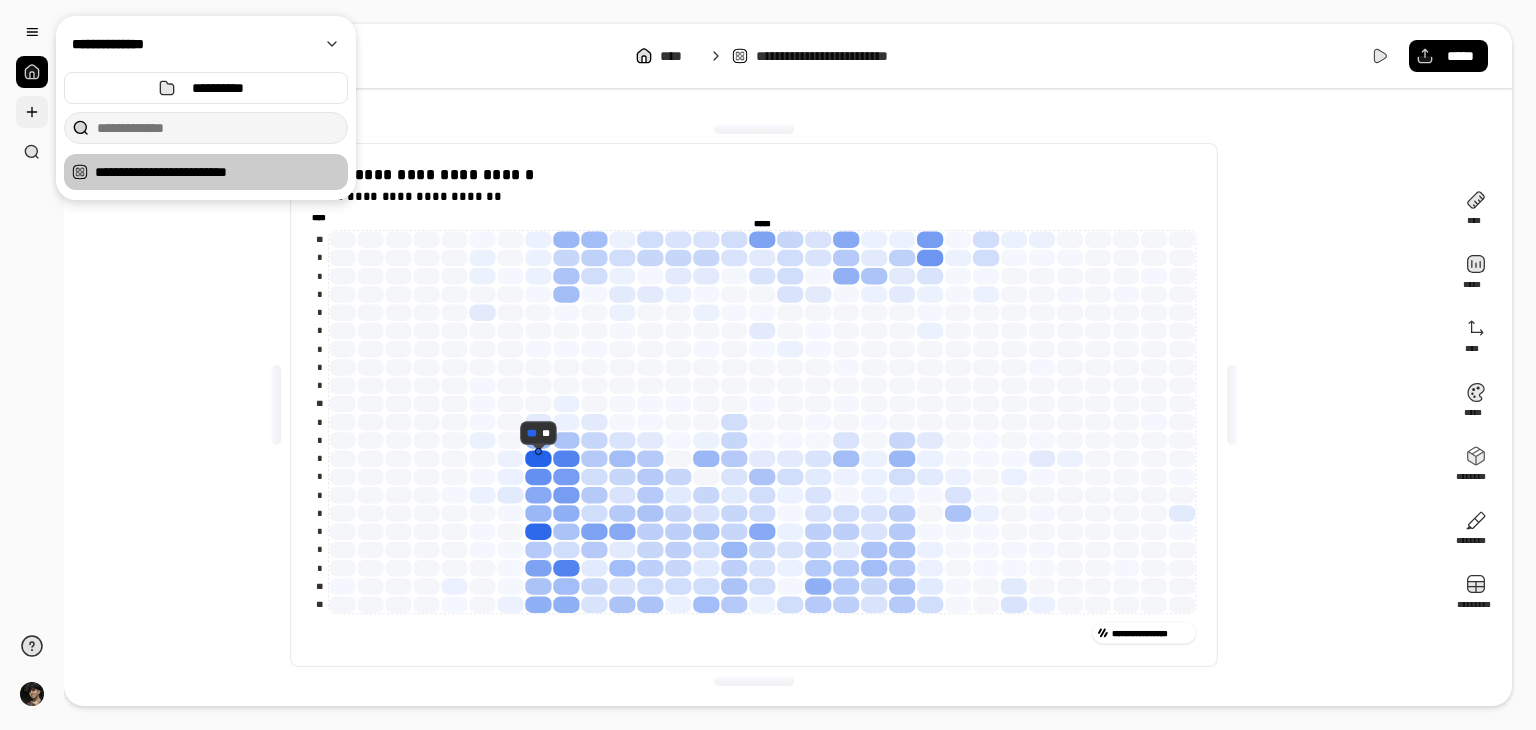 click at bounding box center [32, 112] 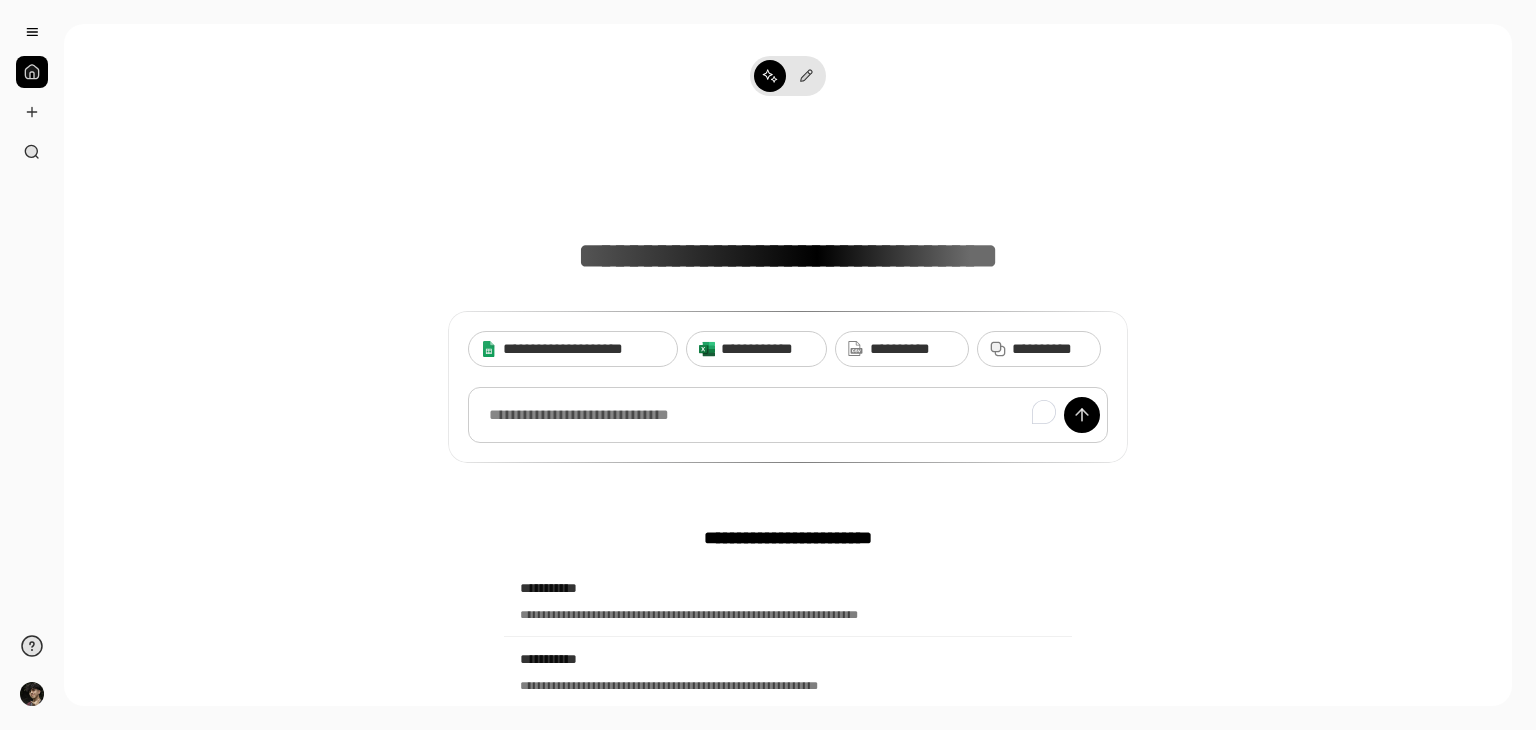 click at bounding box center [788, 415] 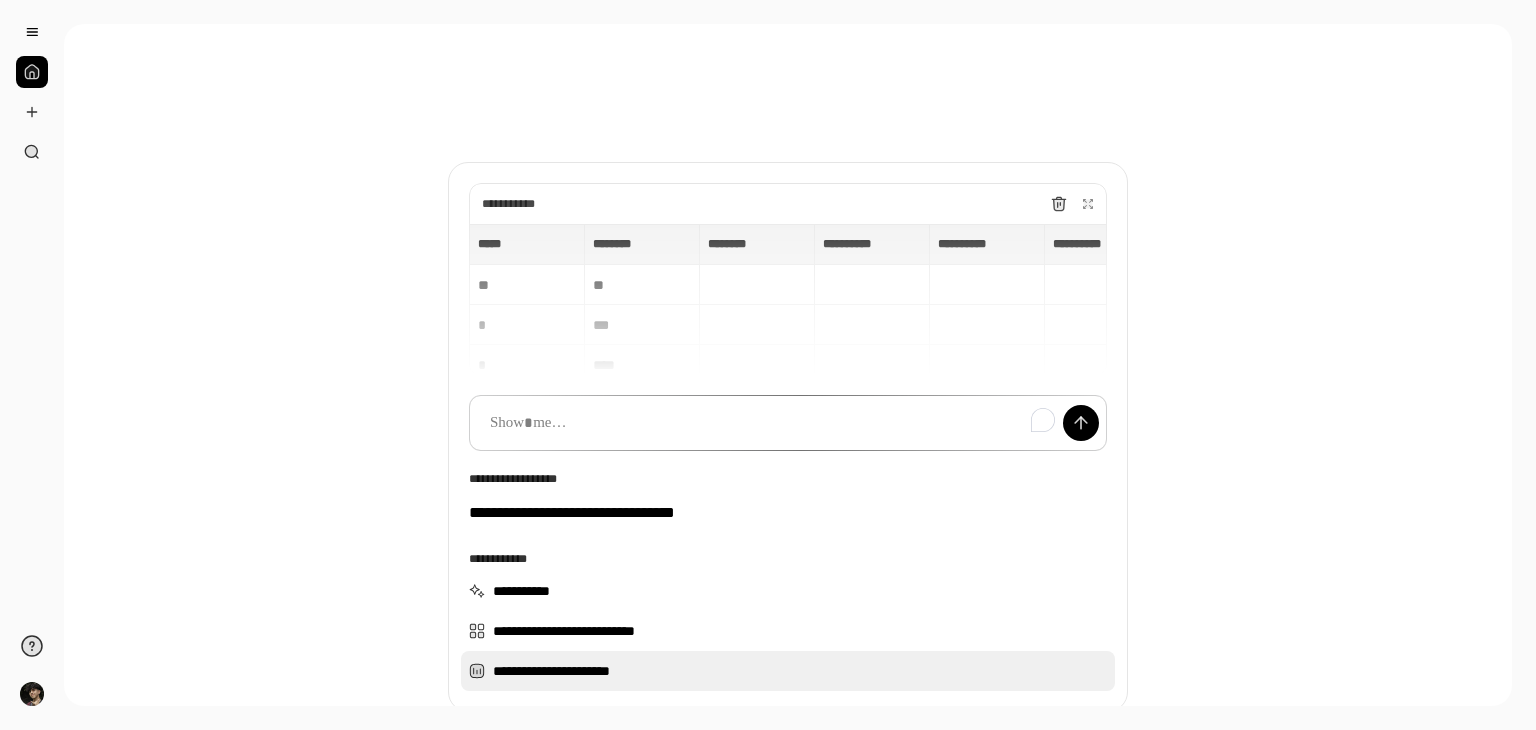 click on "**********" at bounding box center (788, 671) 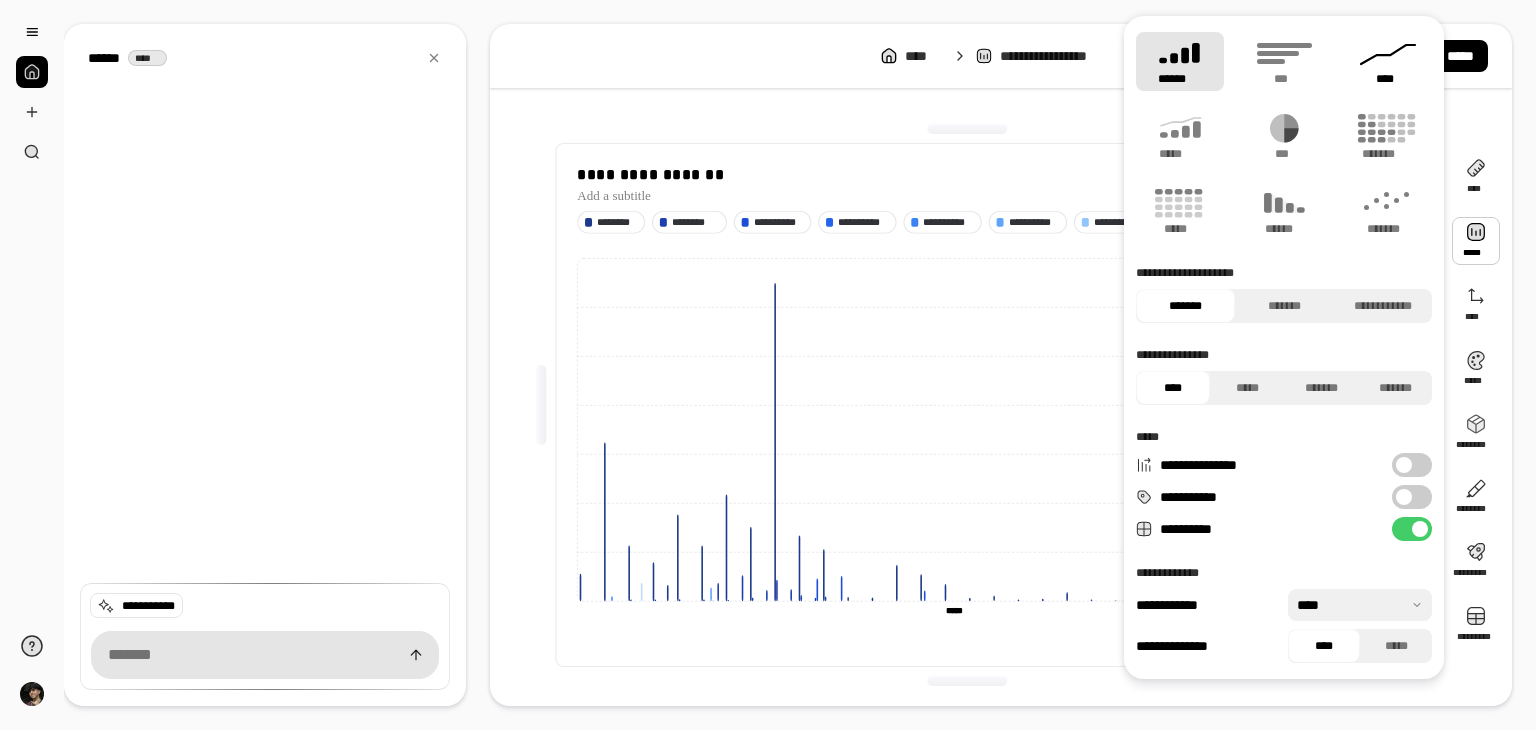 click 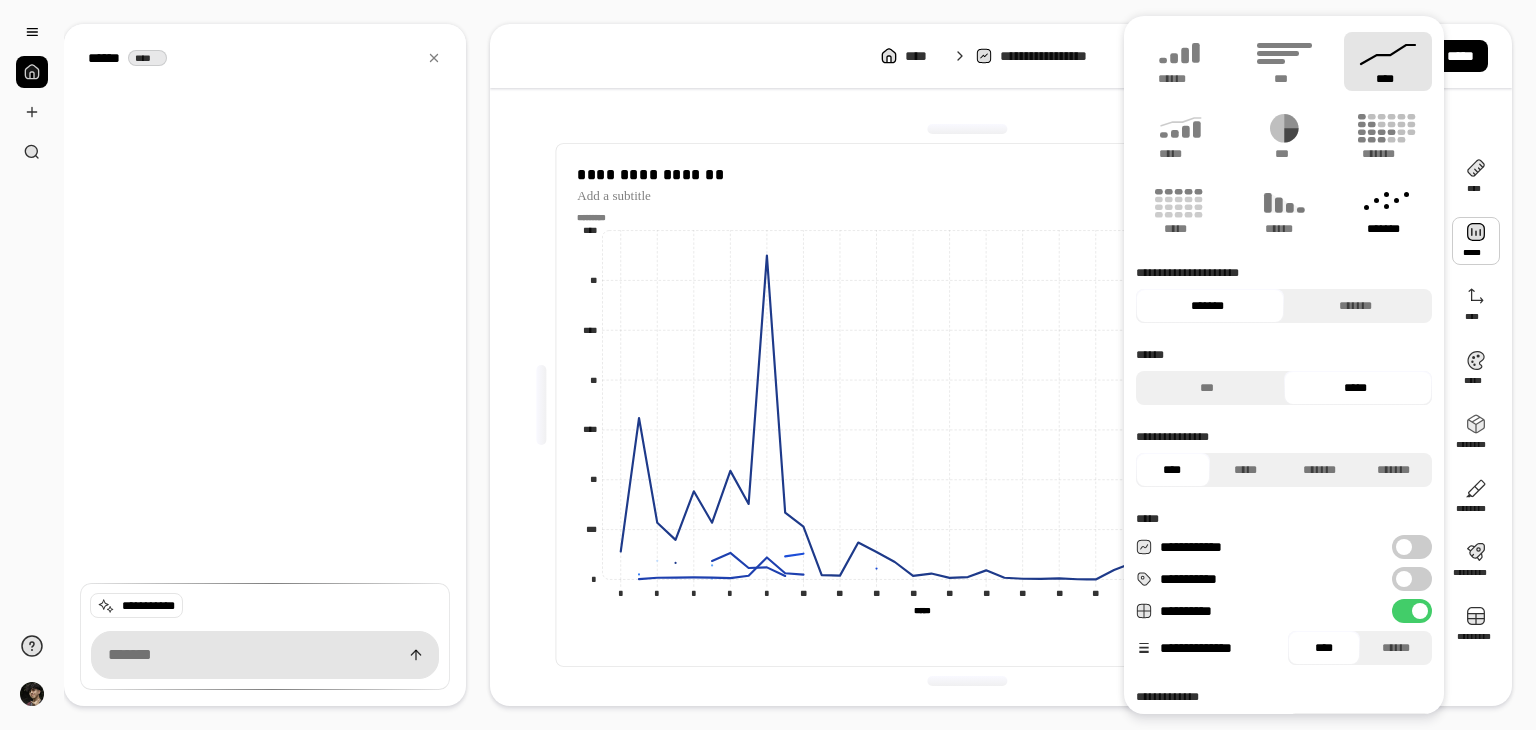 click 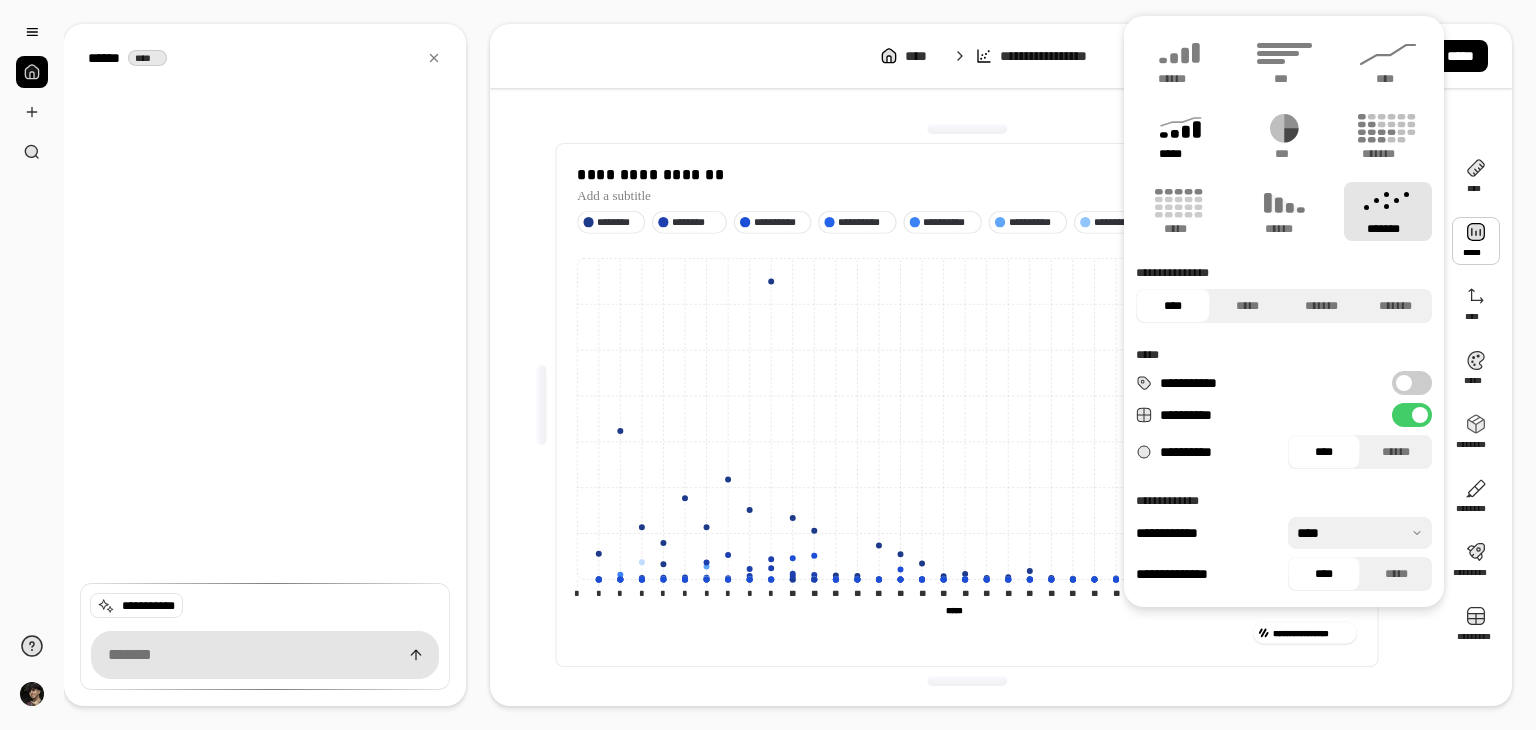 click 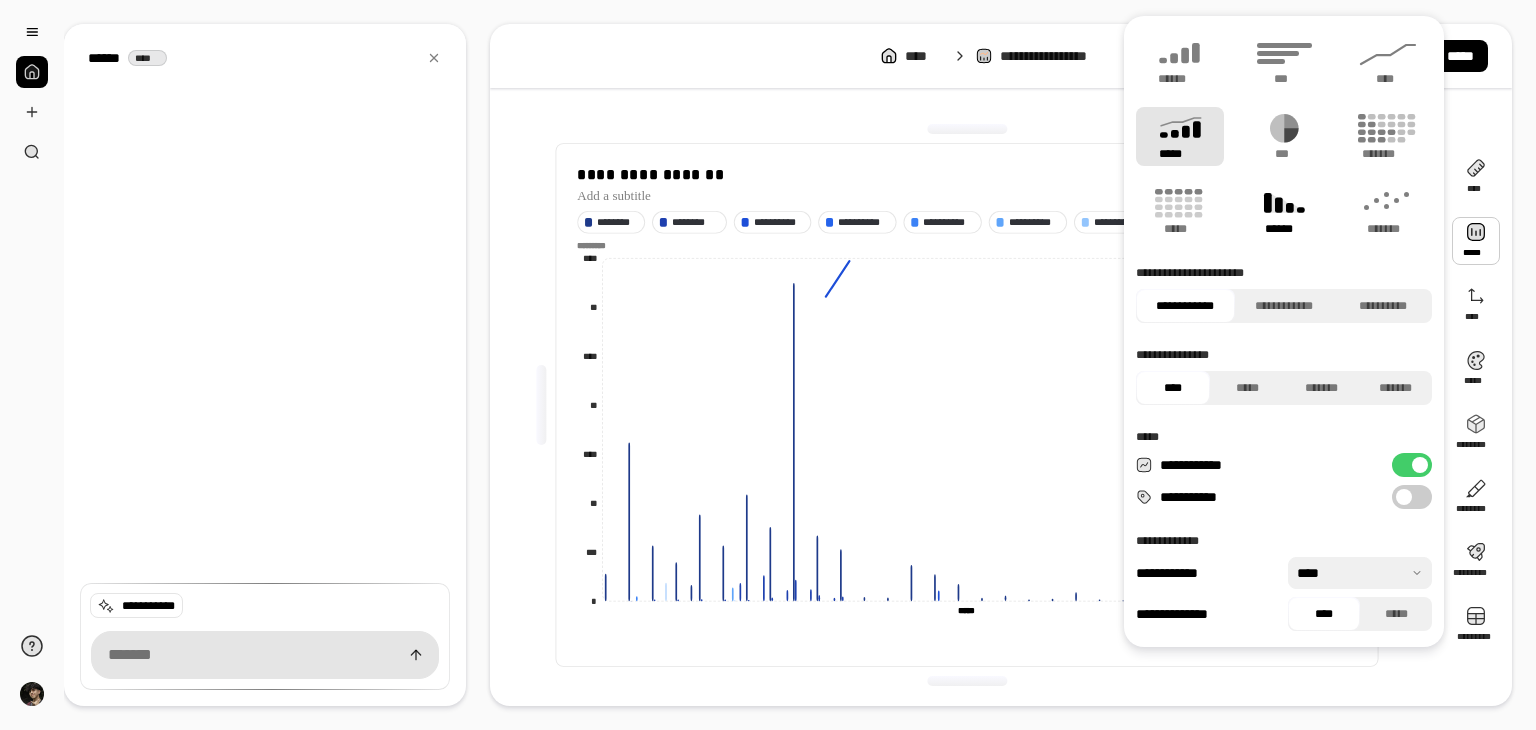 click 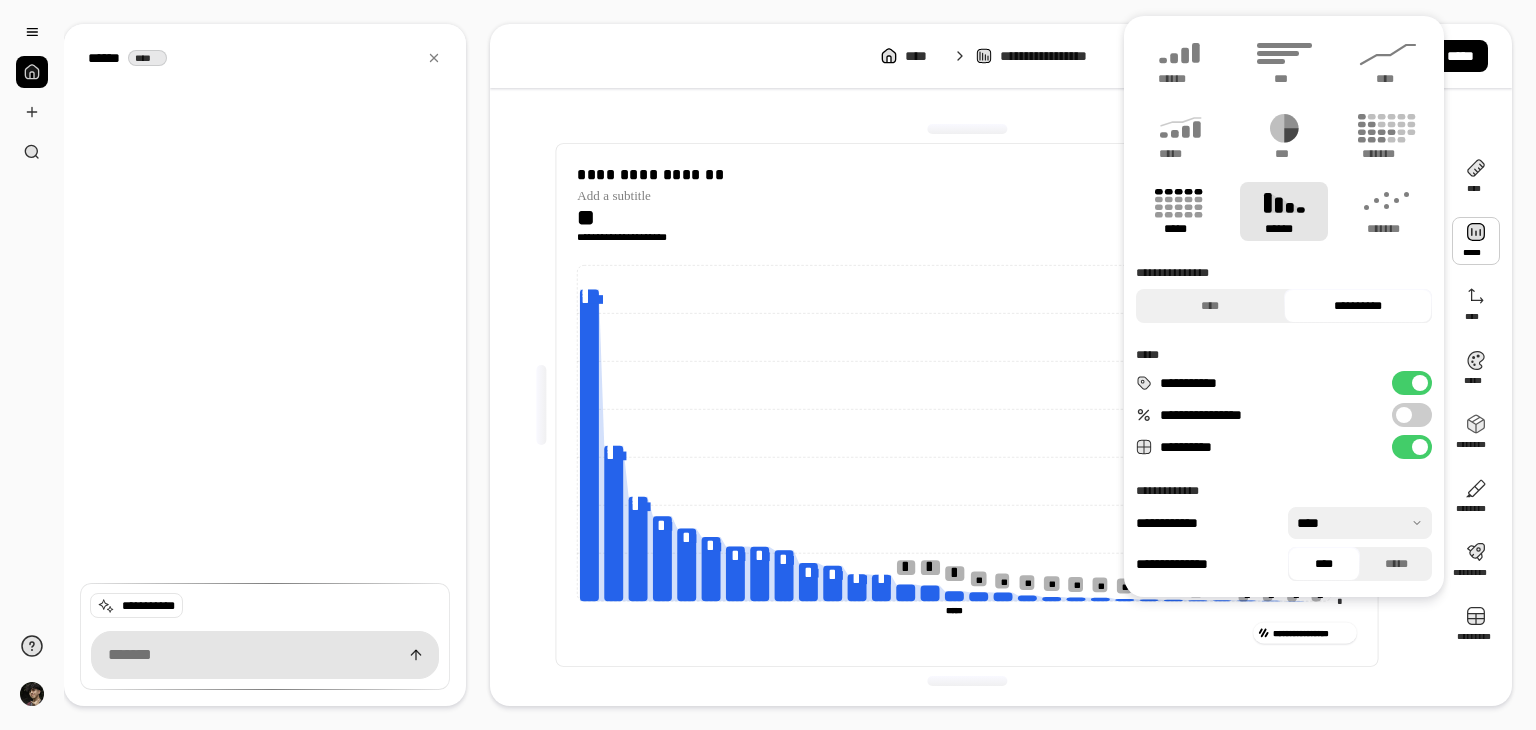 click 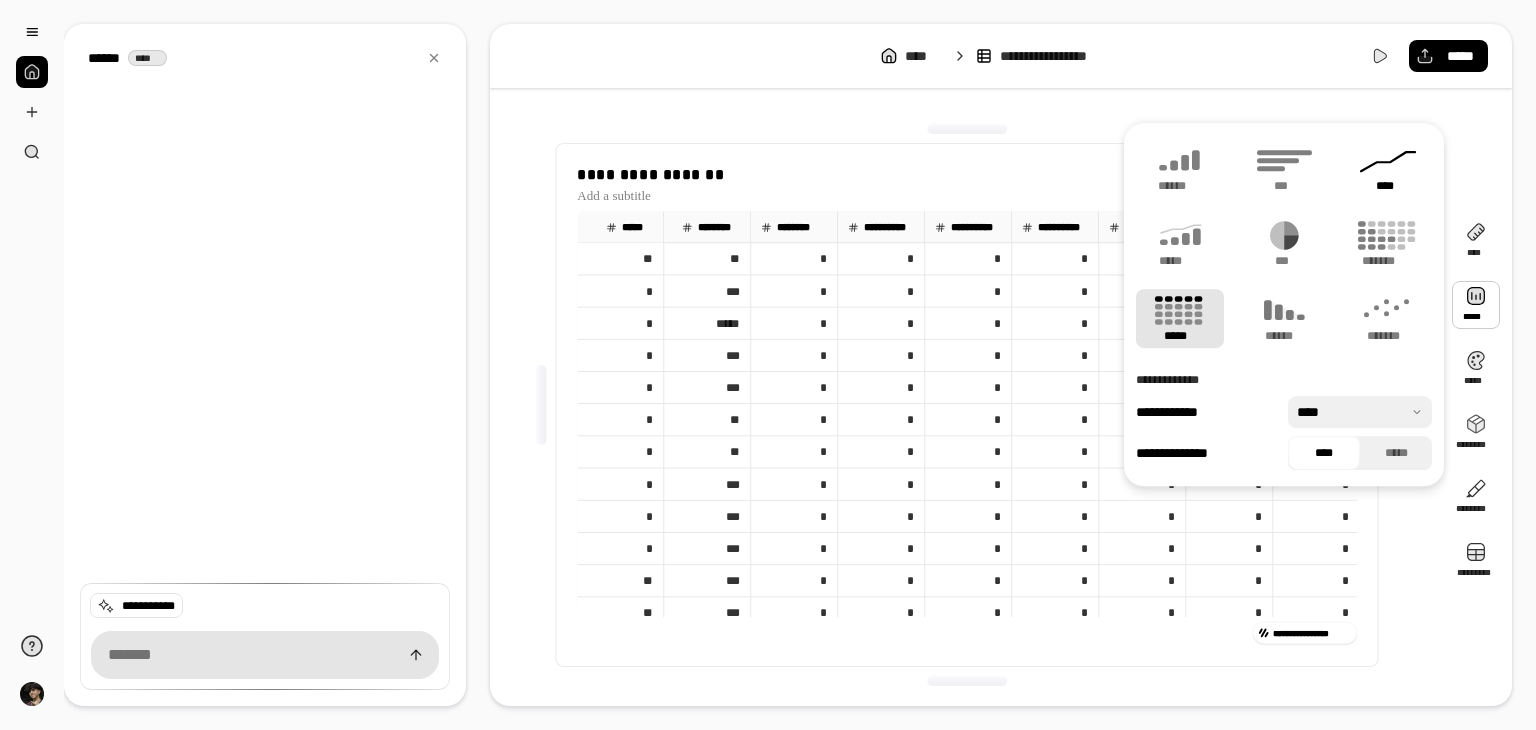 click 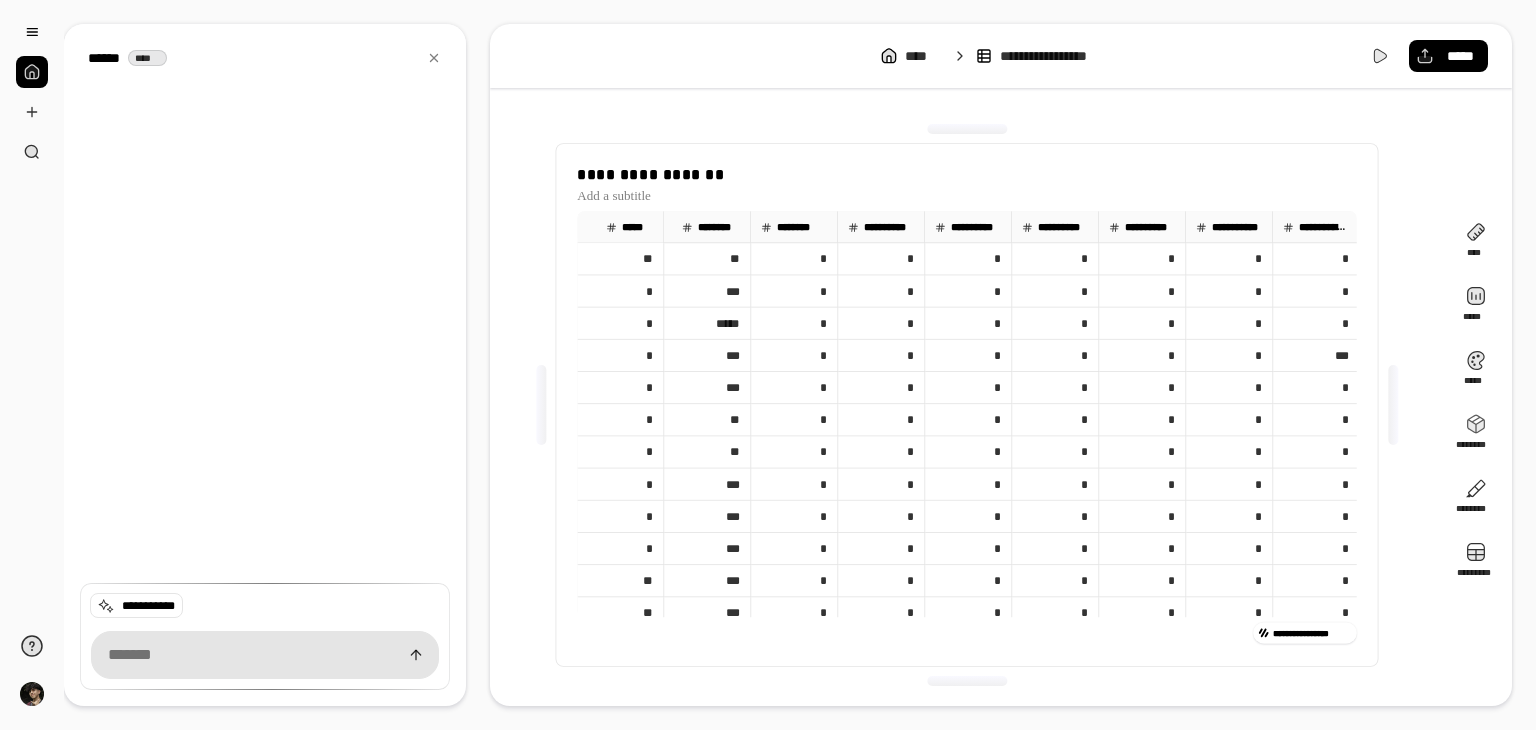 click on "**********" at bounding box center [1001, 365] 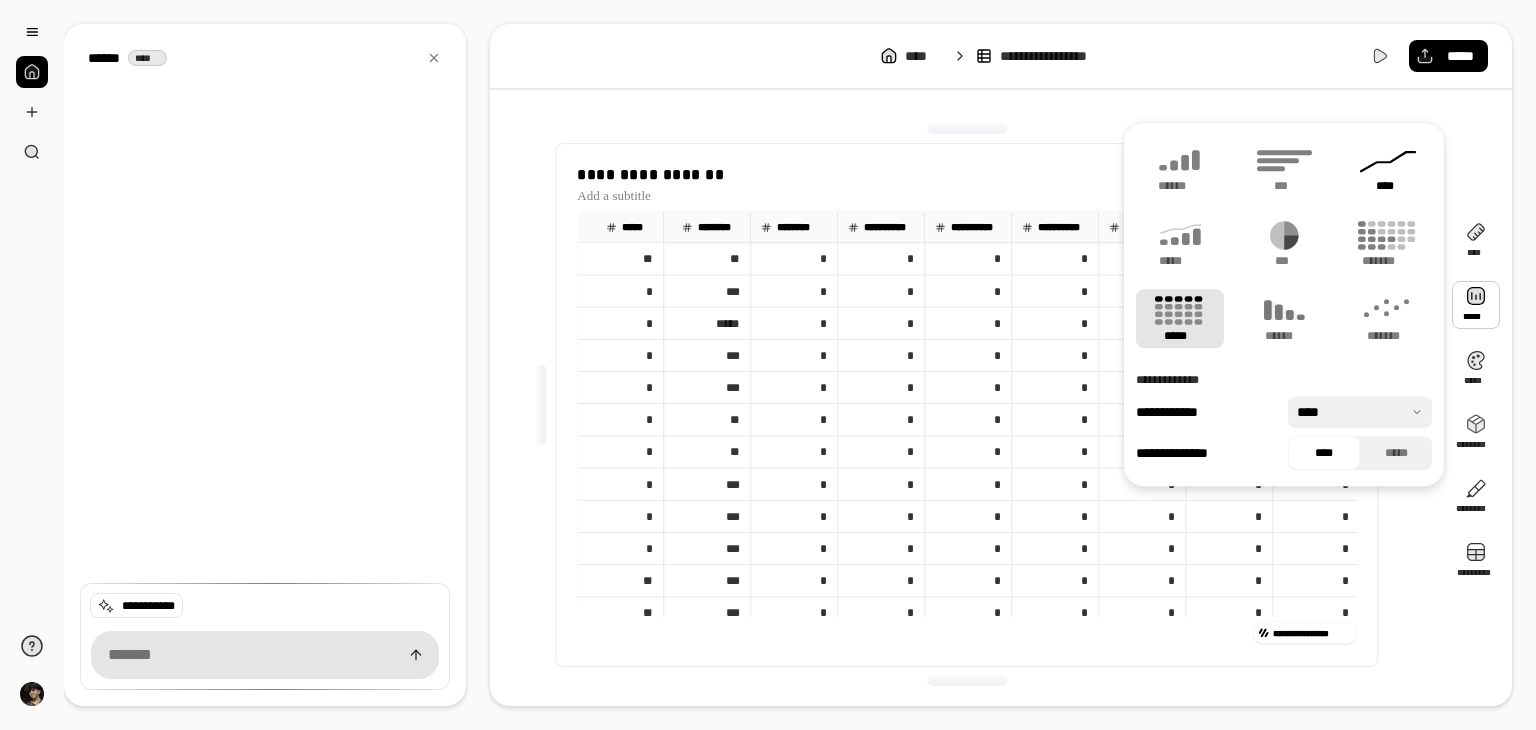 click 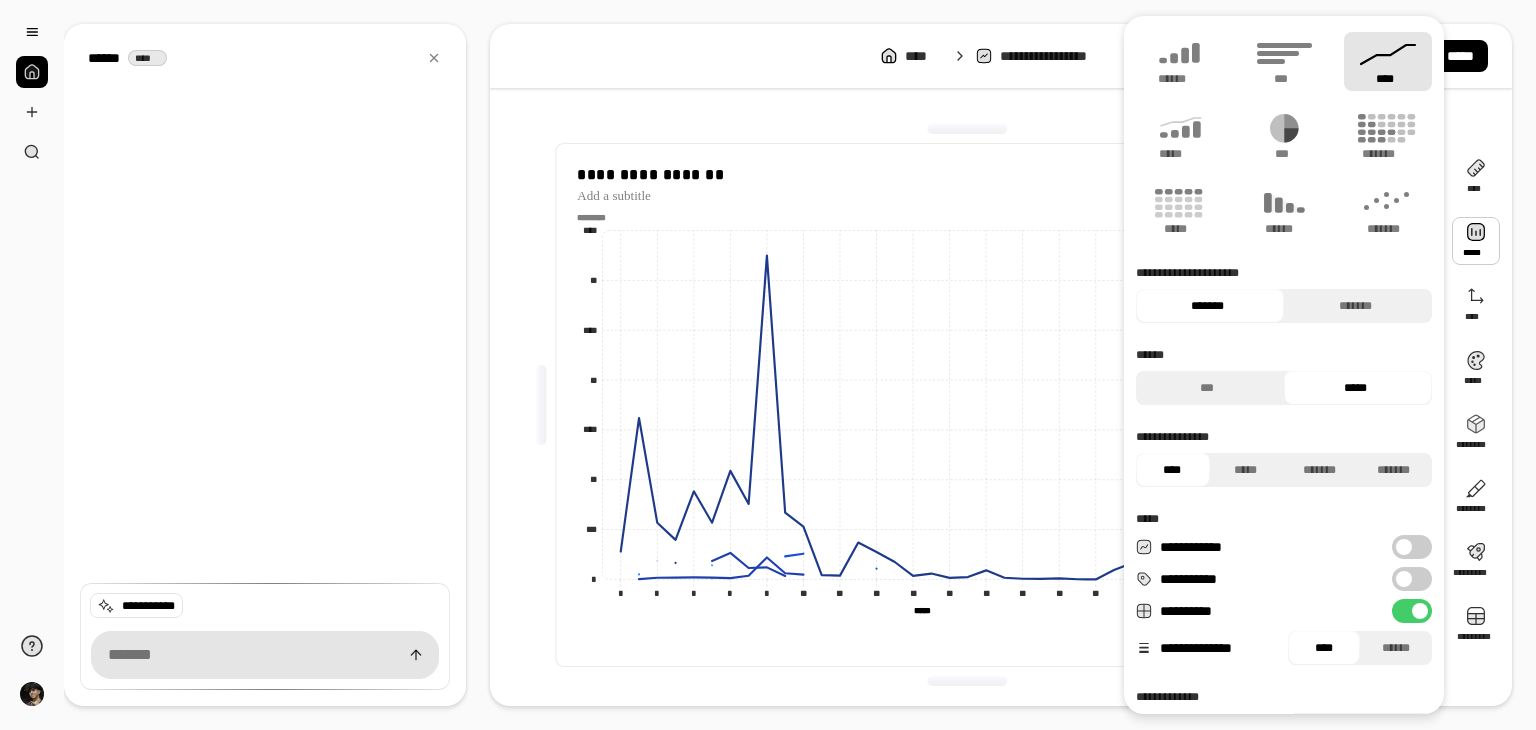 click on "**********" at bounding box center [967, 405] 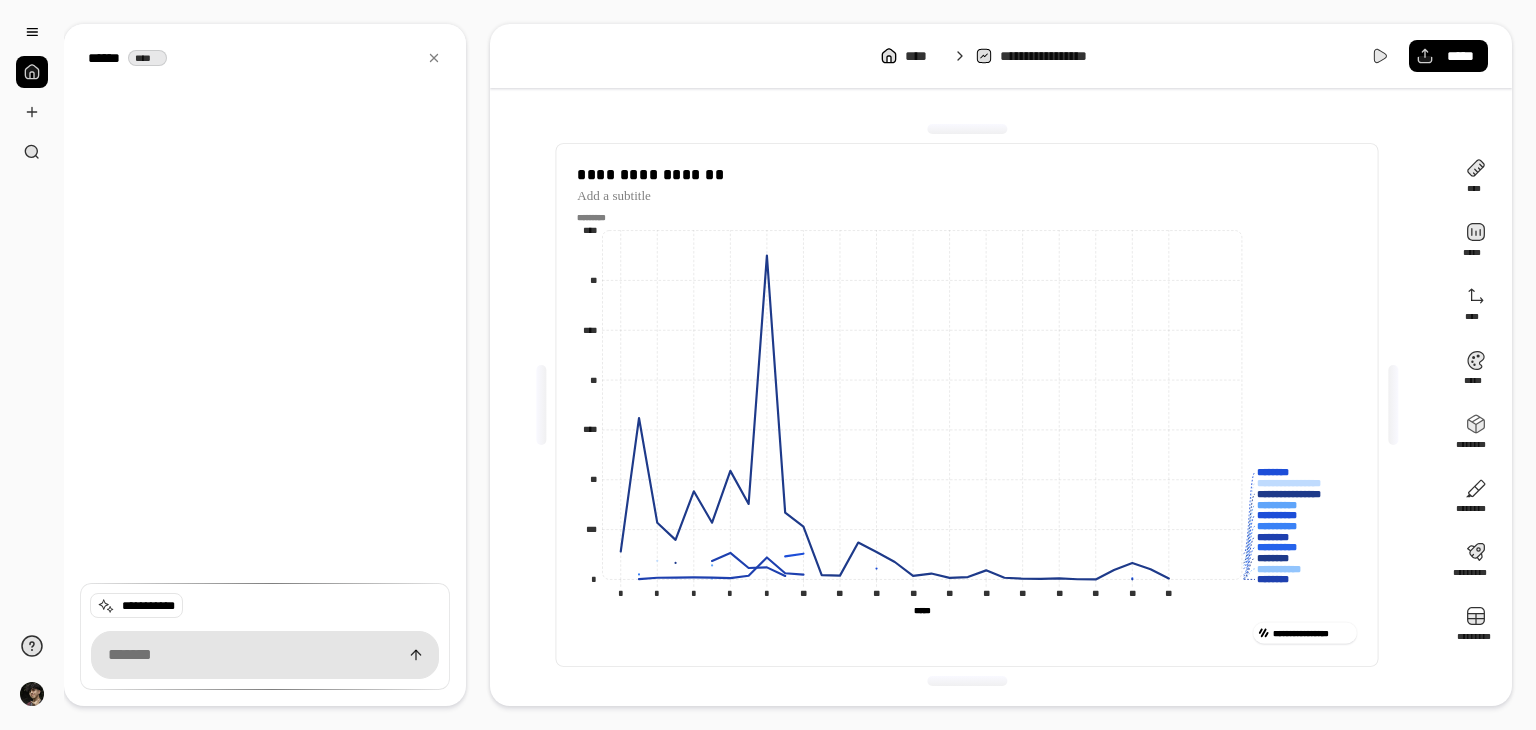 click on "******** ********" 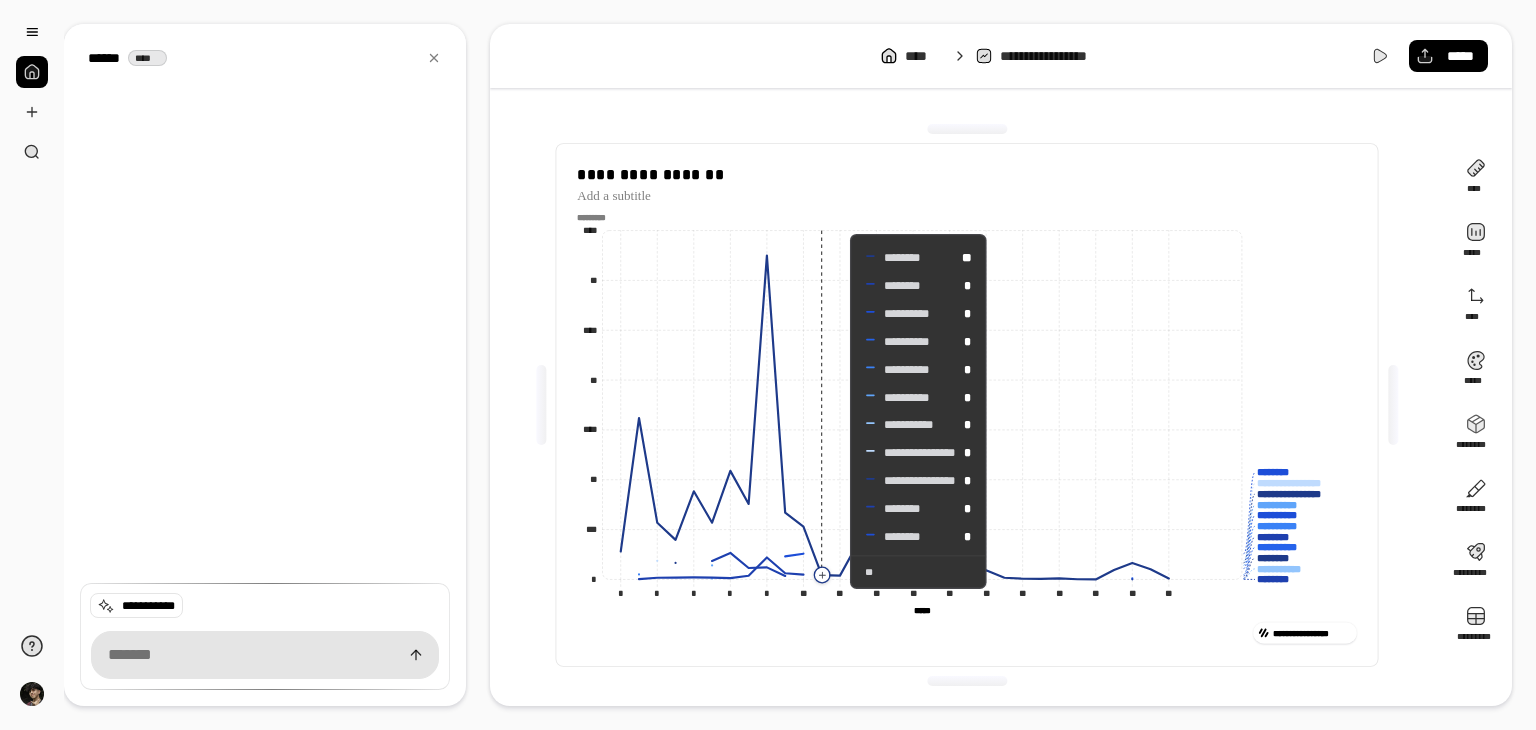 click 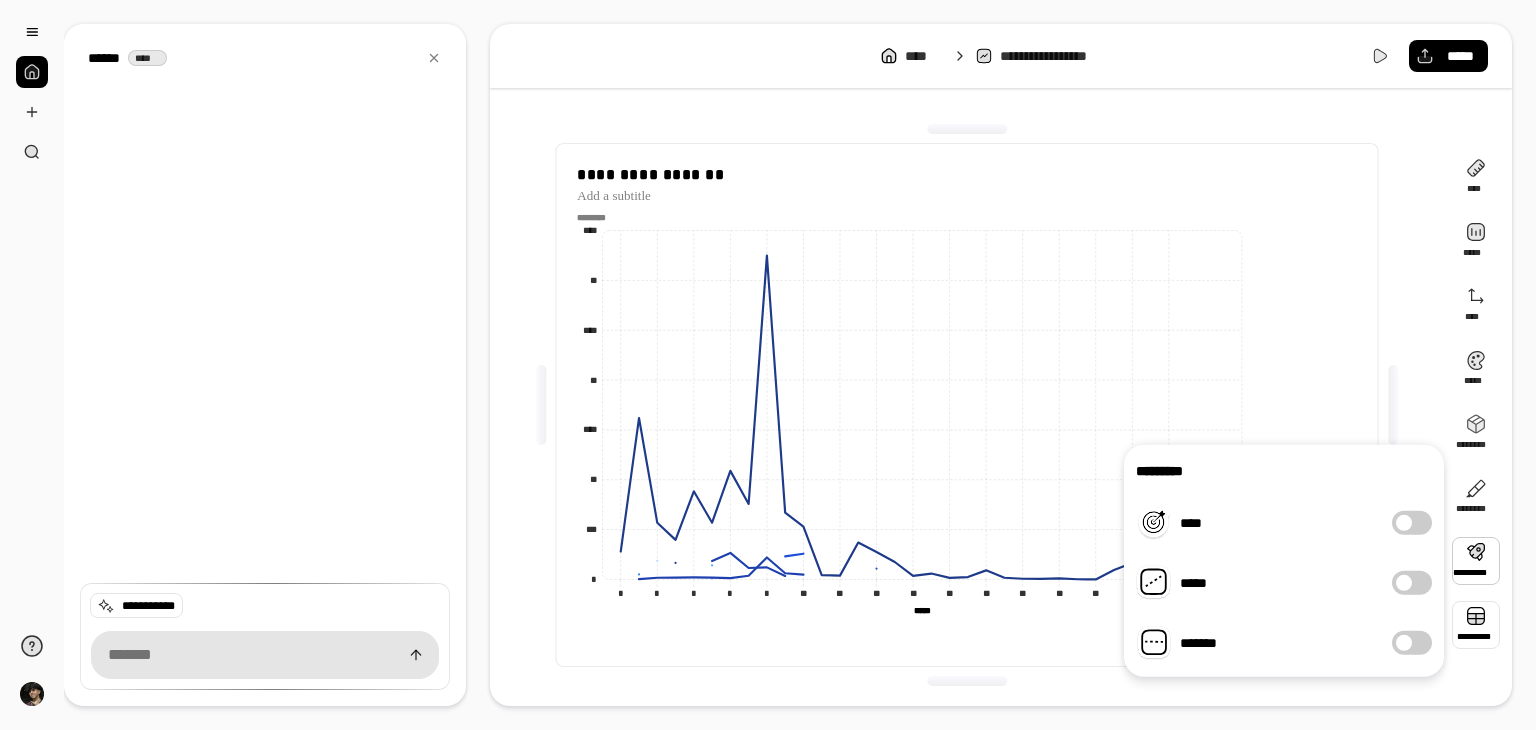 click at bounding box center [1476, 625] 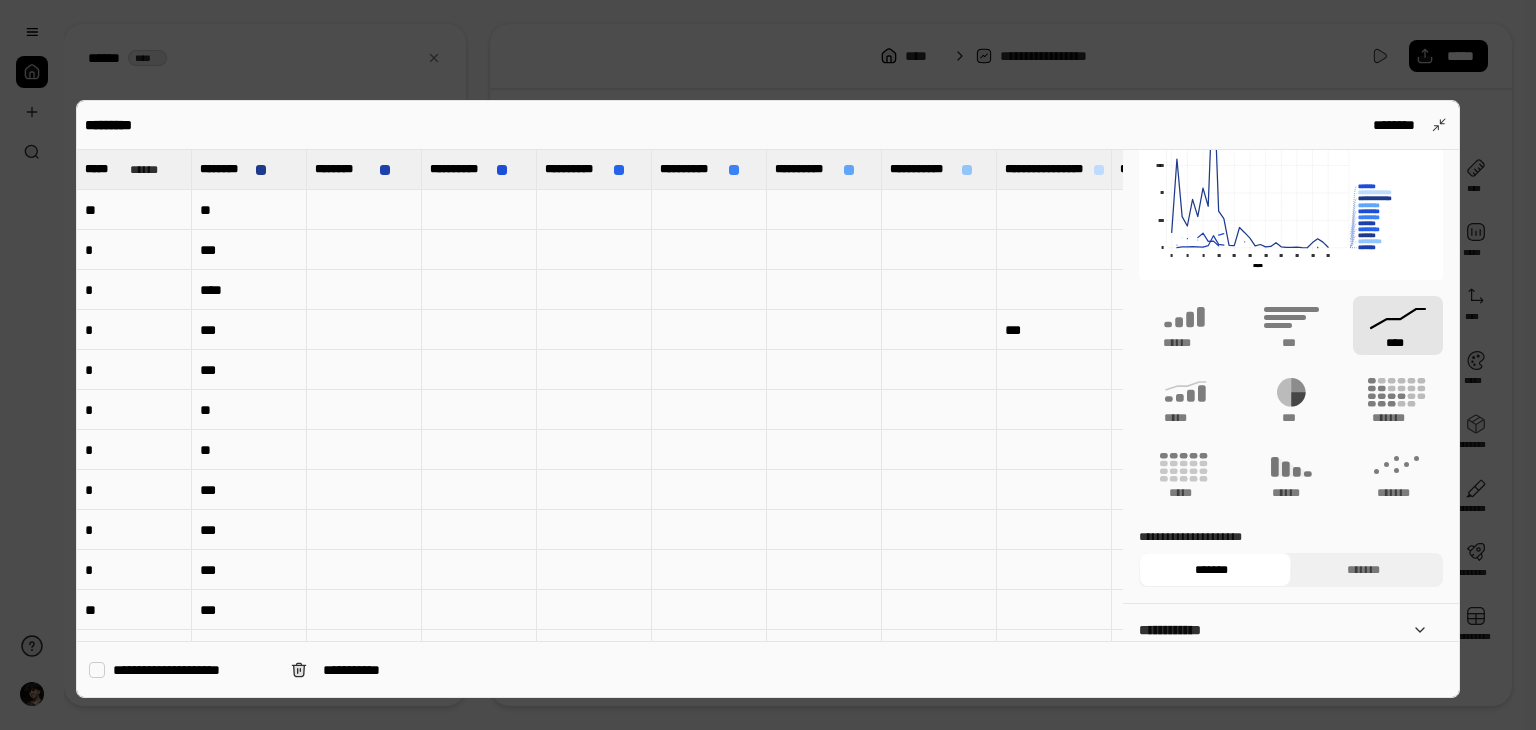 scroll, scrollTop: 0, scrollLeft: 0, axis: both 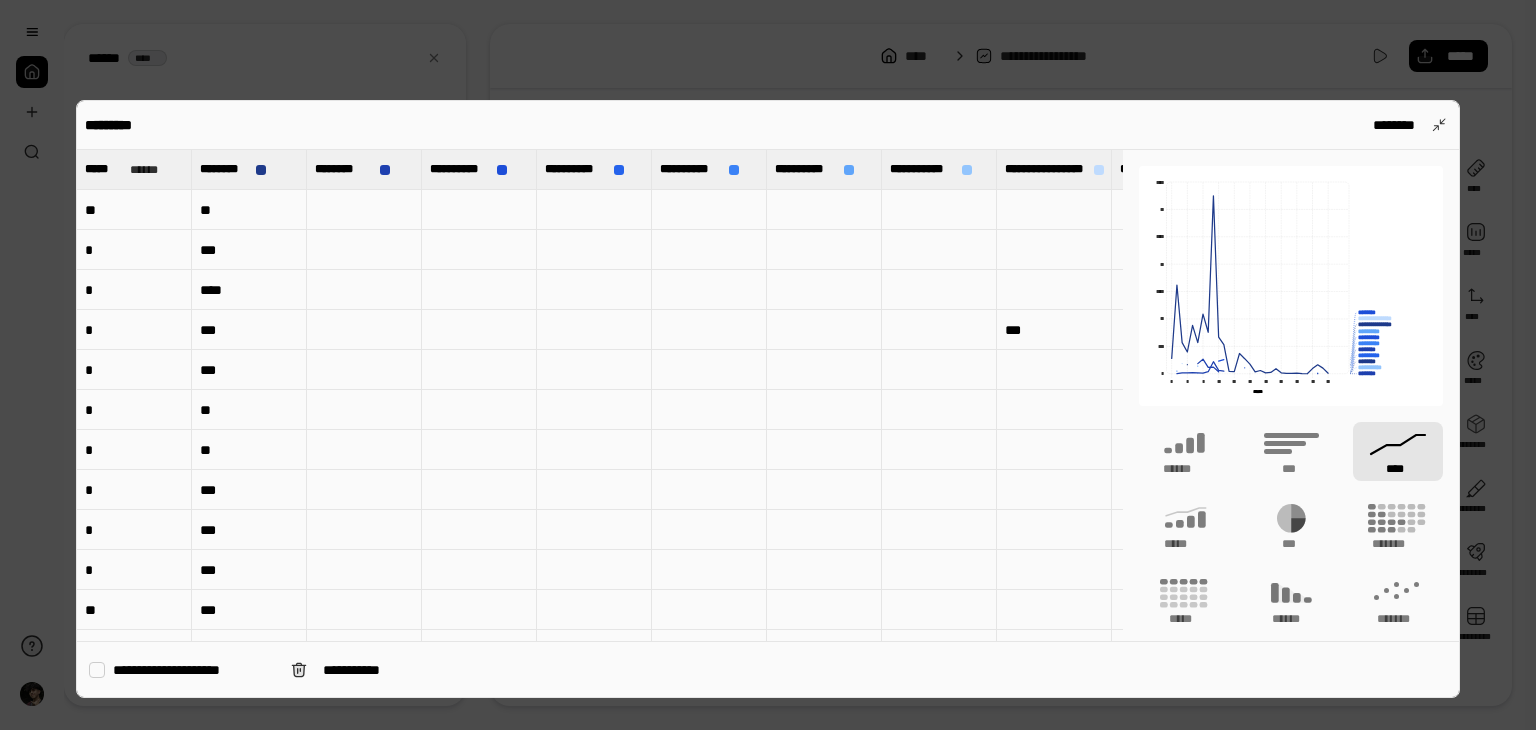 drag, startPoint x: 188, startPoint y: 77, endPoint x: 122, endPoint y: 79, distance: 66.0303 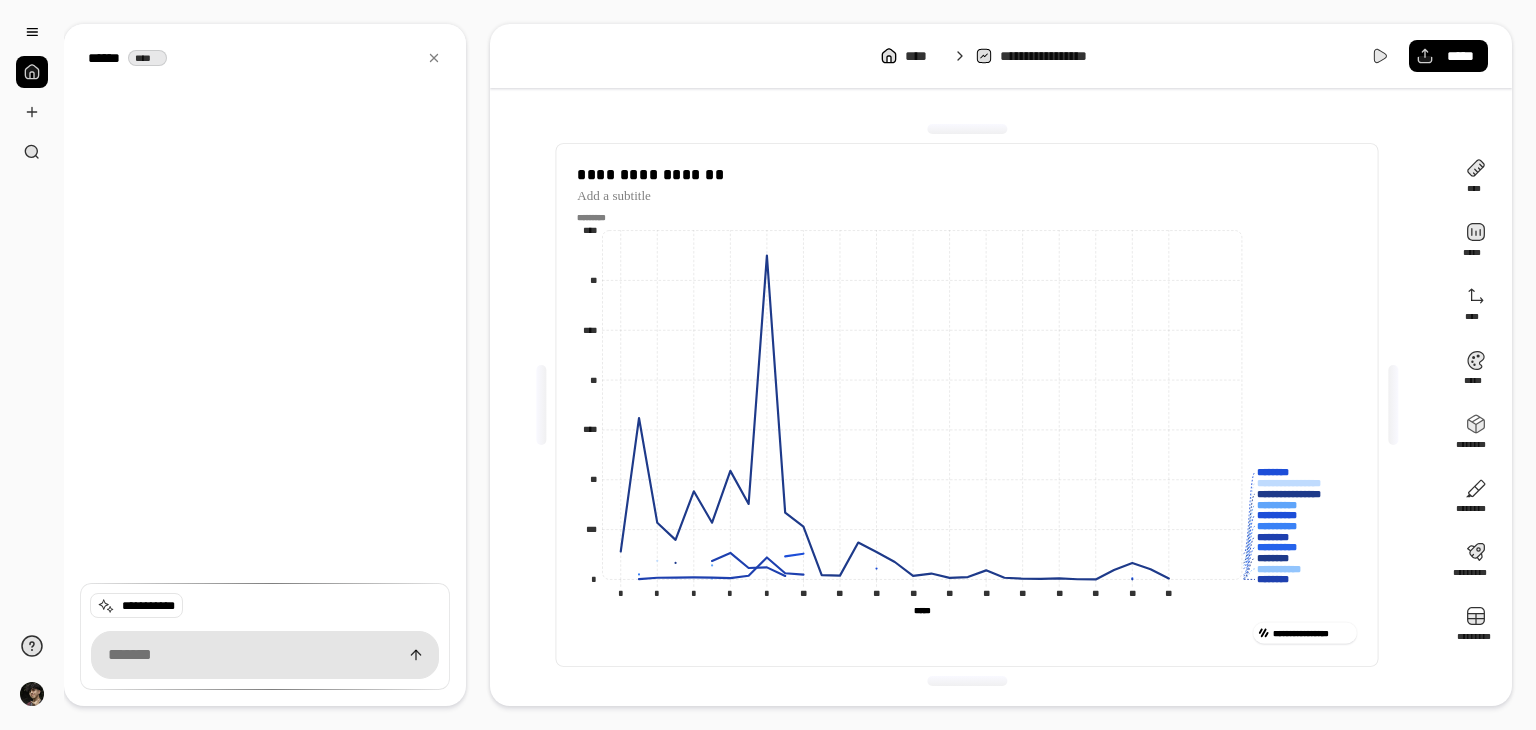 click at bounding box center (32, 72) 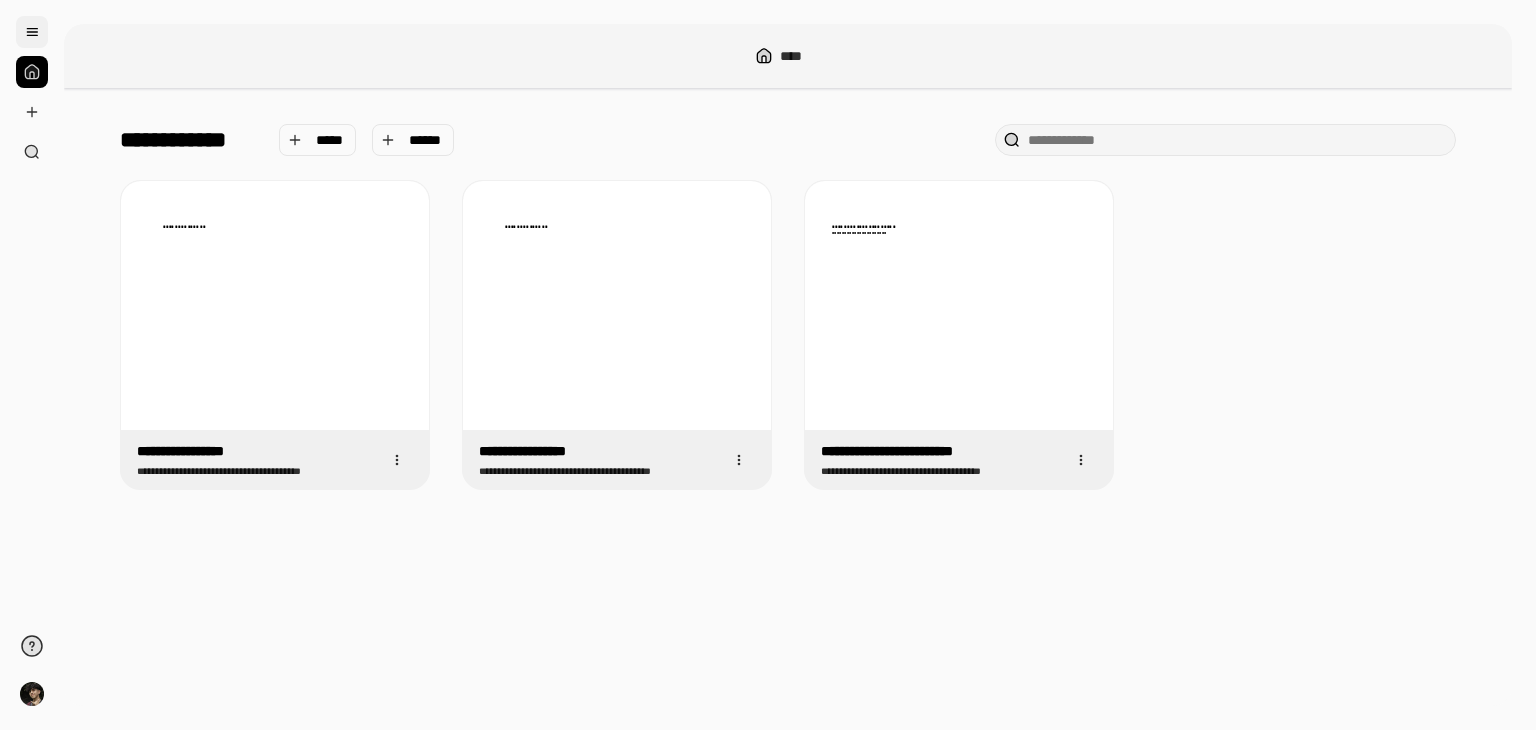 click at bounding box center [32, 32] 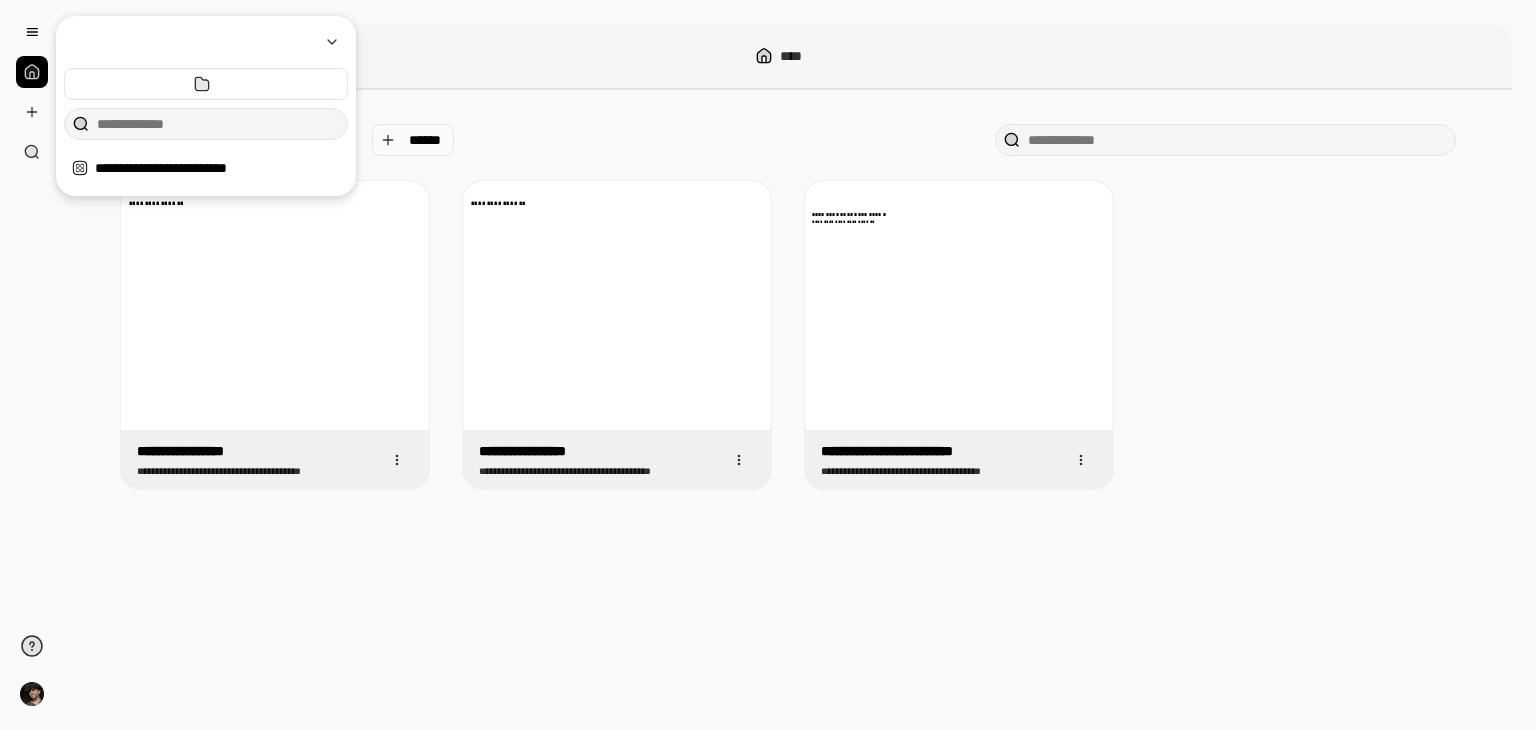 click on "**********" at bounding box center [221, 168] 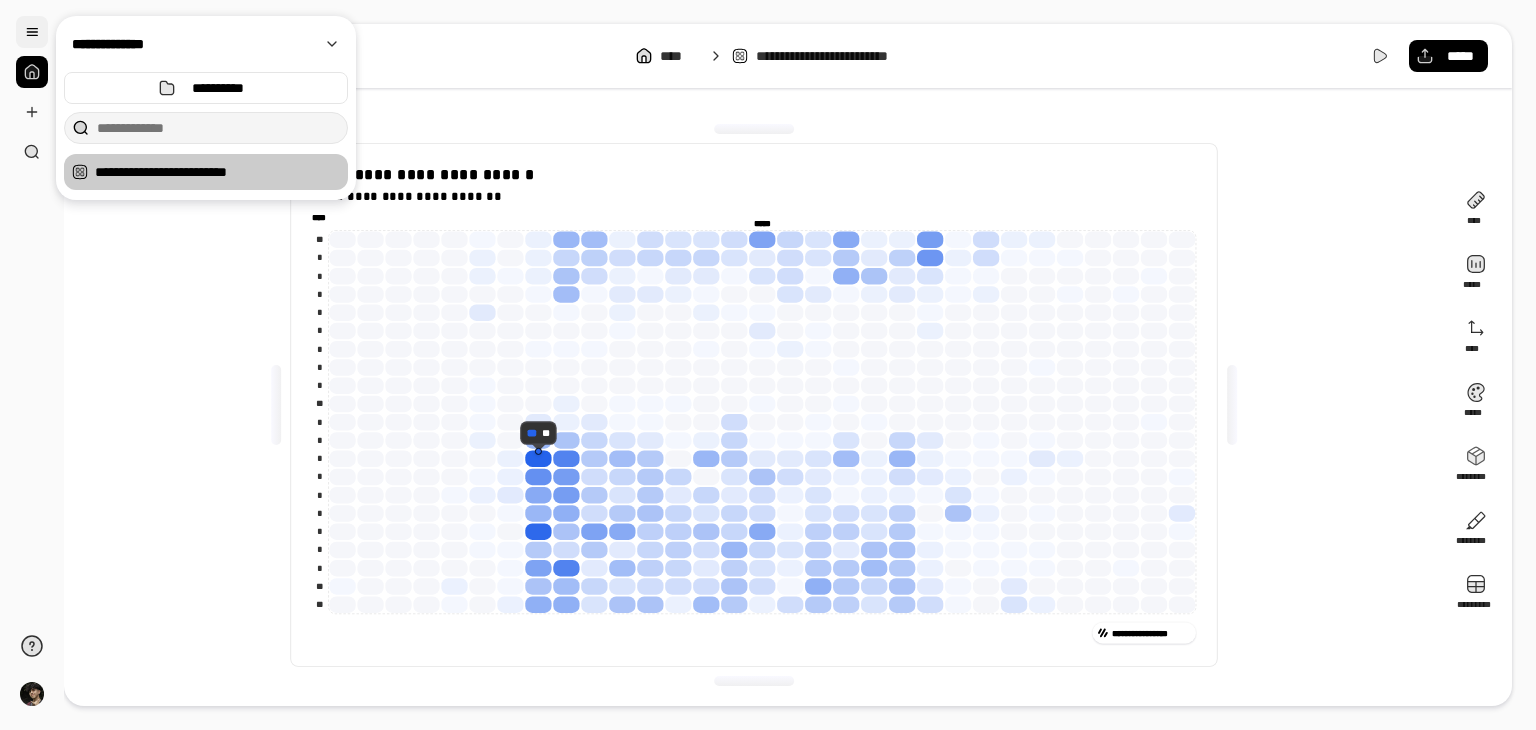 click at bounding box center (32, 32) 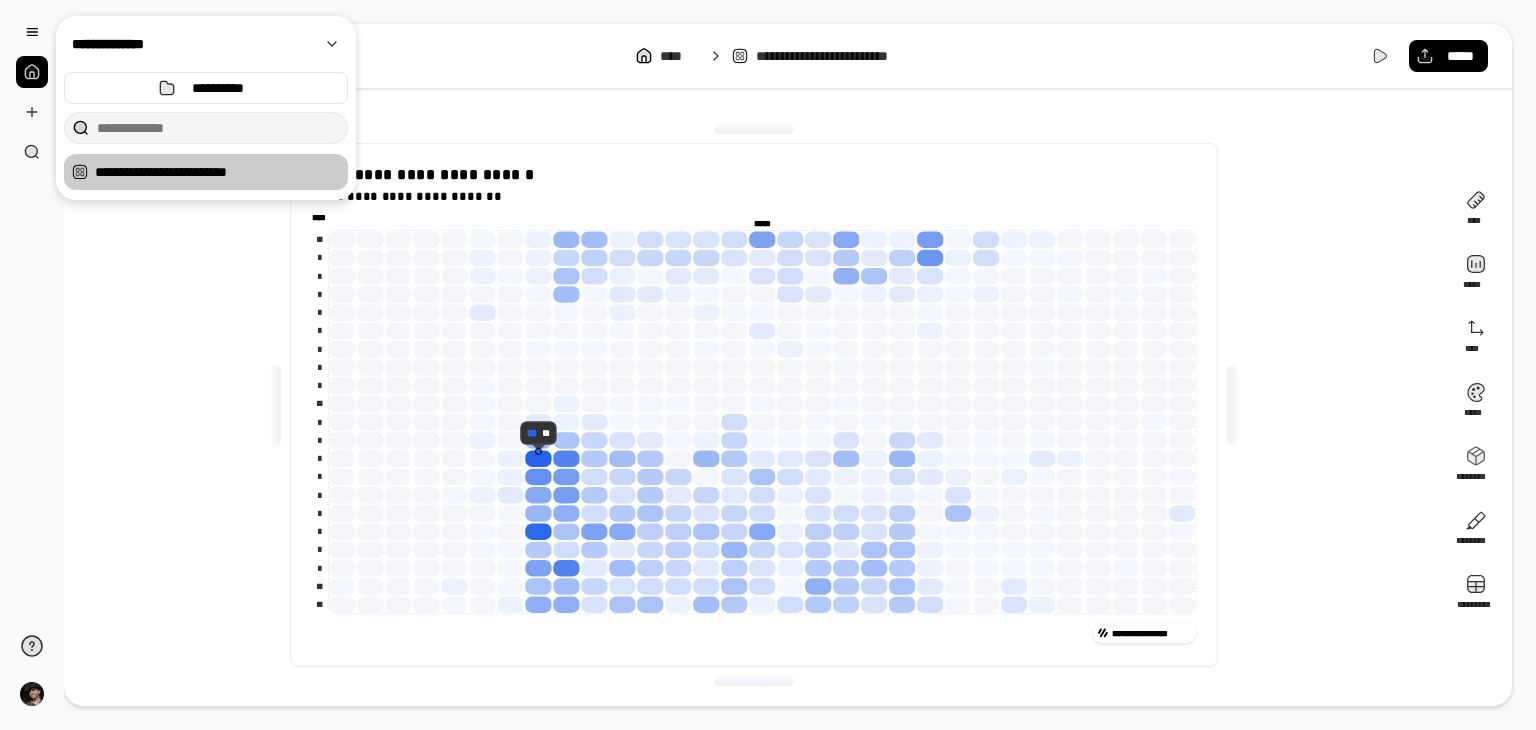 click at bounding box center [32, 72] 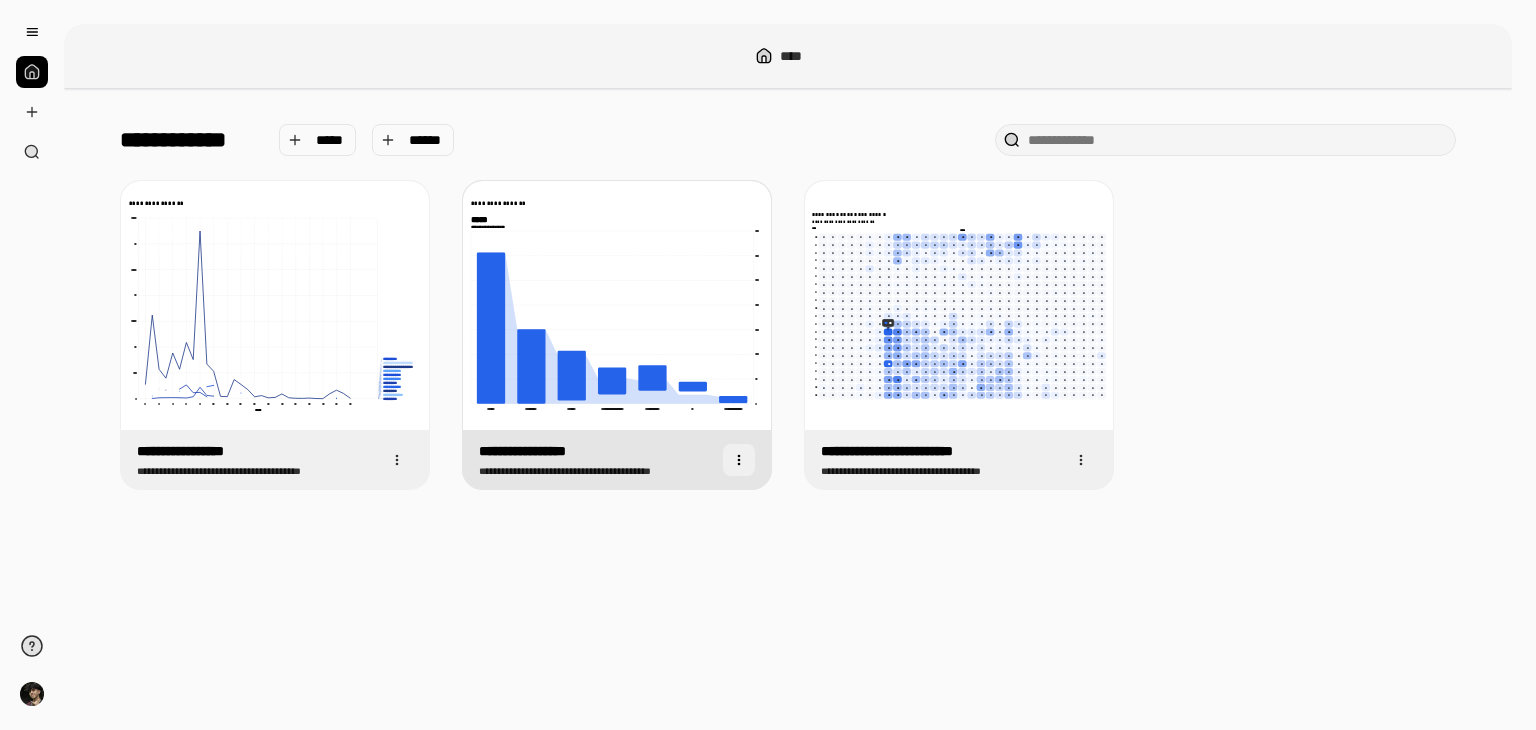 click at bounding box center (739, 460) 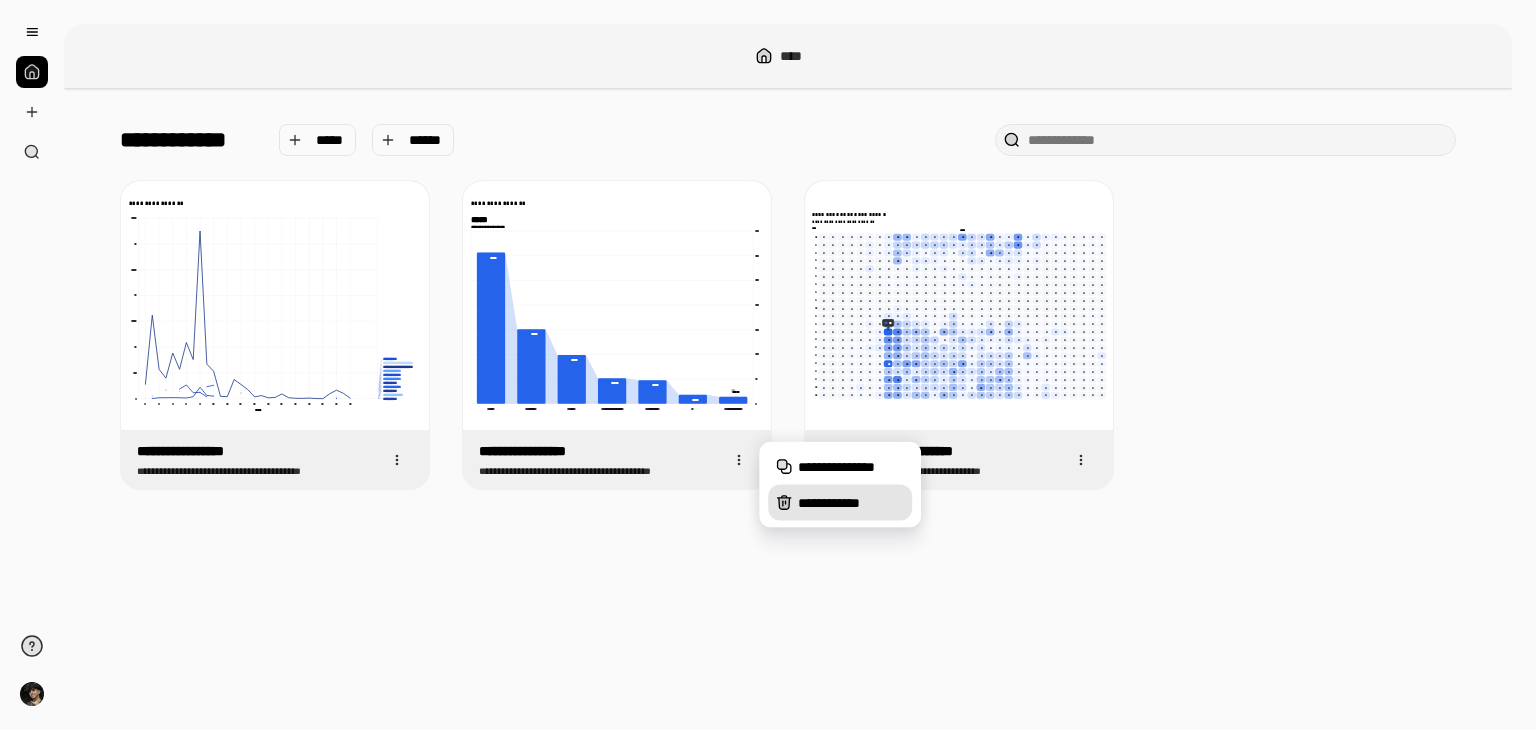 click on "**********" at bounding box center [851, 503] 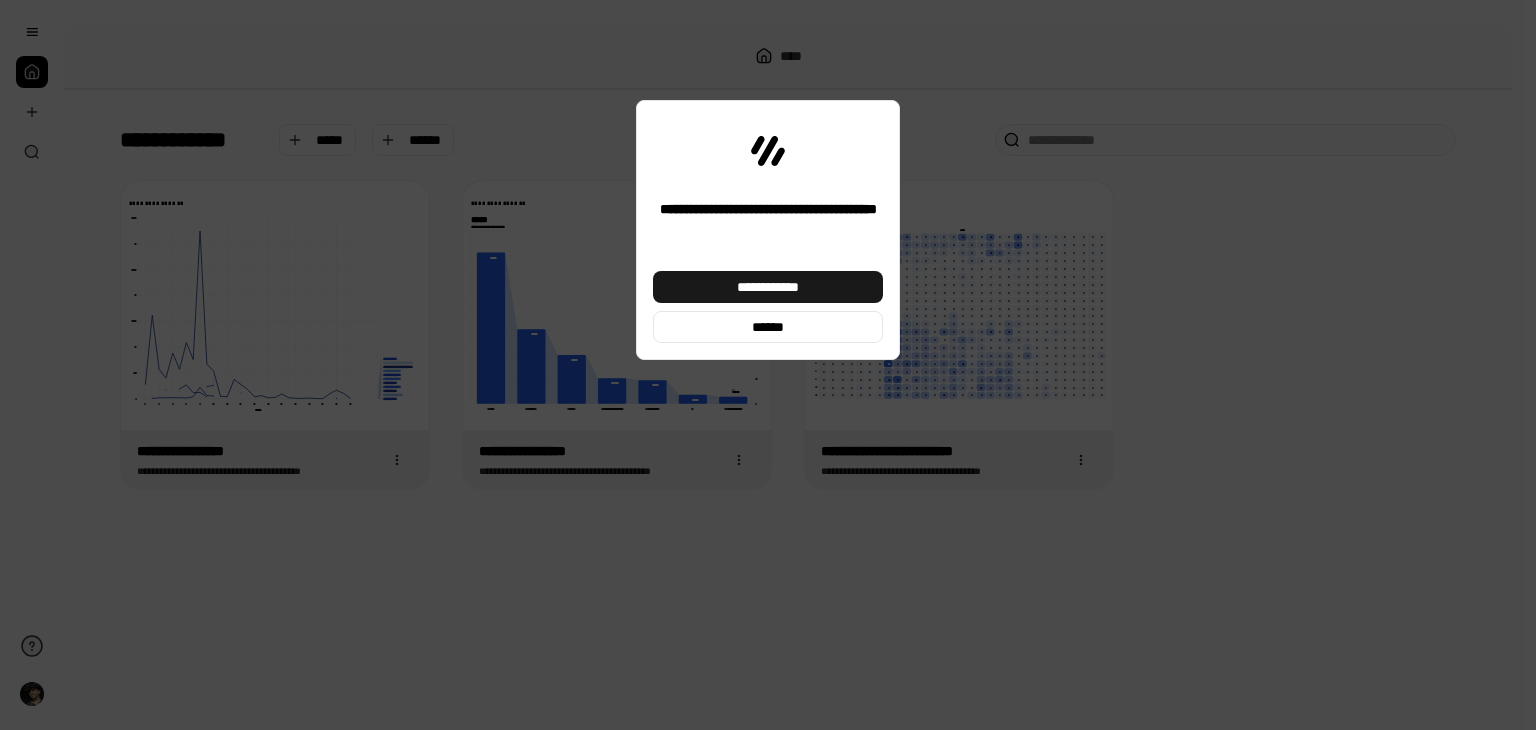 click on "**********" at bounding box center (768, 287) 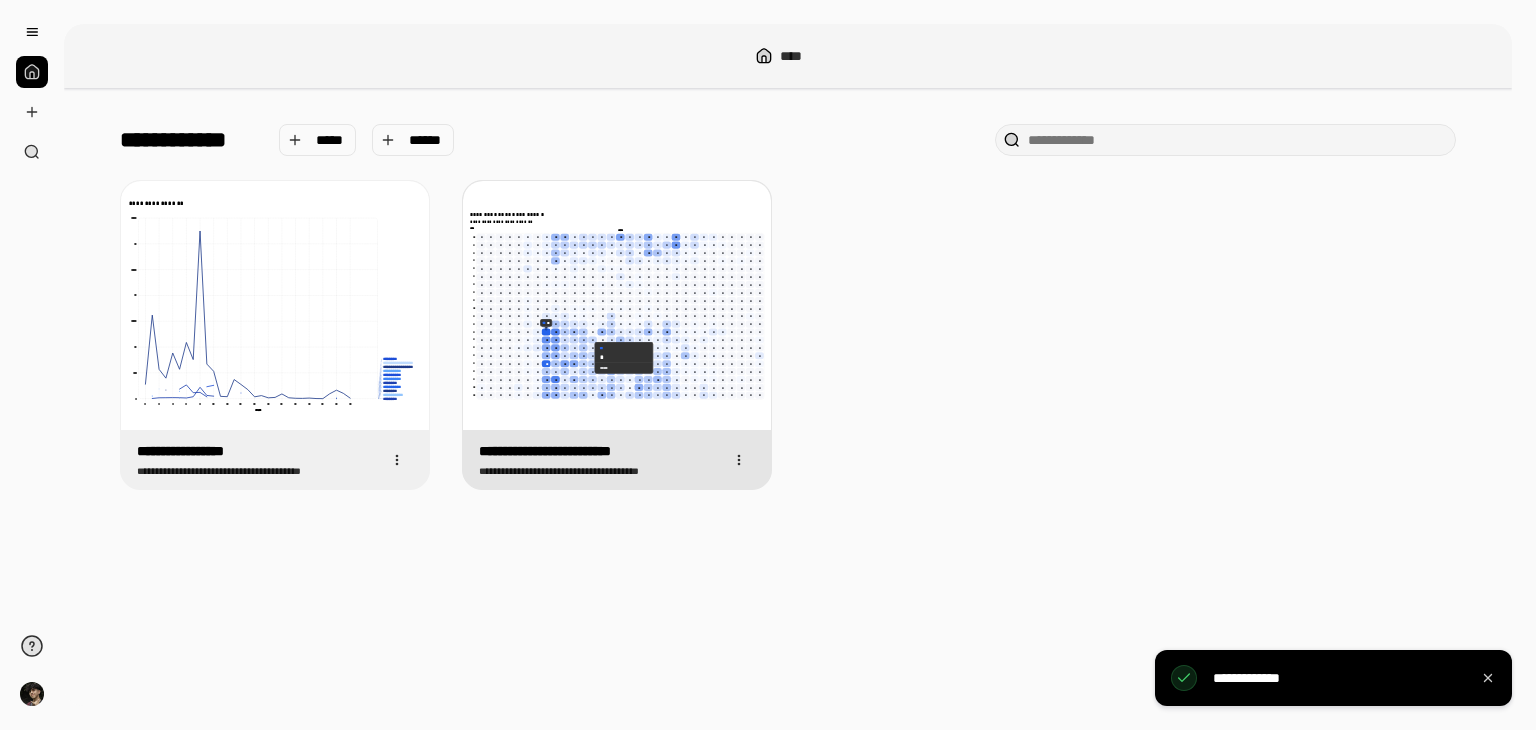 click 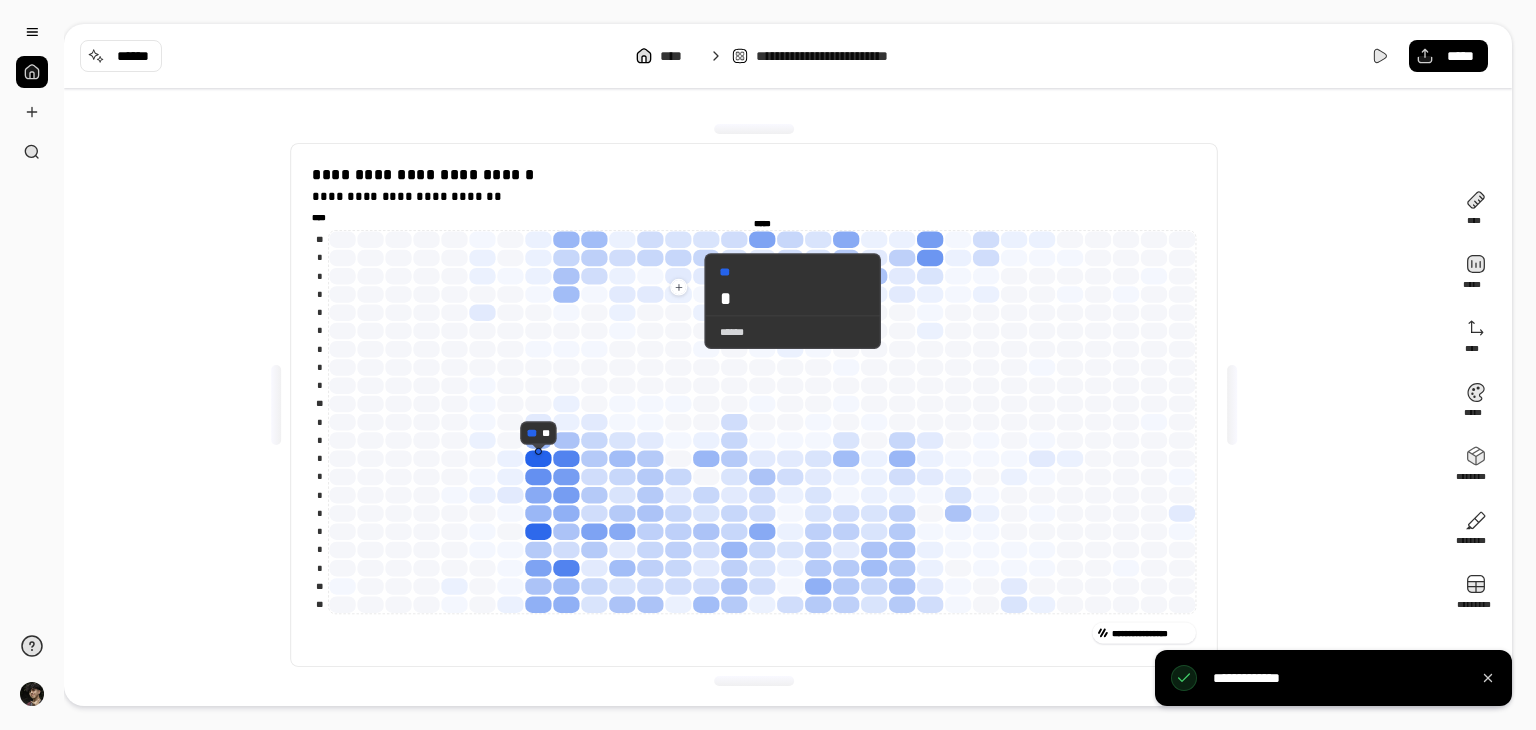 click 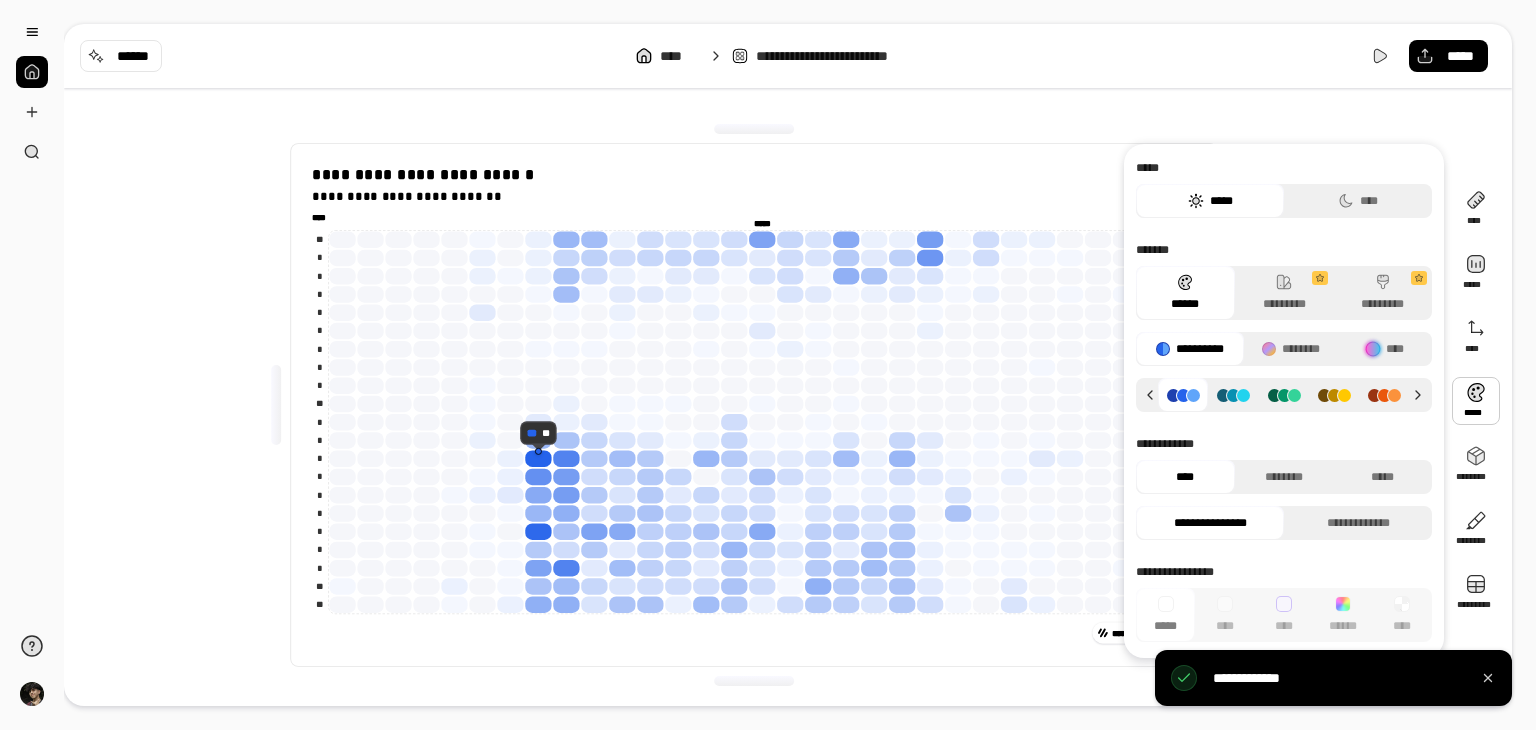 click at bounding box center (1476, 401) 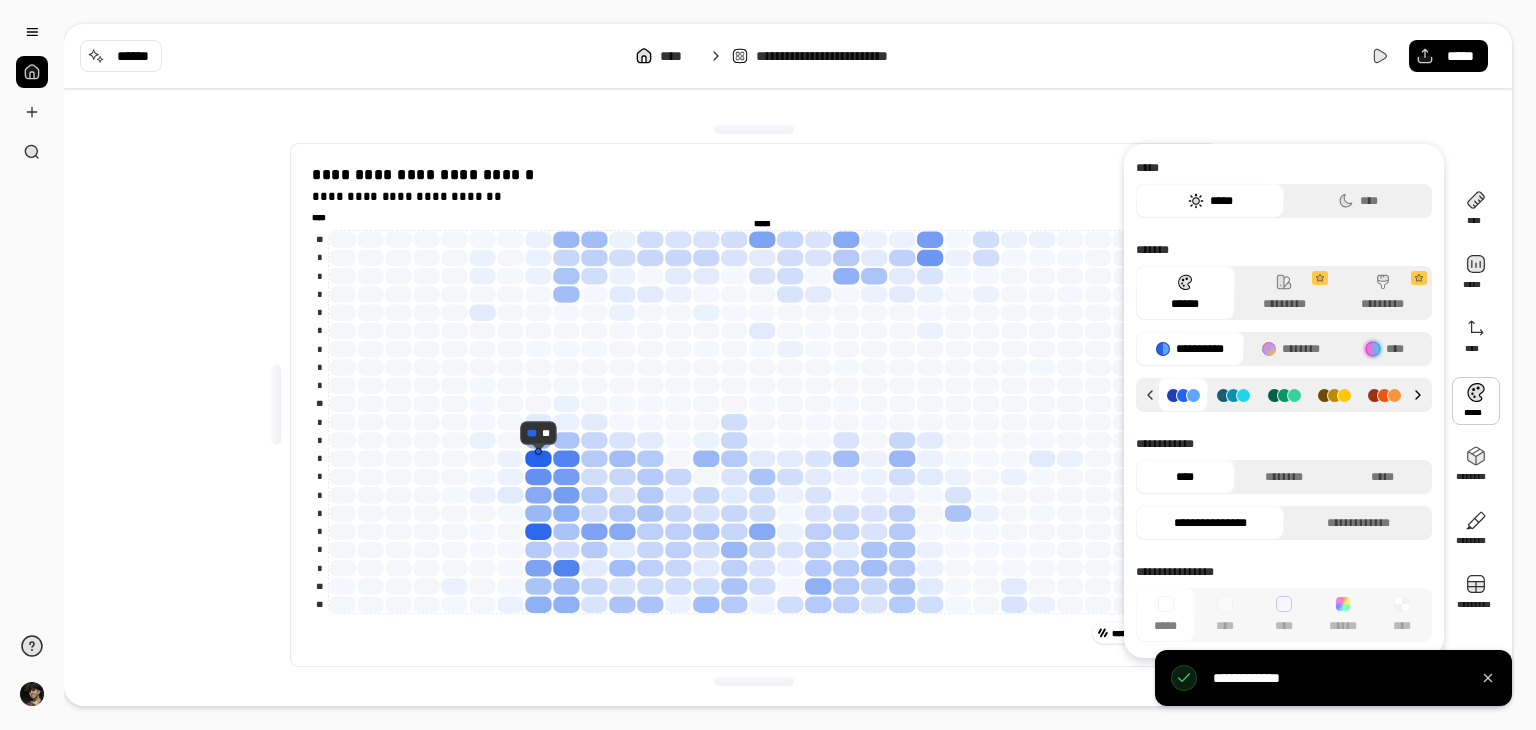 click 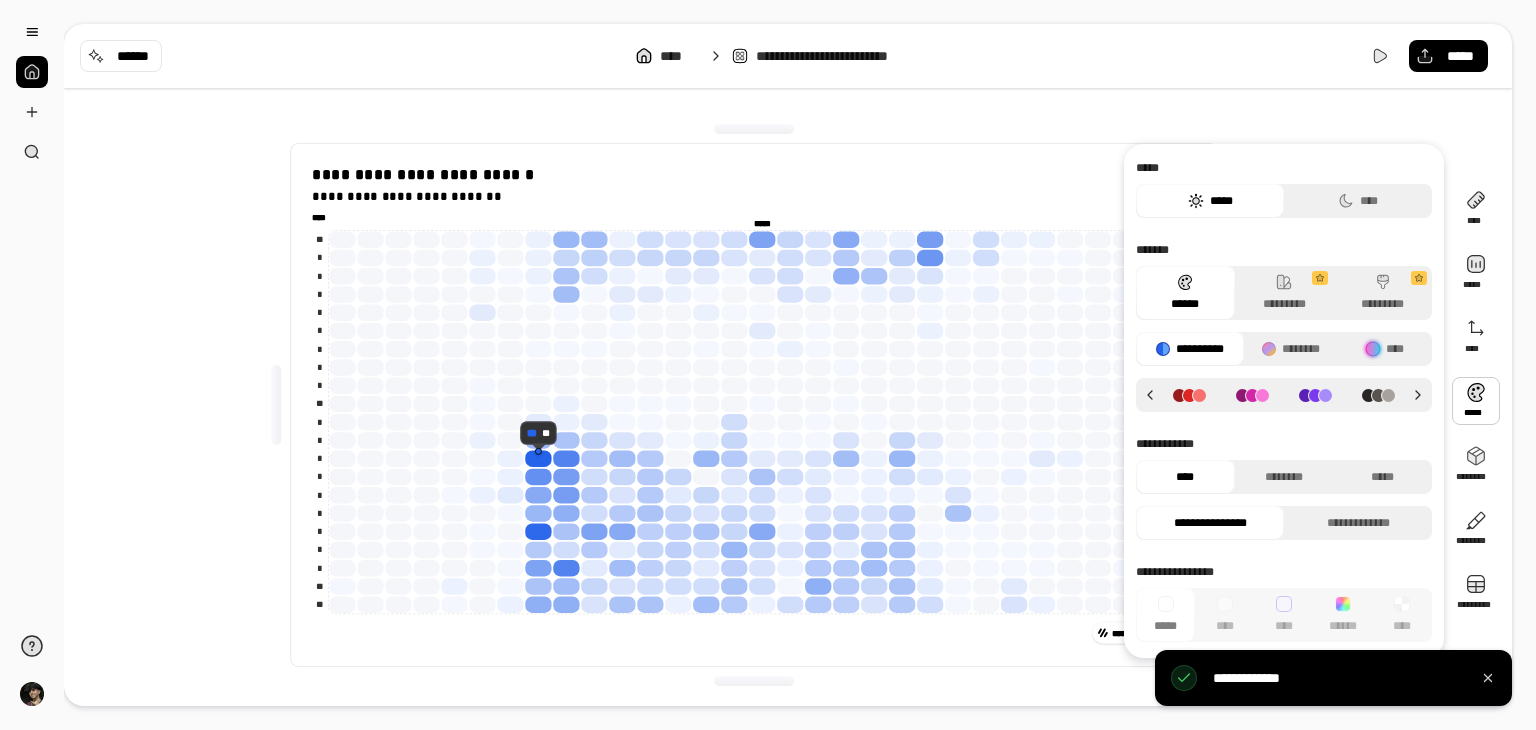 click 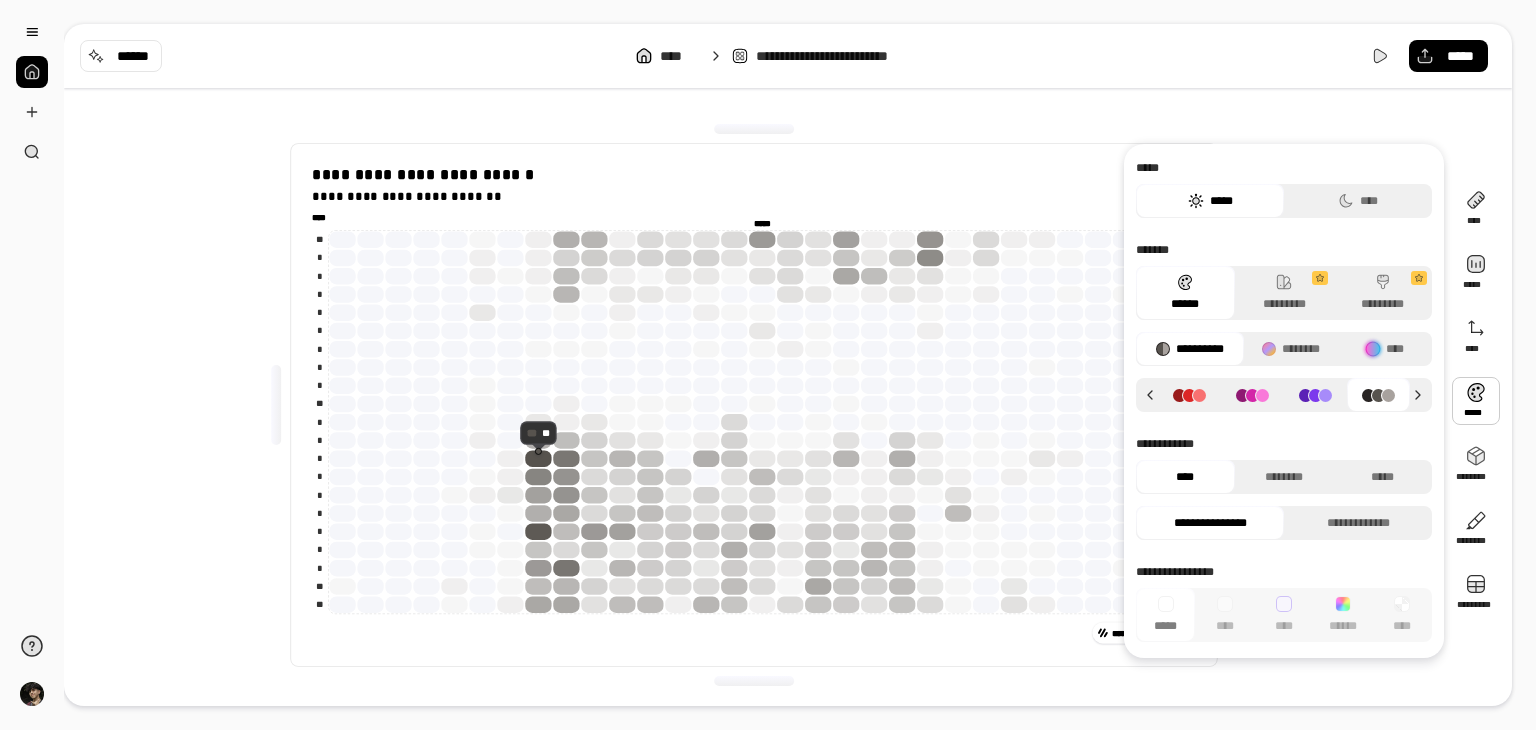 click on "**********" at bounding box center [754, 405] 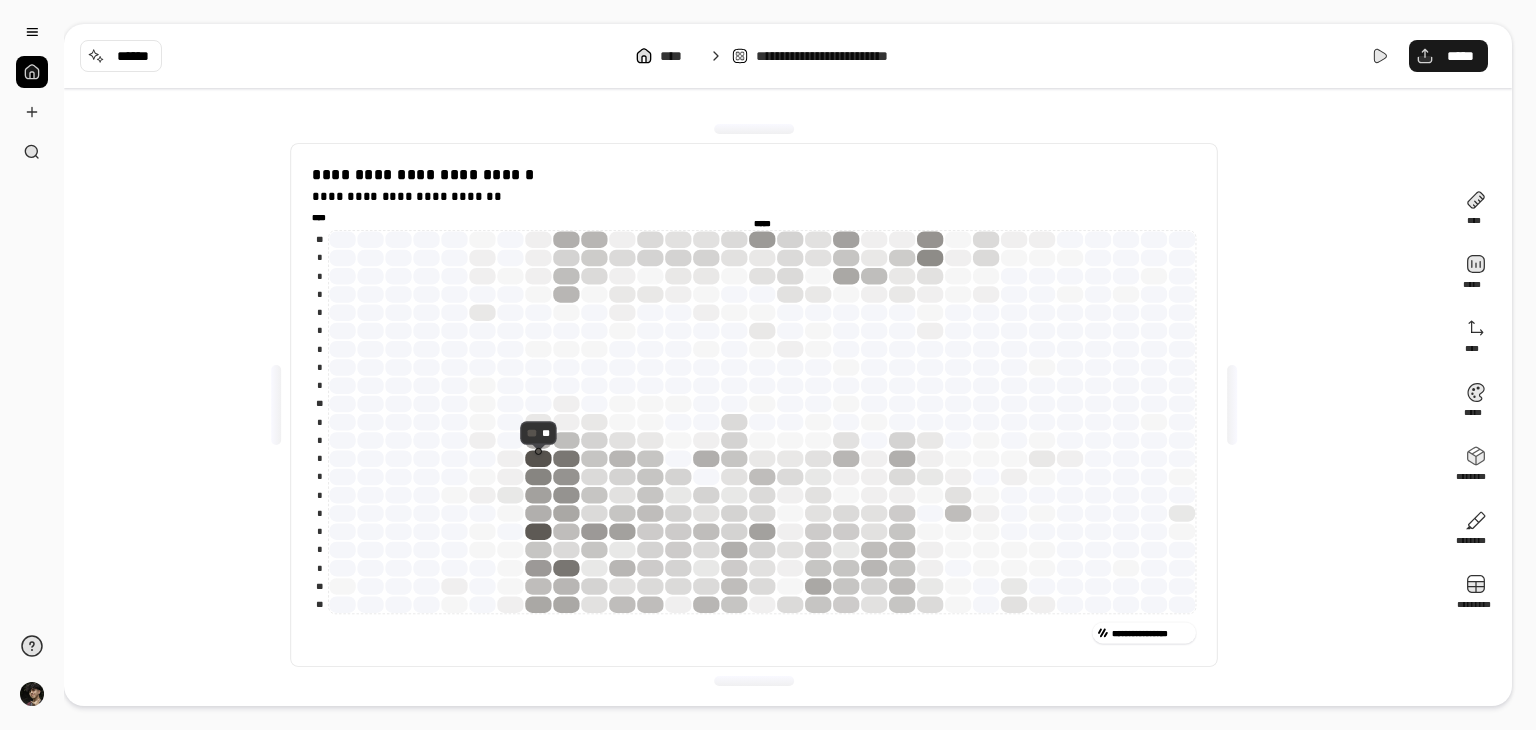click on "*****" at bounding box center (1448, 56) 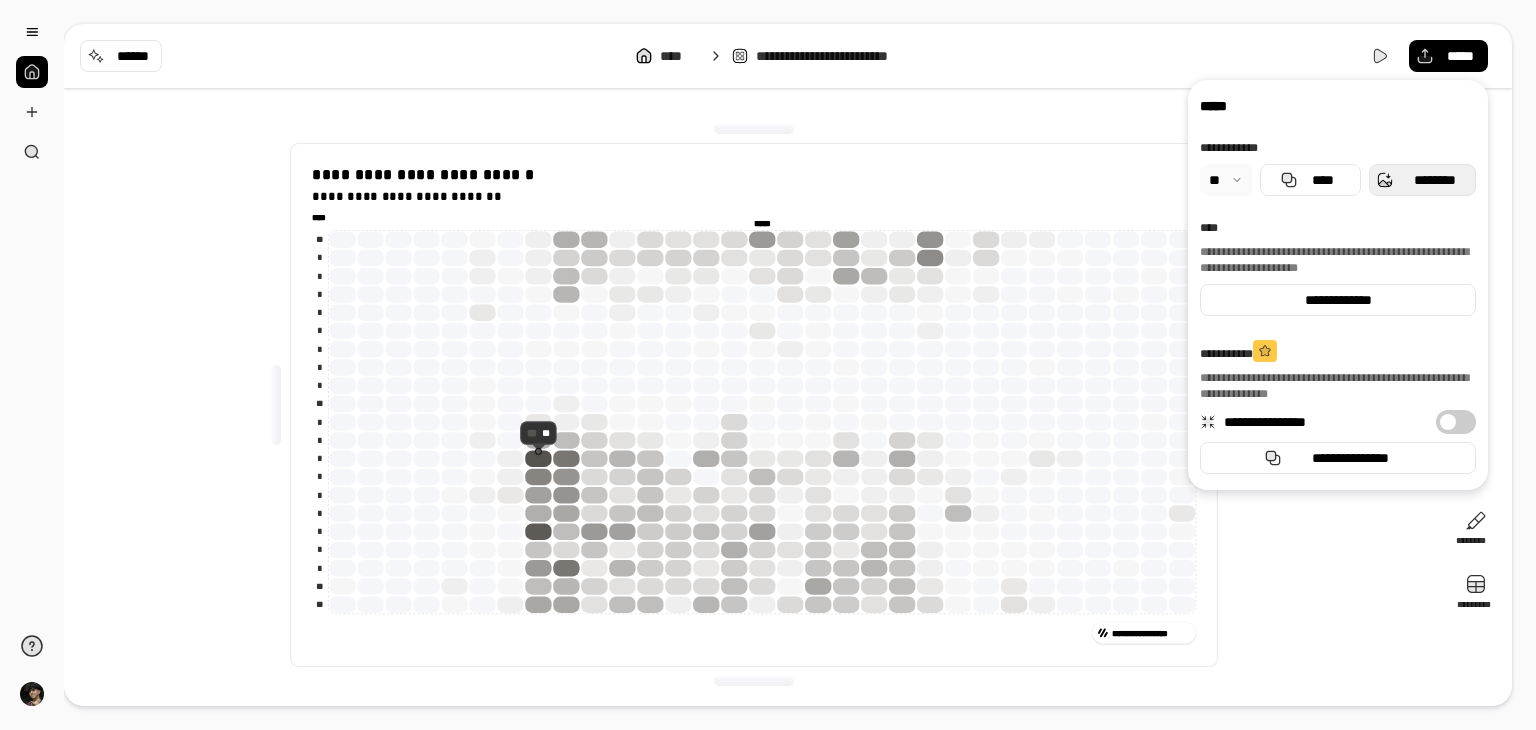 click on "********" at bounding box center (1434, 180) 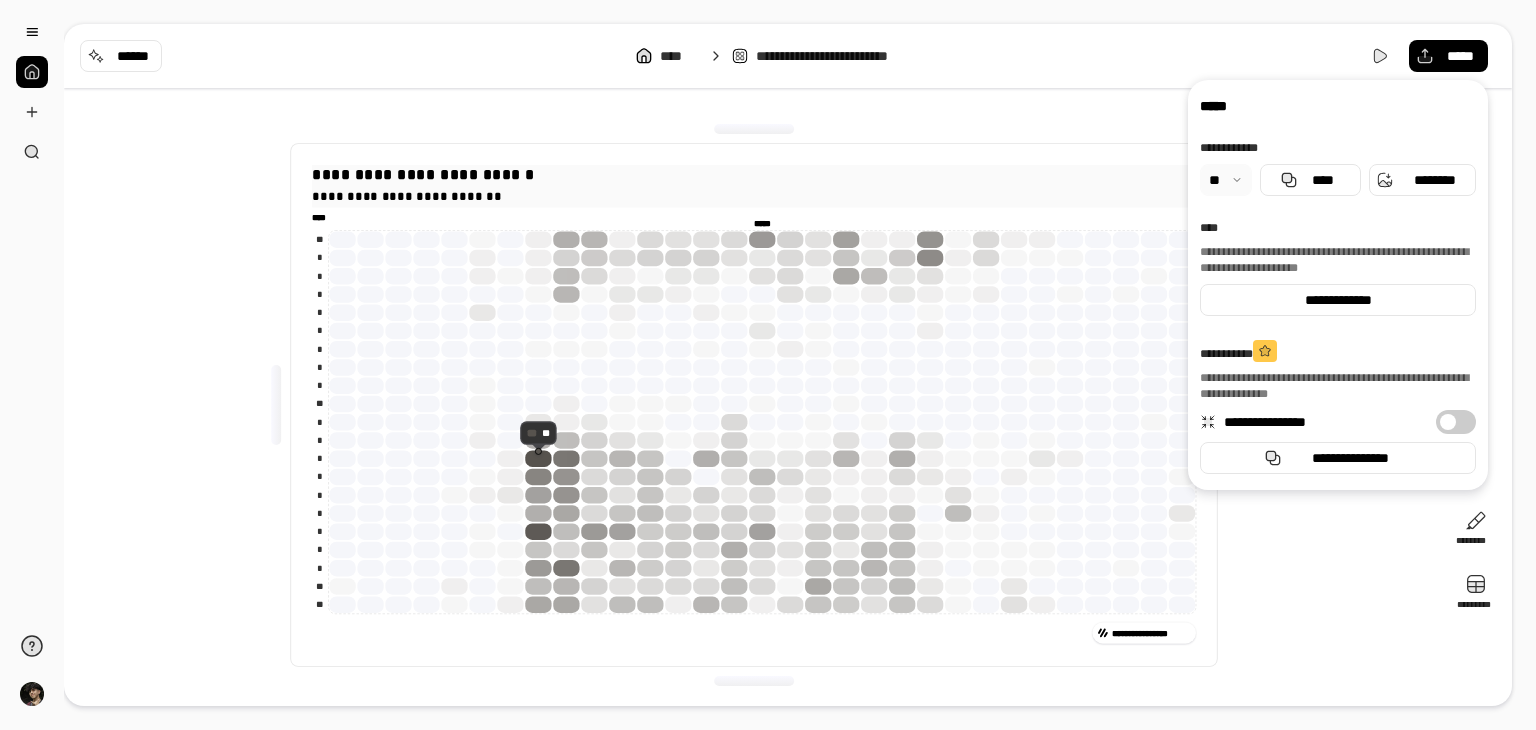 click on "**********" at bounding box center [754, 175] 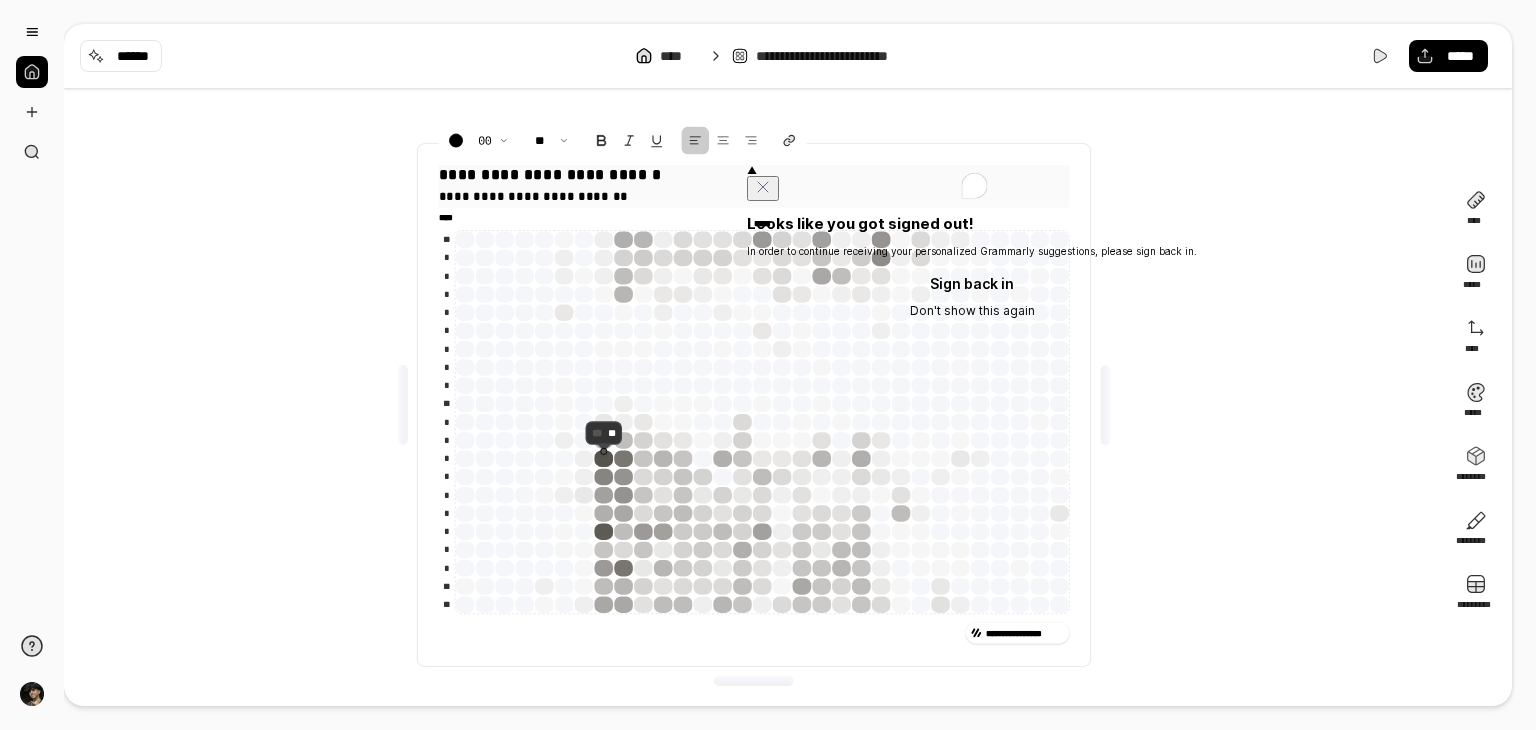 click at bounding box center [1105, 405] 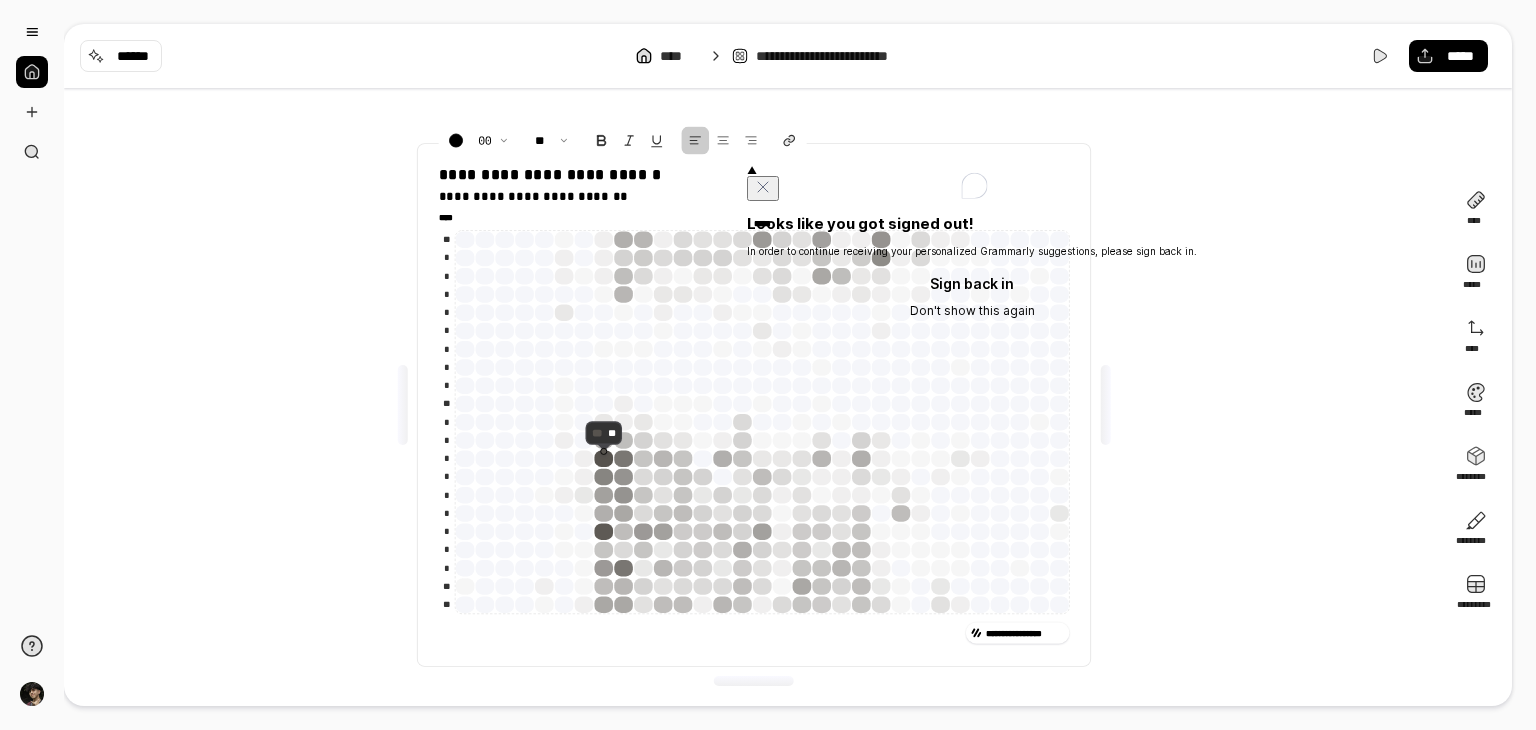 click on "**********" at bounding box center (754, 405) 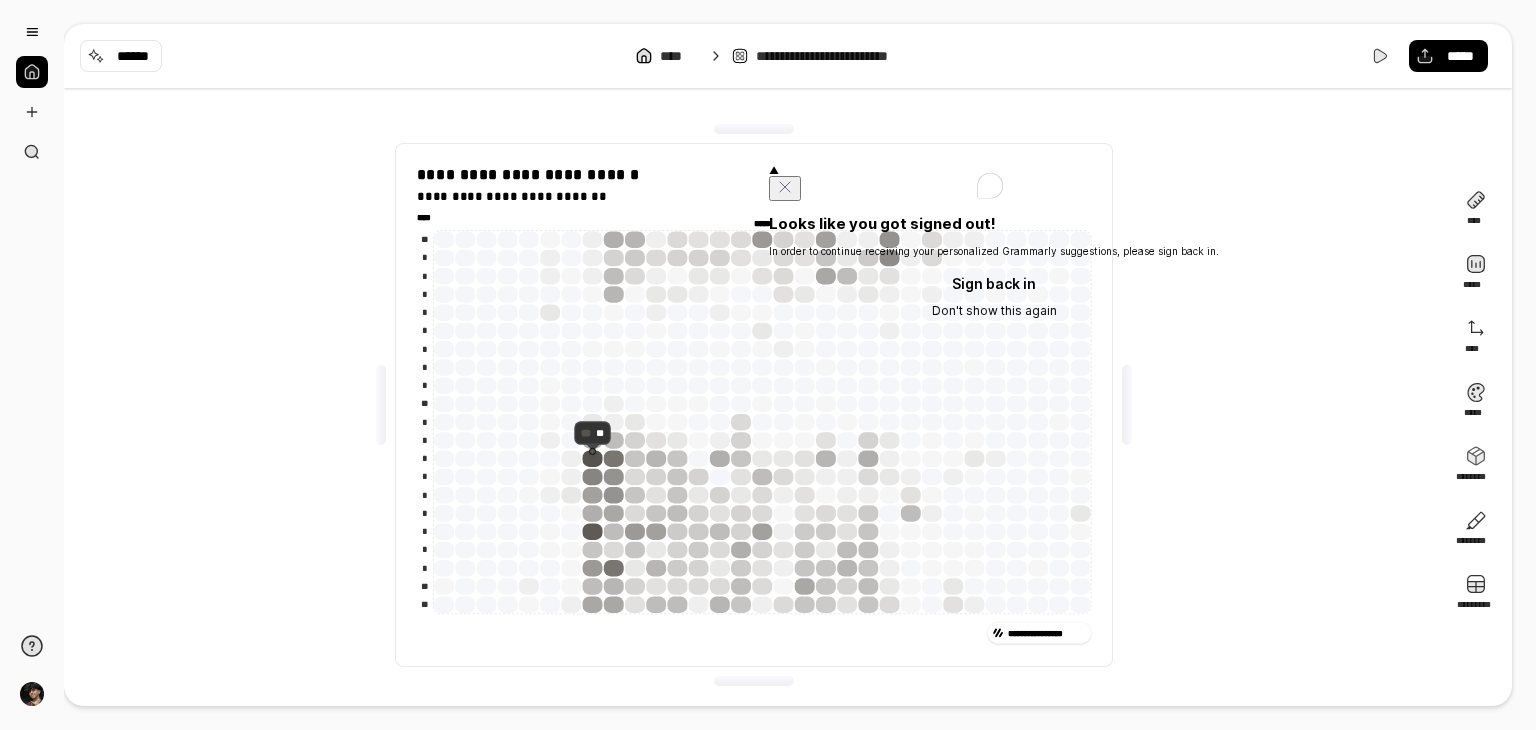 click at bounding box center (1127, 405) 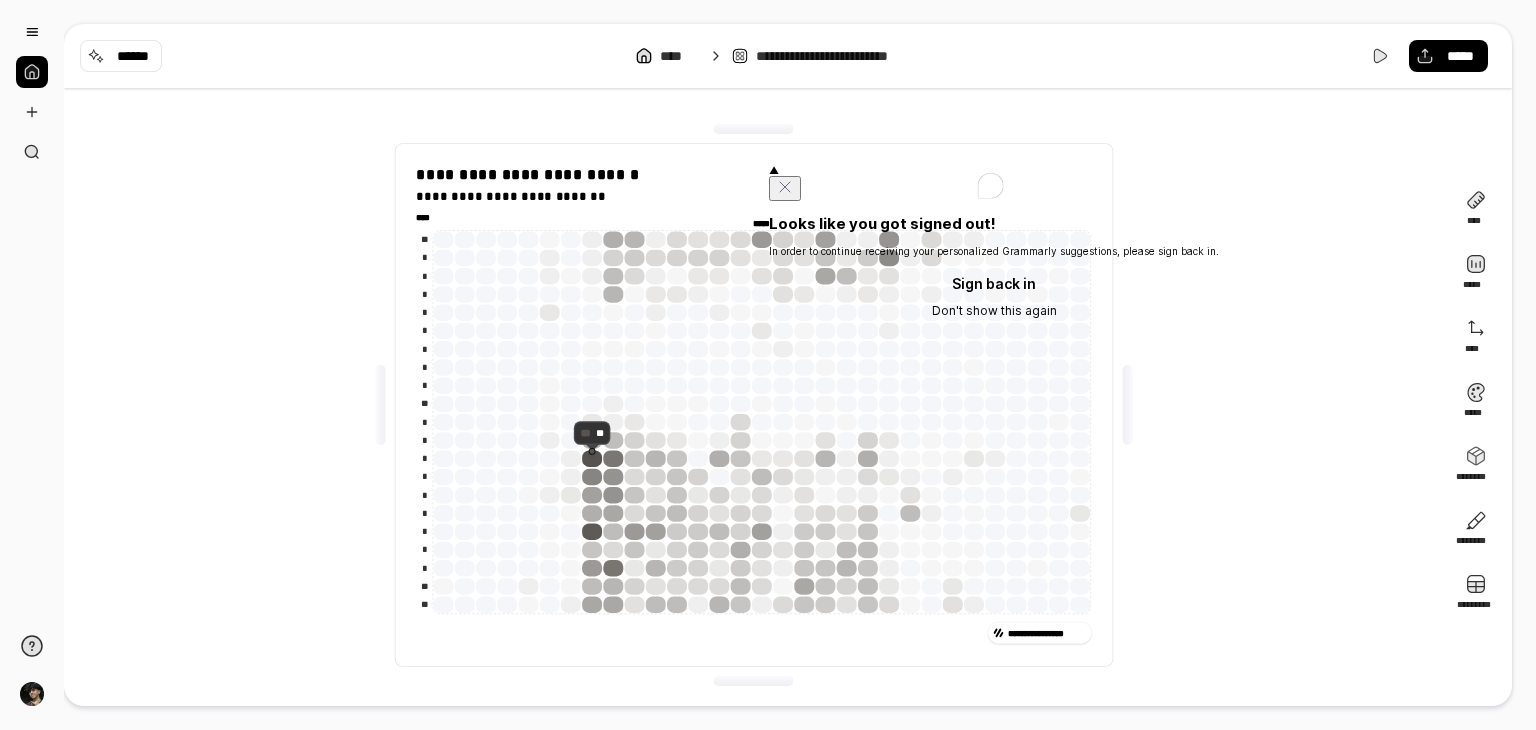 click on "**********" at bounding box center [754, 405] 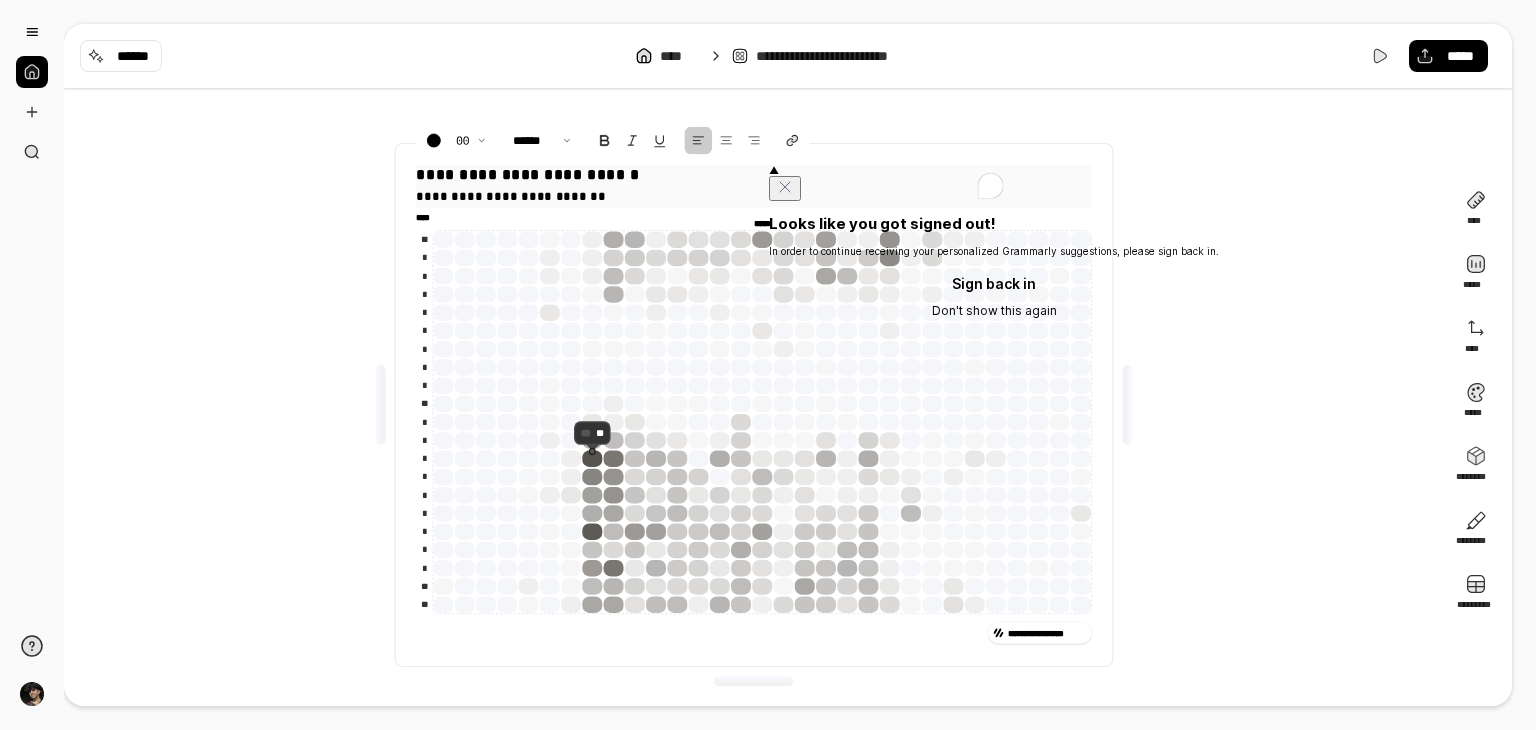click on "**********" at bounding box center [511, 195] 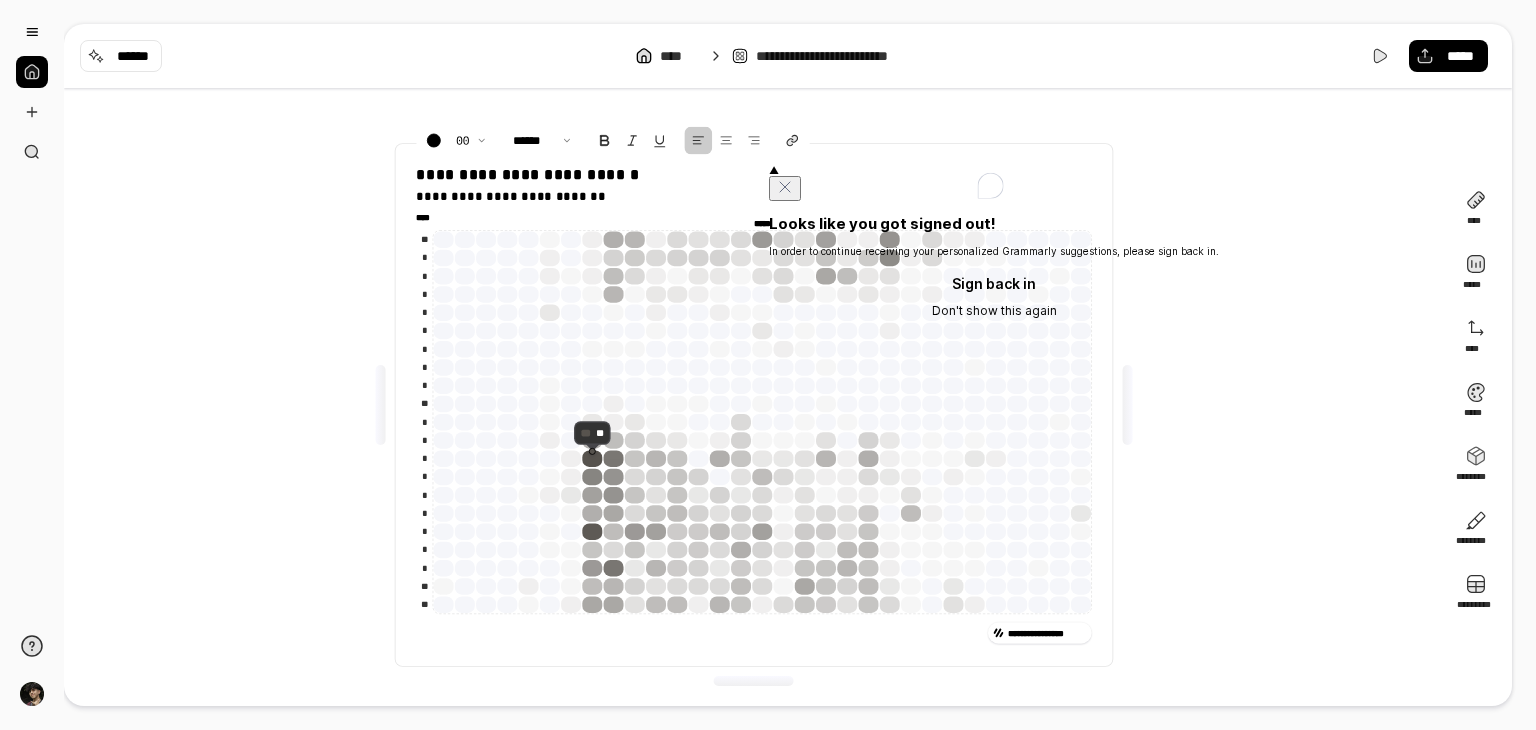 click 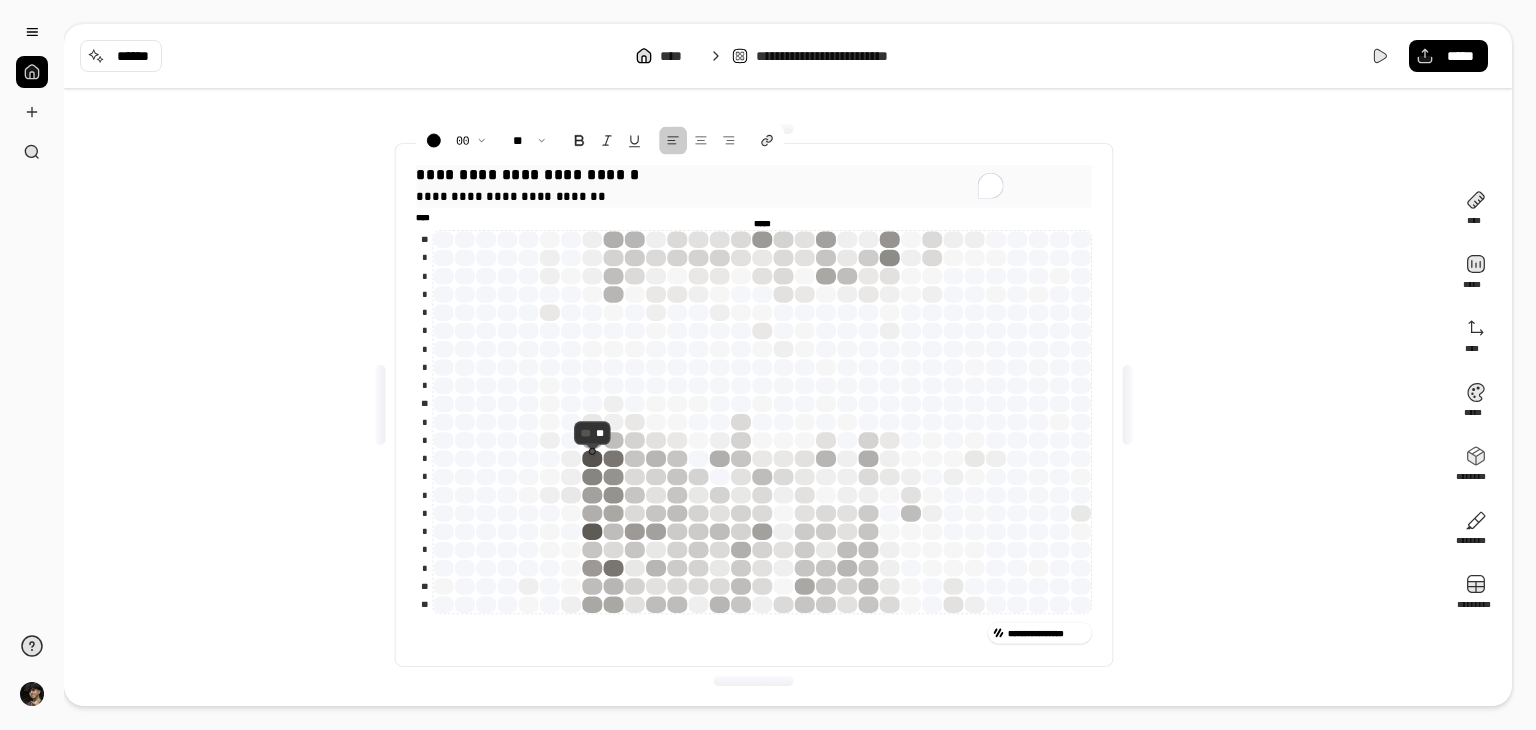 click on "**********" at bounding box center [753, 175] 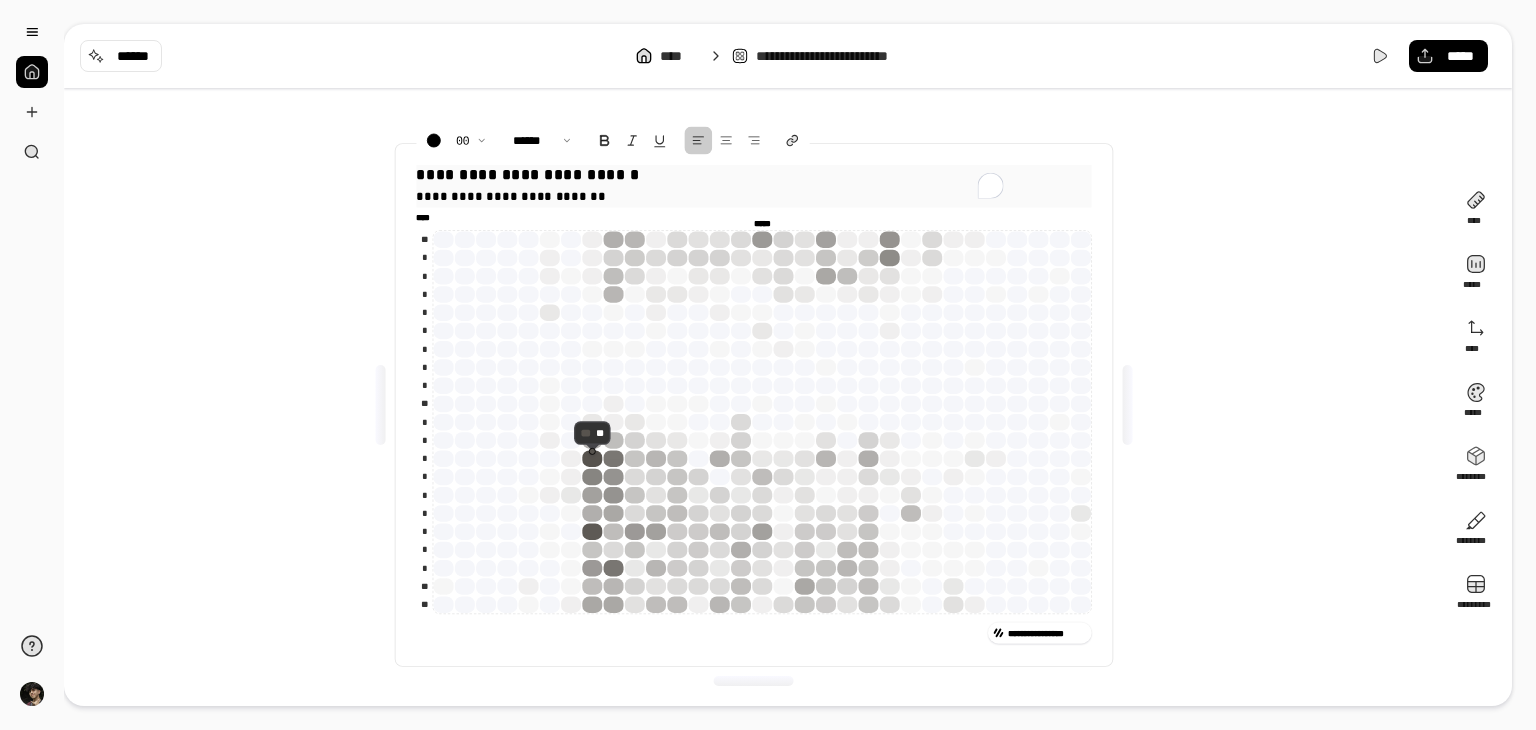 drag, startPoint x: 634, startPoint y: 195, endPoint x: 411, endPoint y: 195, distance: 223 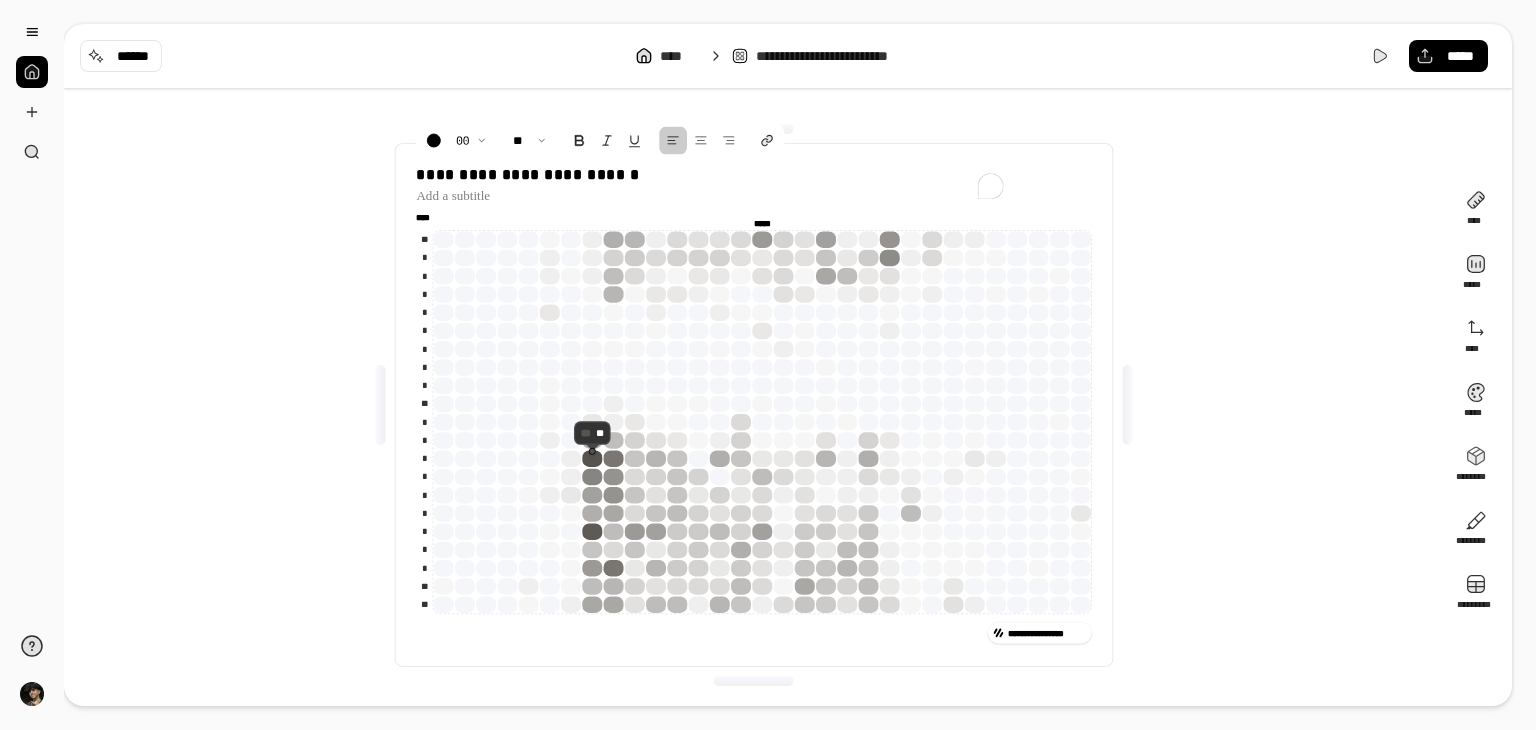 click on "**********" at bounding box center [754, 405] 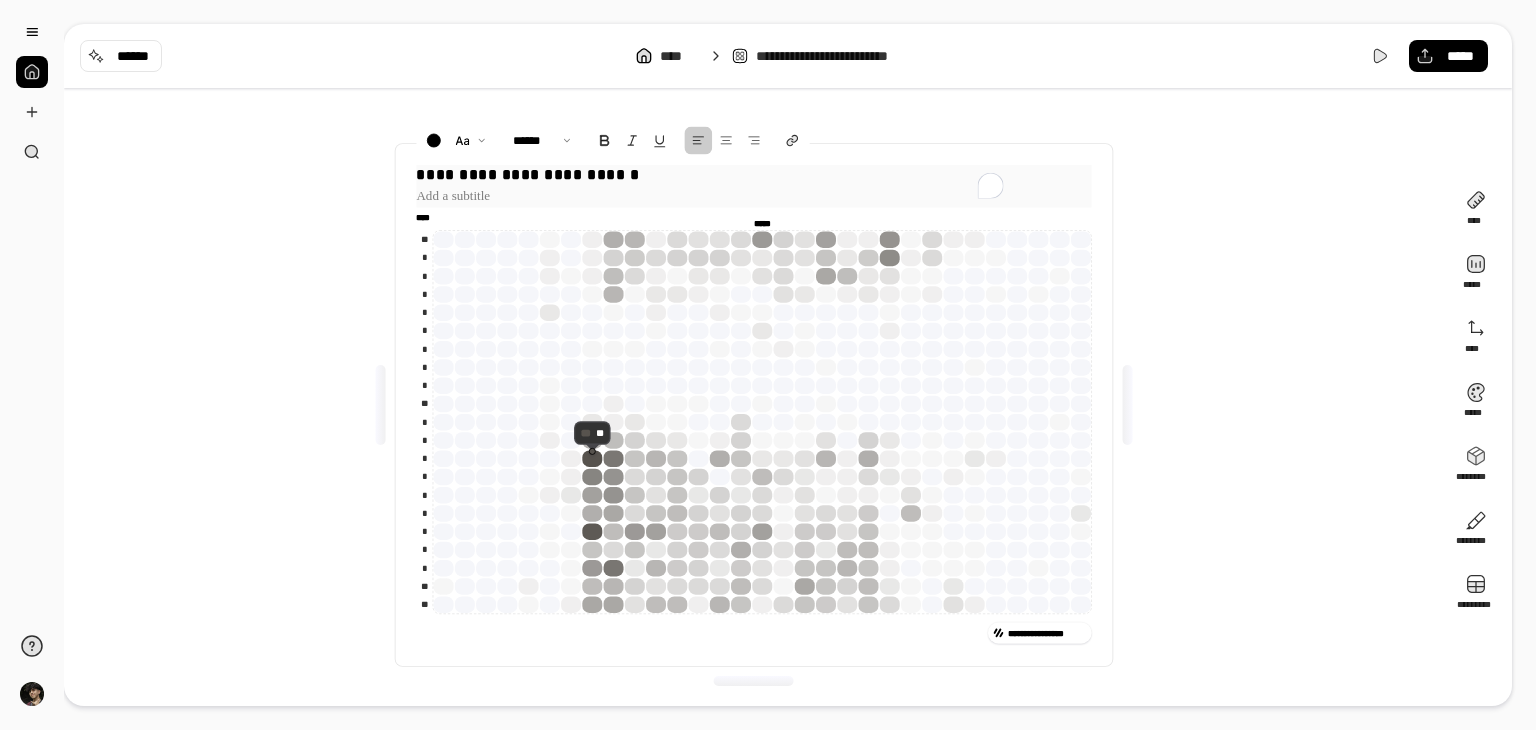 click at bounding box center [753, 196] 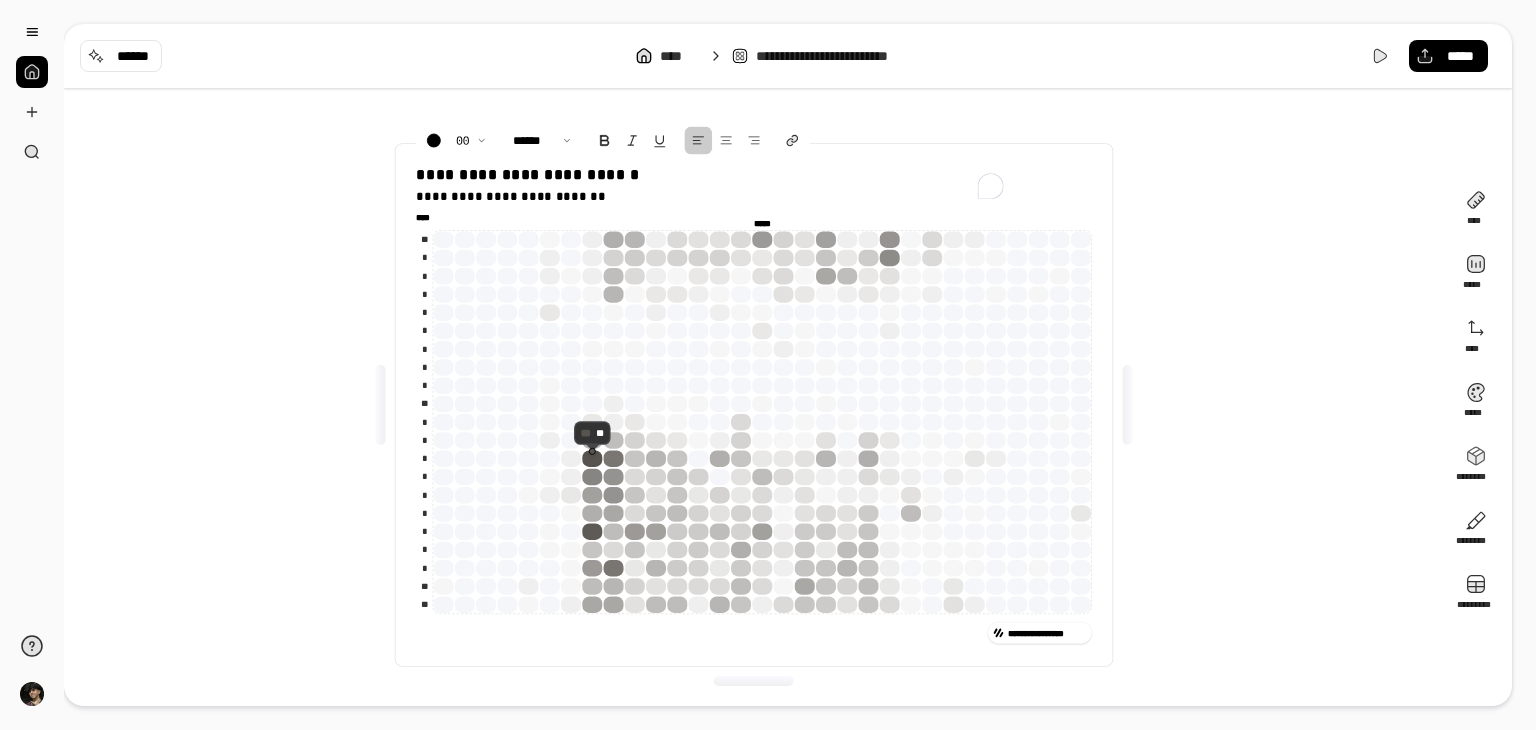 click on "**********" at bounding box center [754, 405] 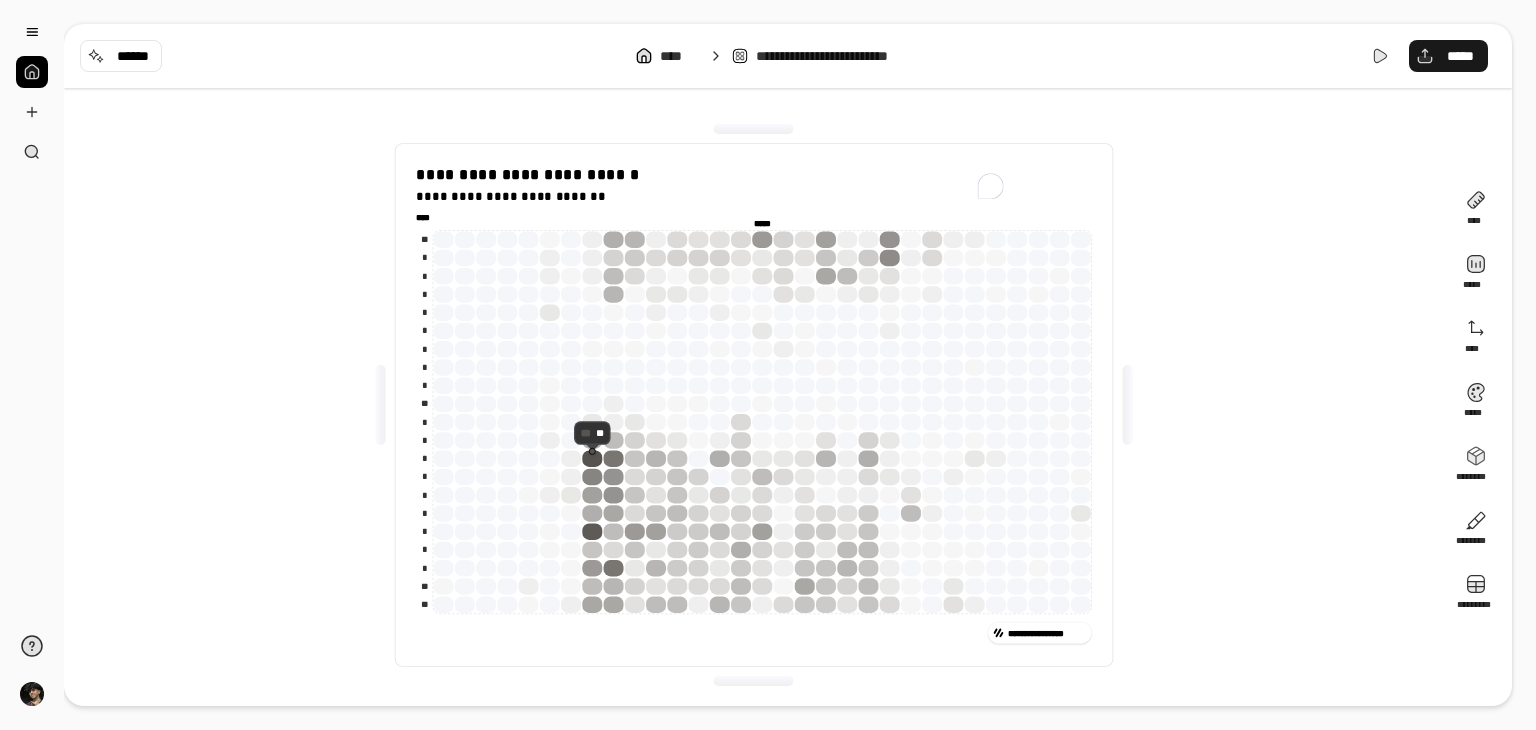 click on "*****" at bounding box center [1448, 56] 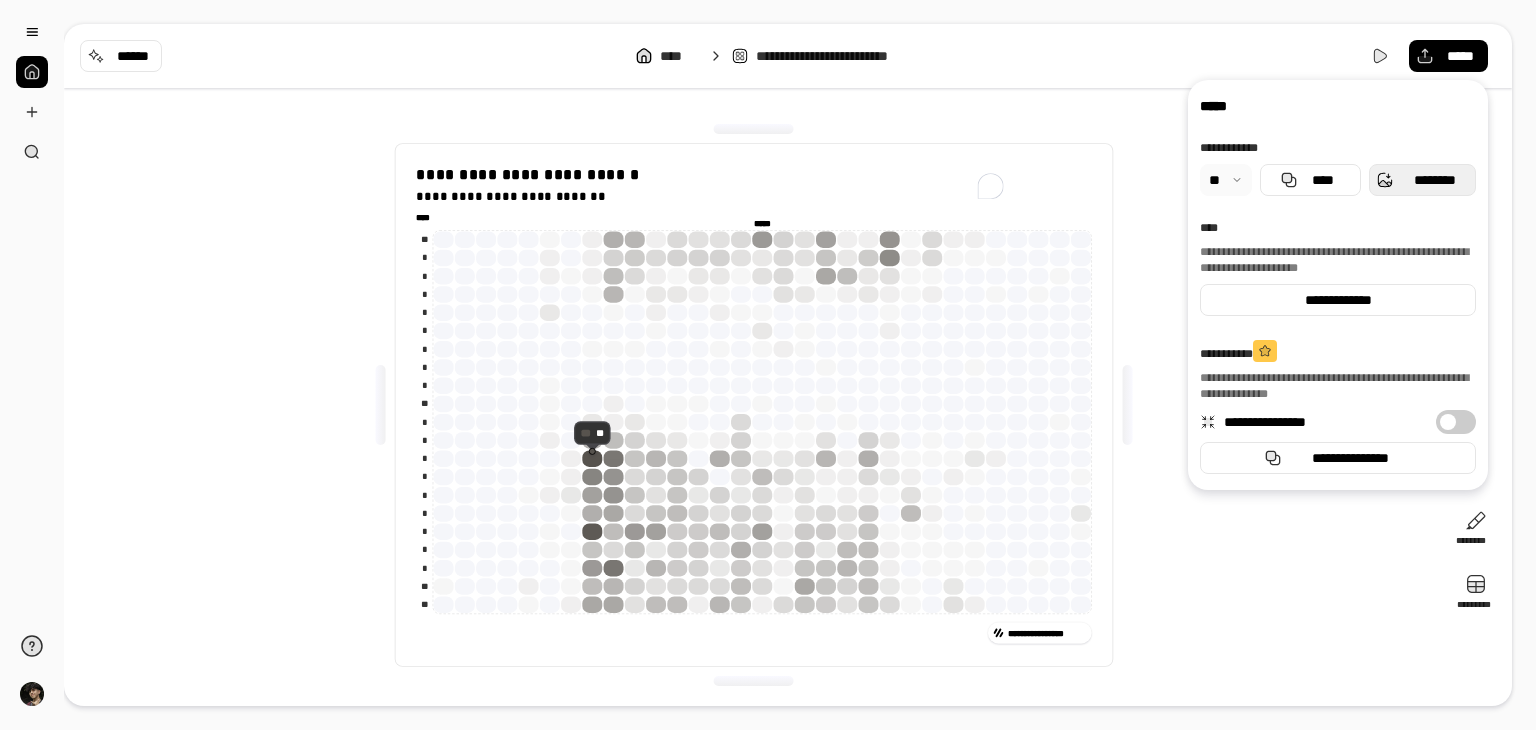 click on "********" at bounding box center [1434, 180] 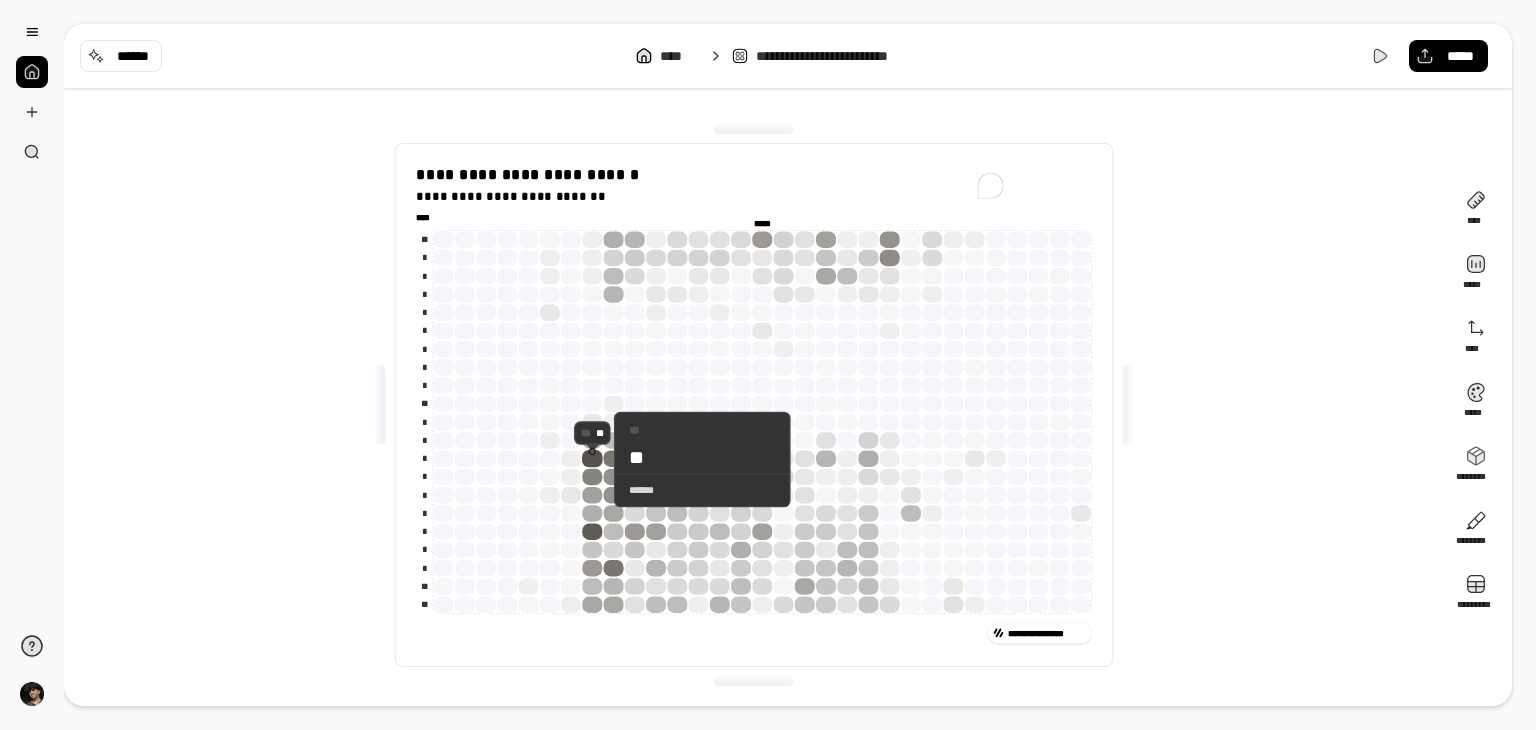drag, startPoint x: 594, startPoint y: 459, endPoint x: 584, endPoint y: 461, distance: 10.198039 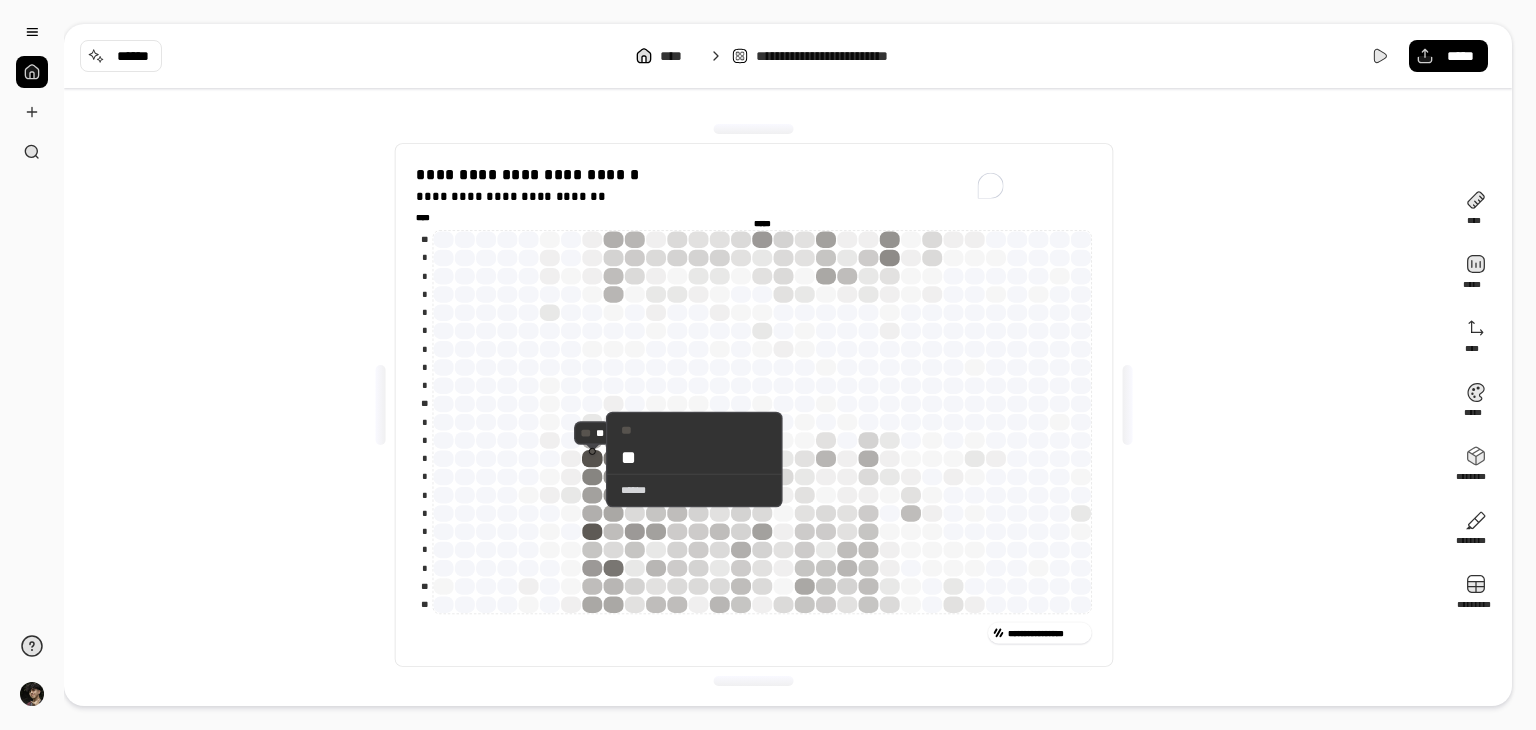 click 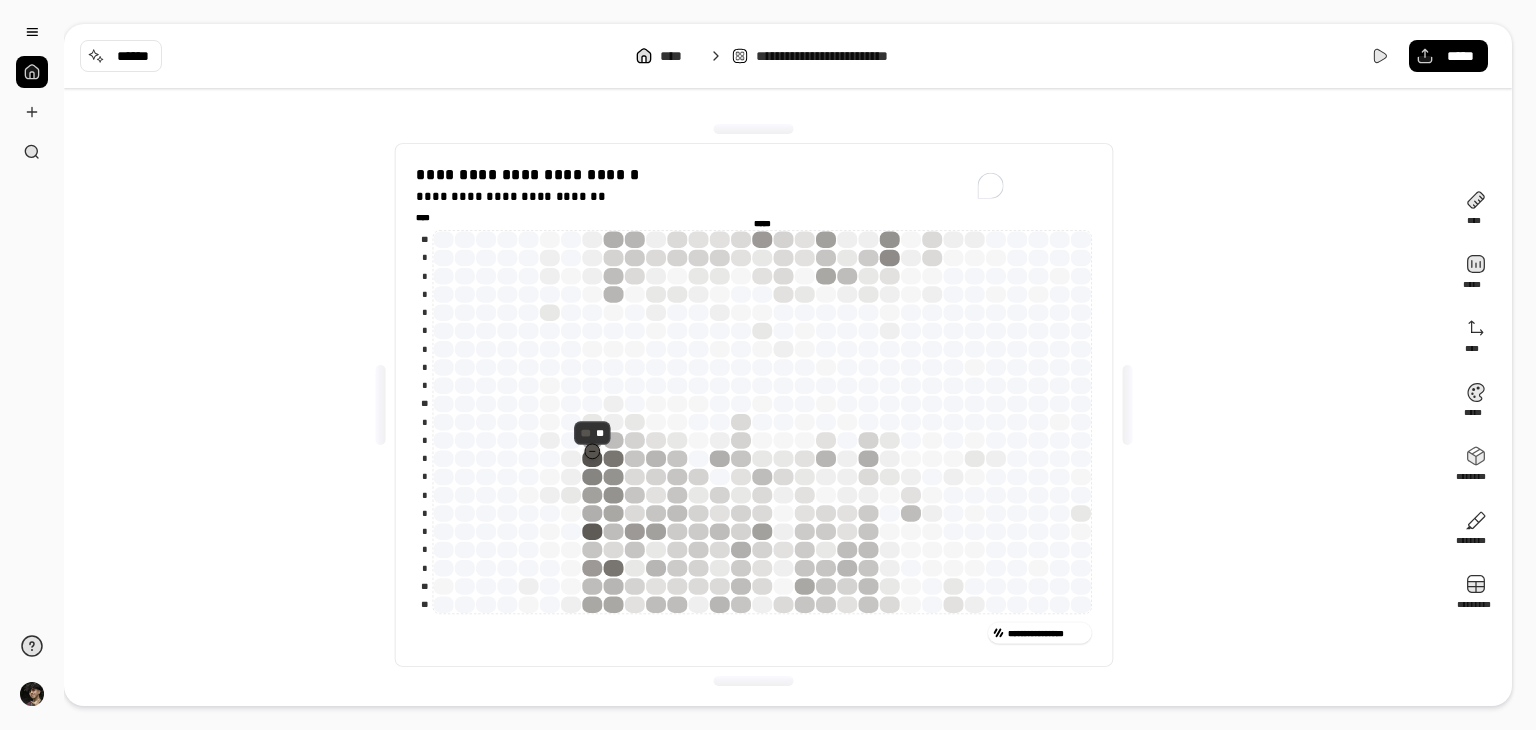 click 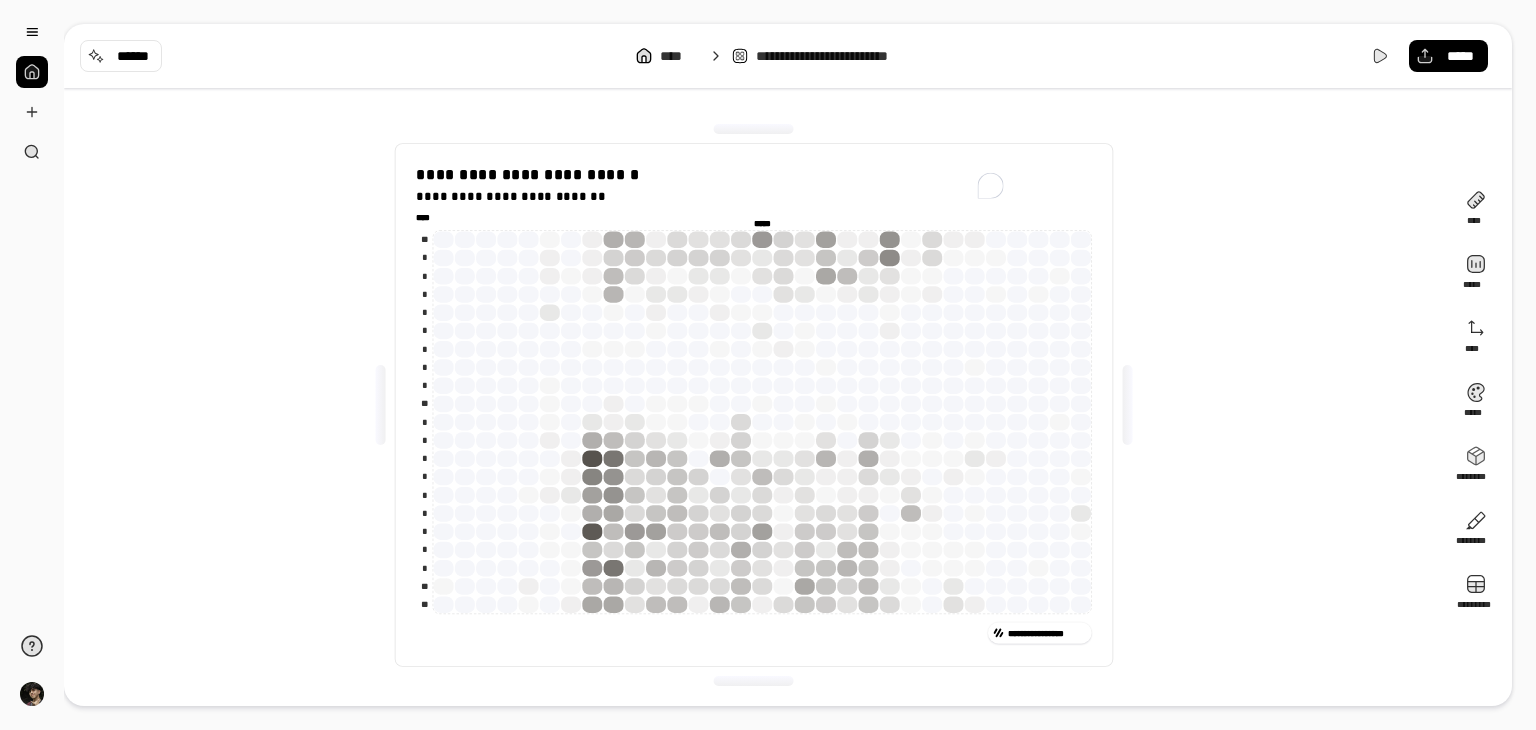 click on "**********" at bounding box center (754, 405) 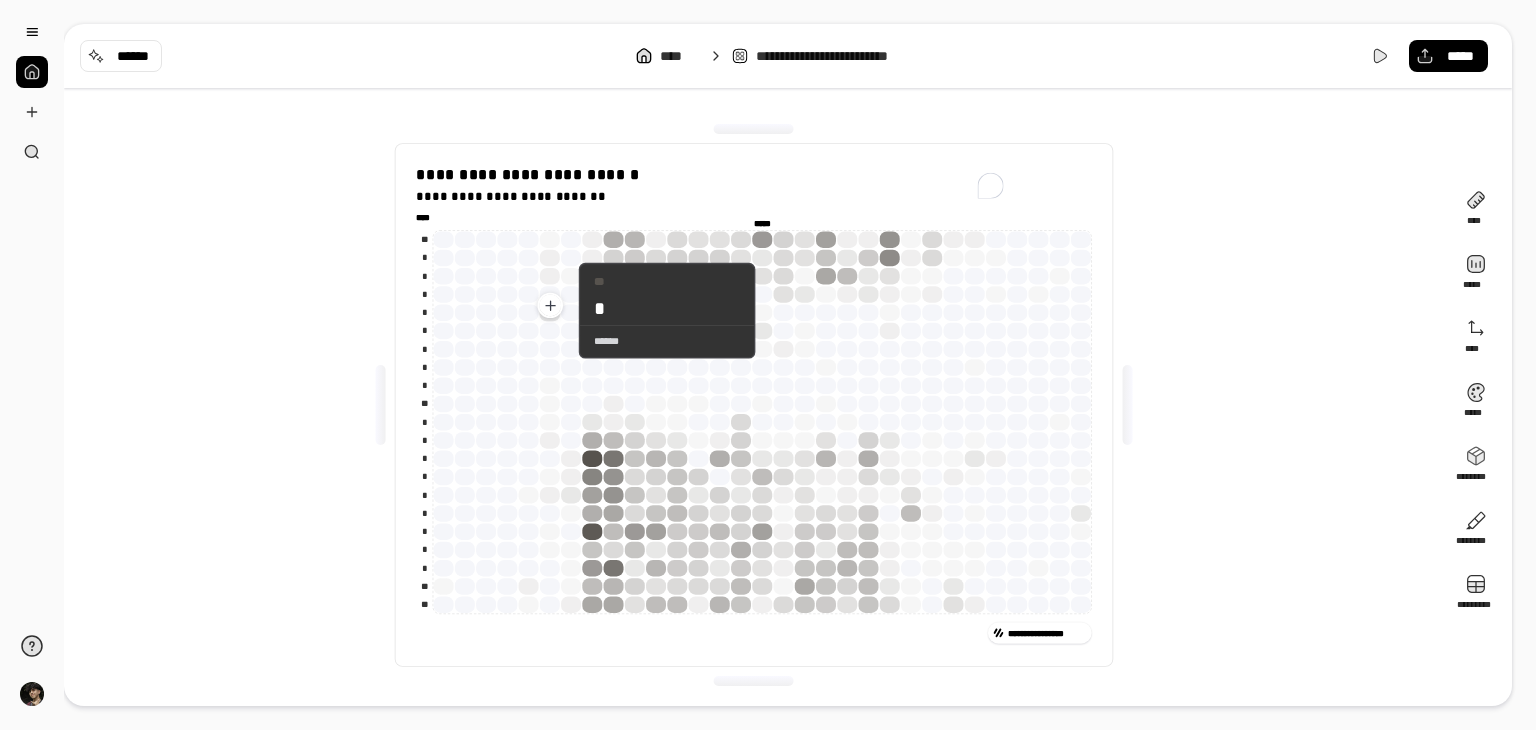 click 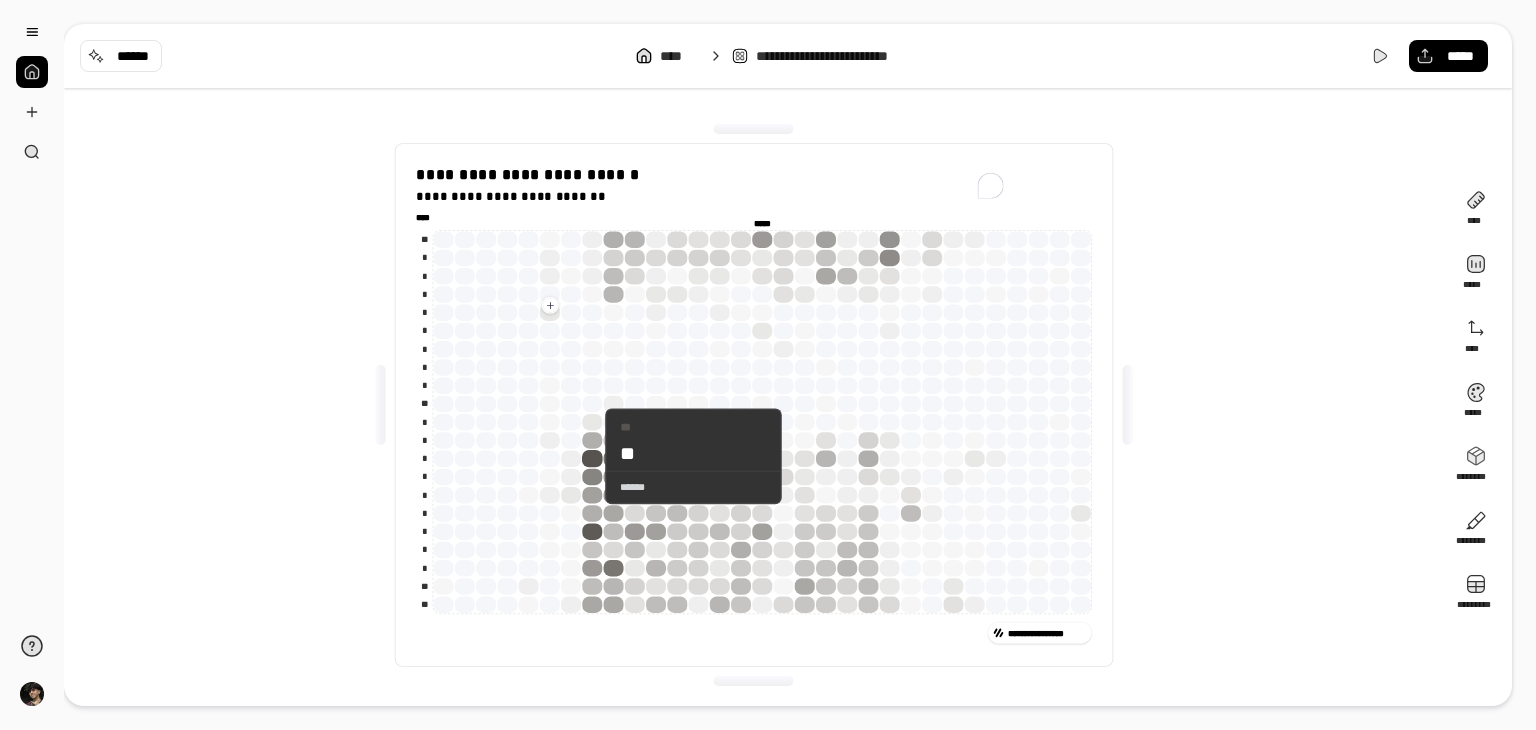 click 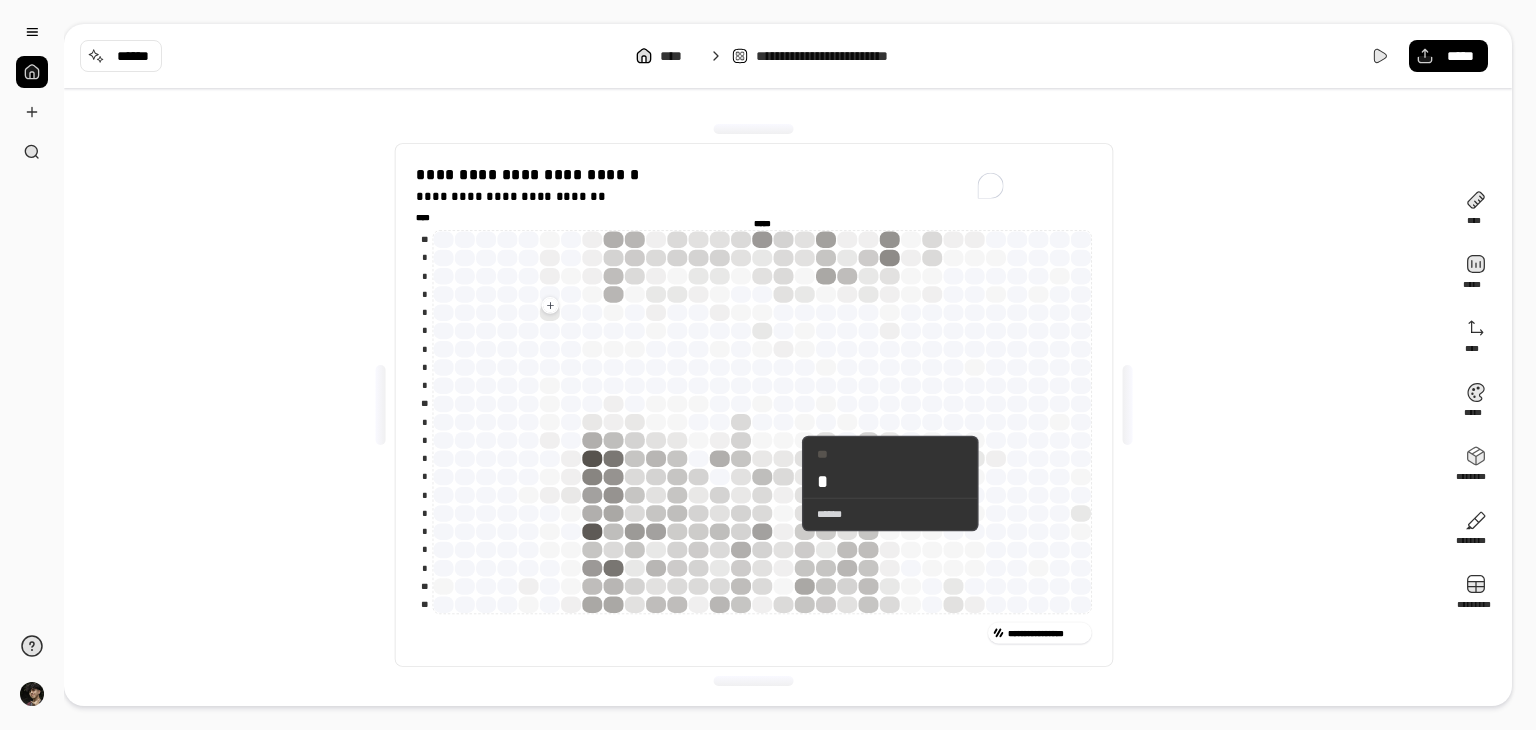 click 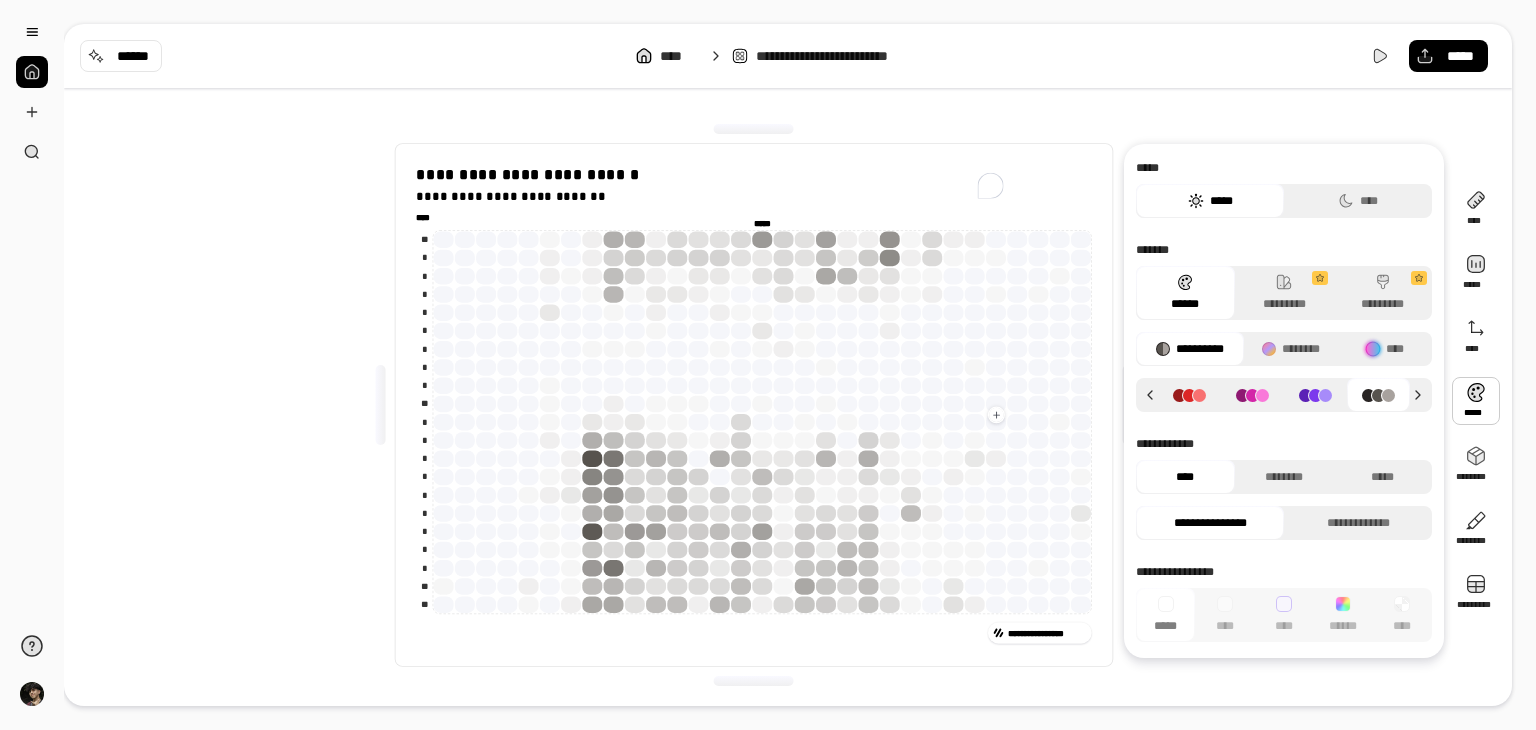 click at bounding box center [1476, 401] 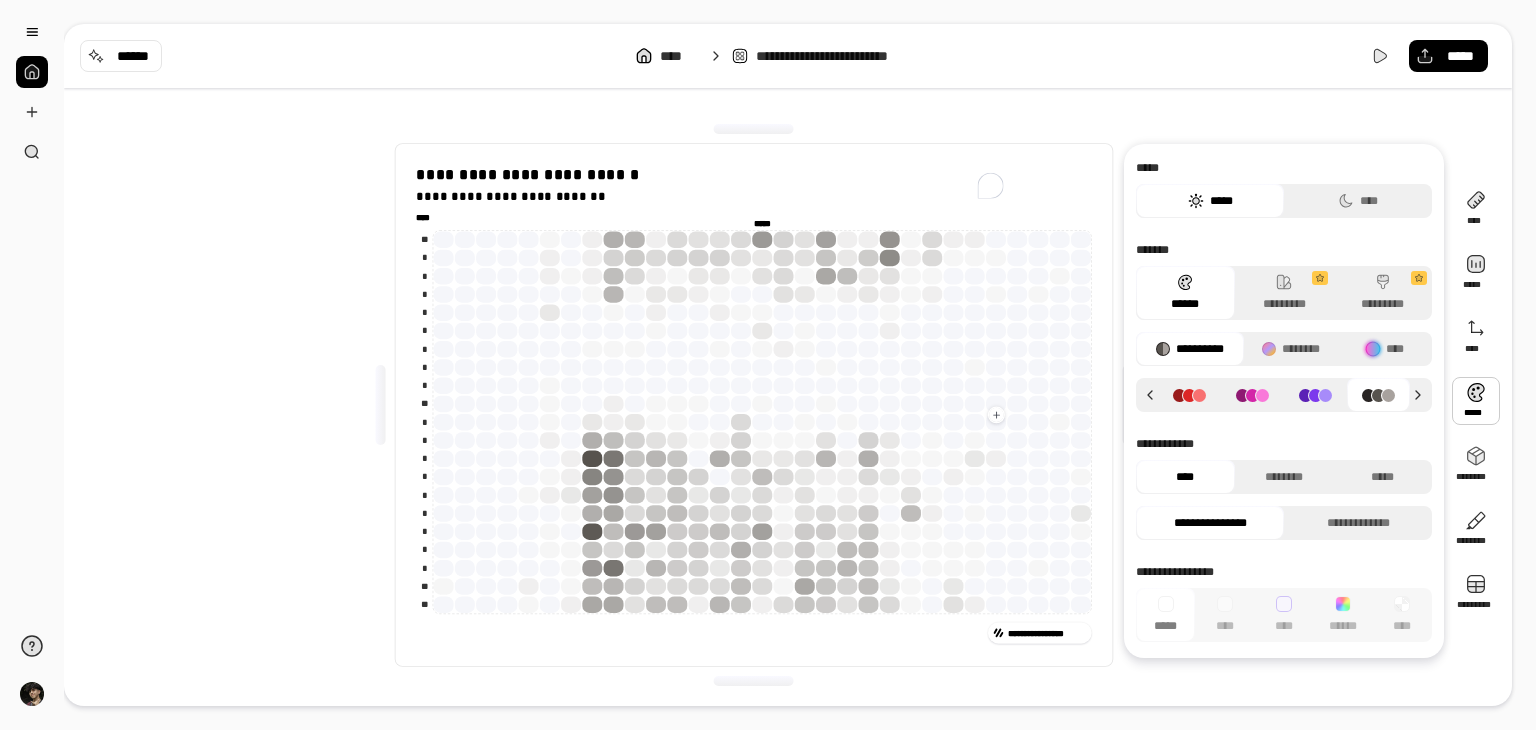 click at bounding box center (1476, 401) 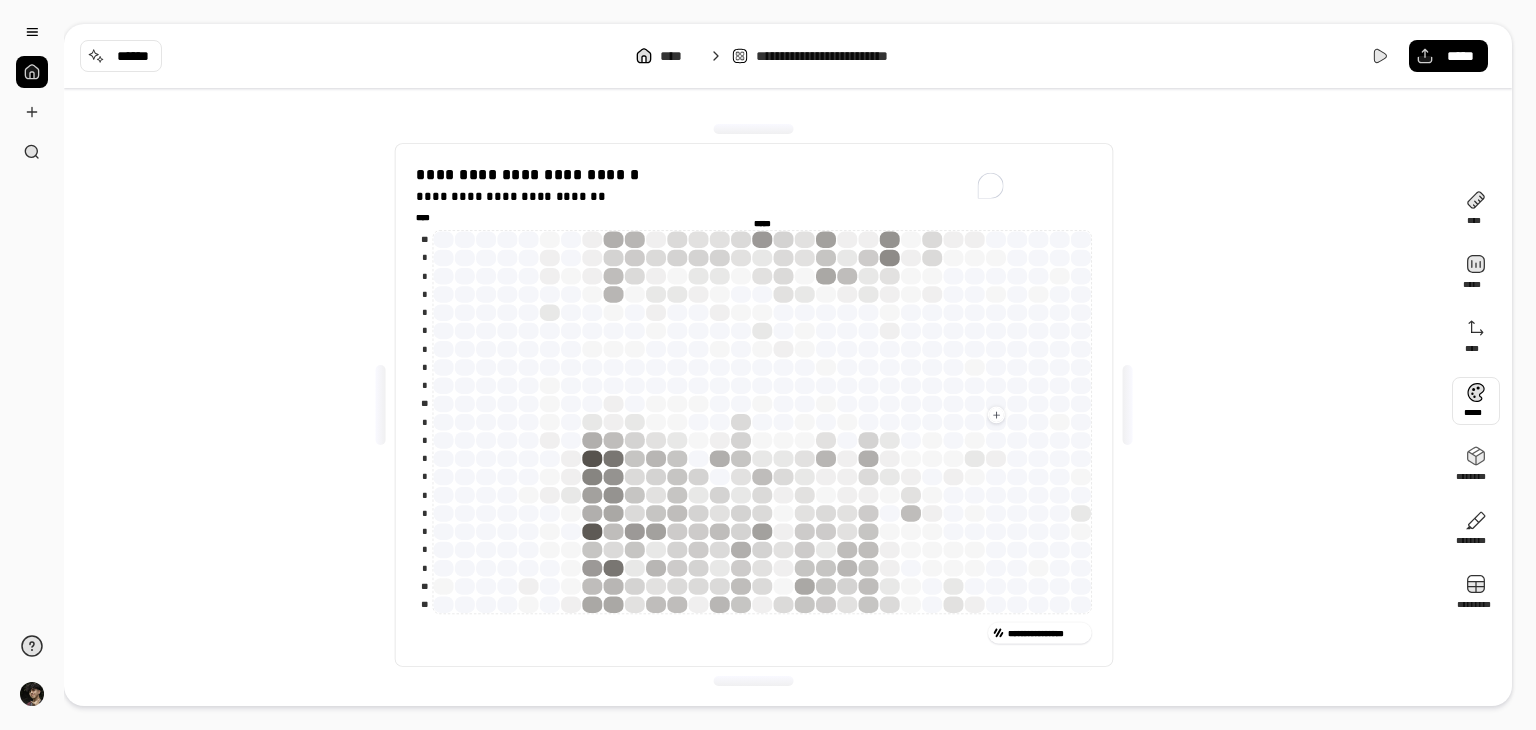 click at bounding box center (1476, 401) 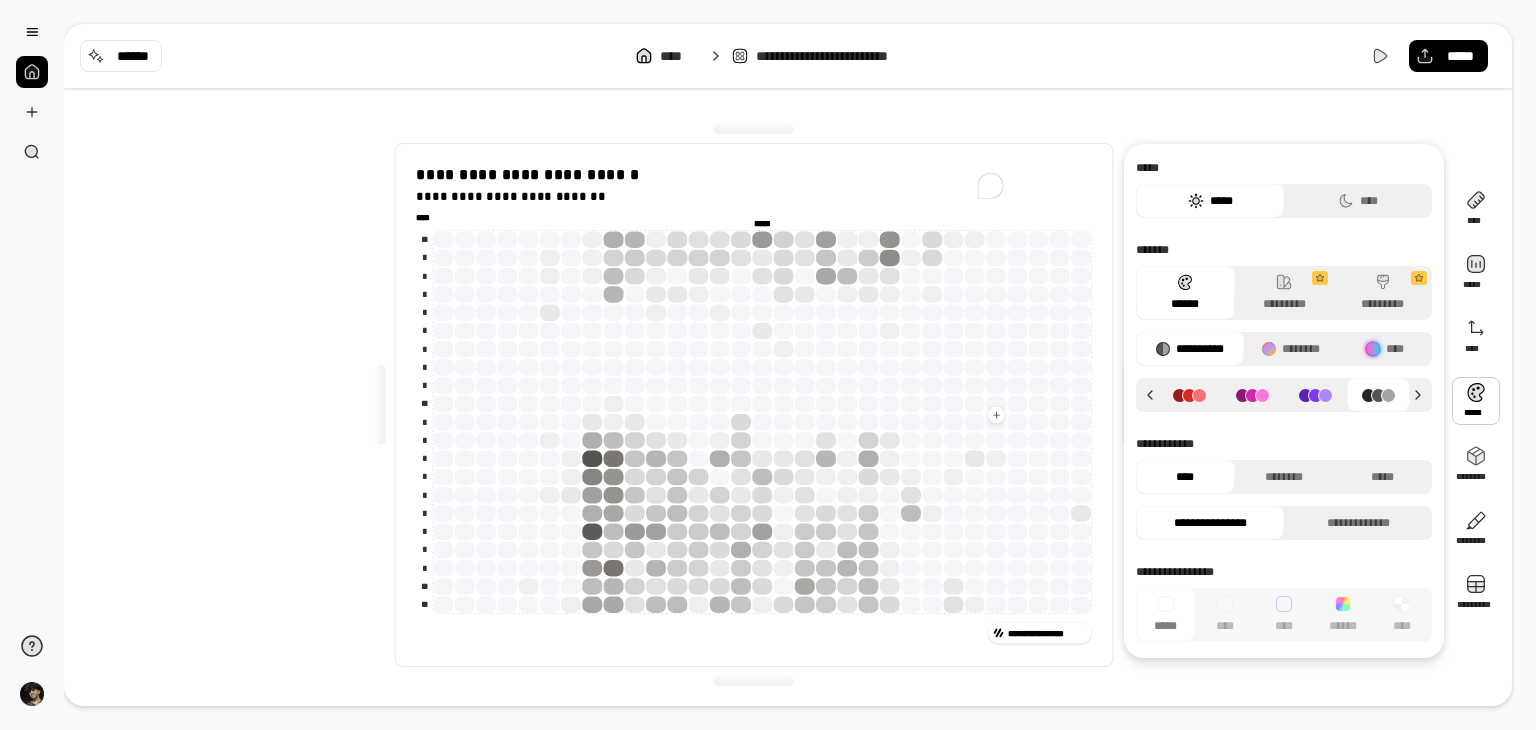click 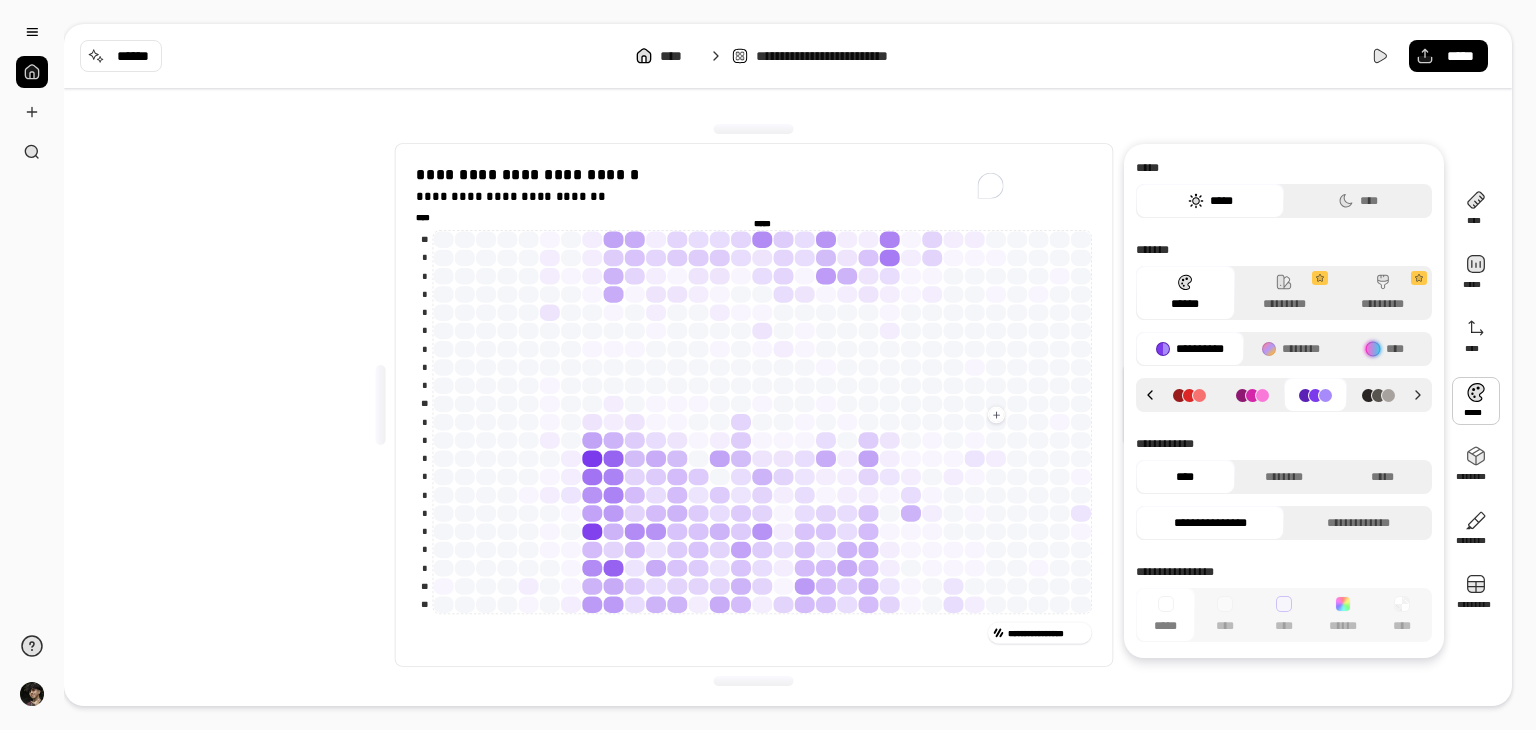 click 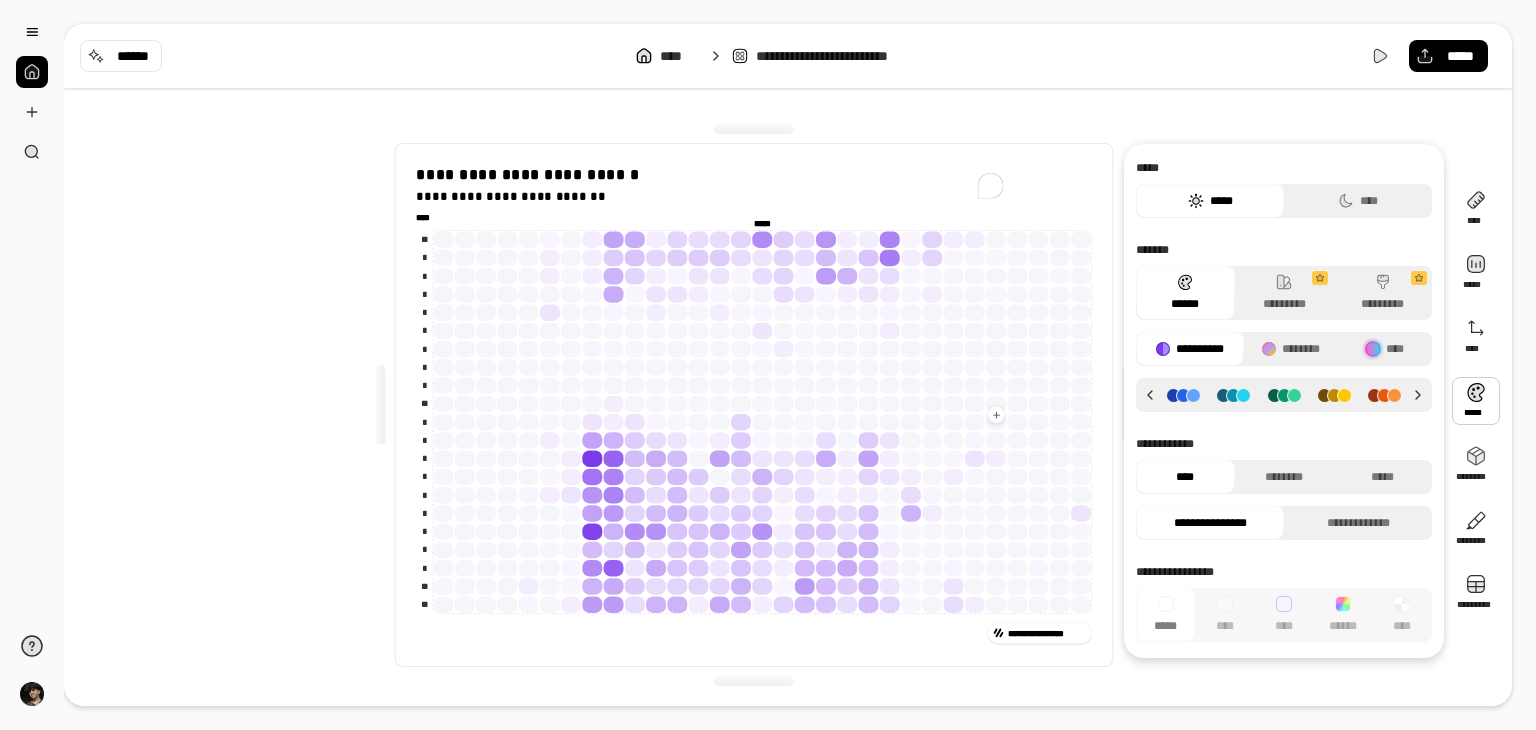 click 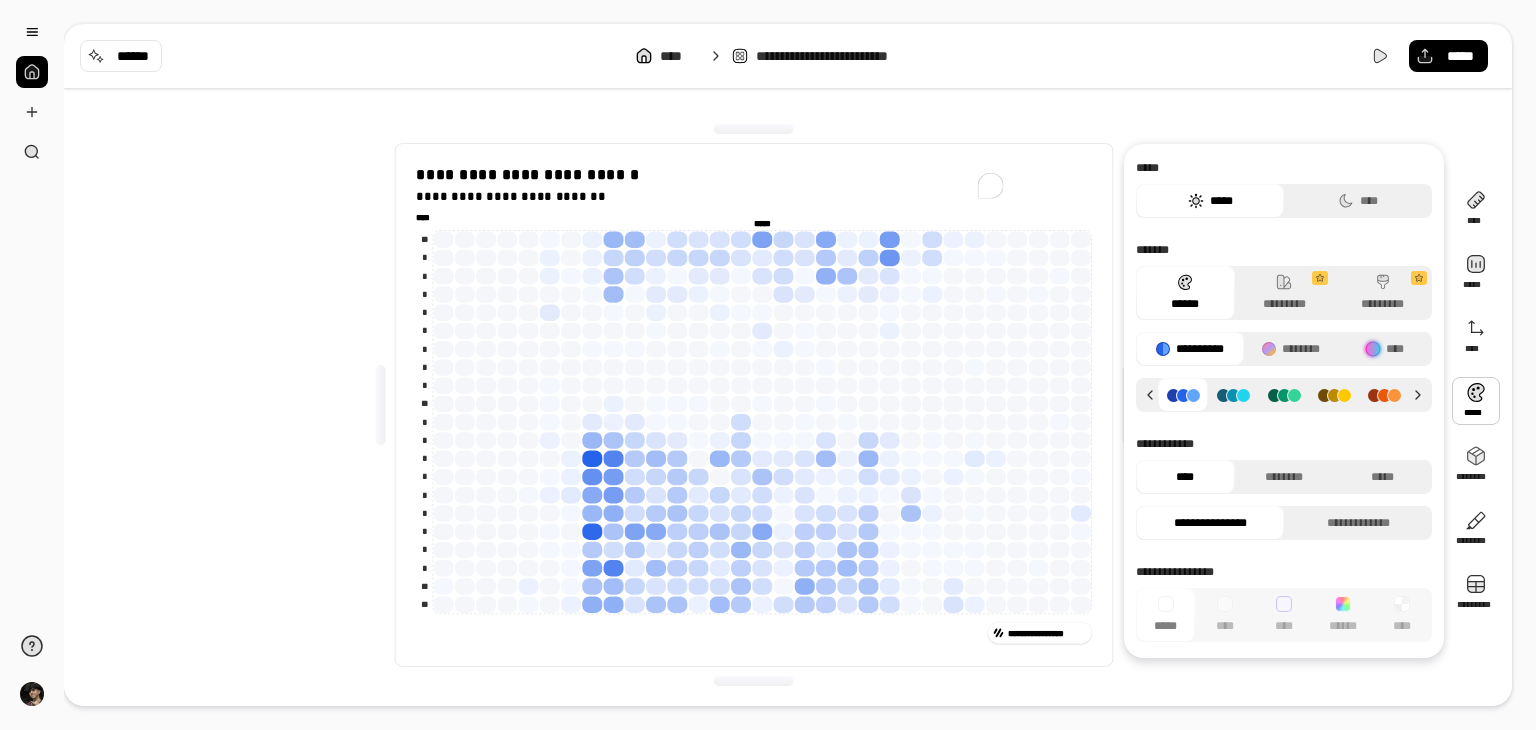 click 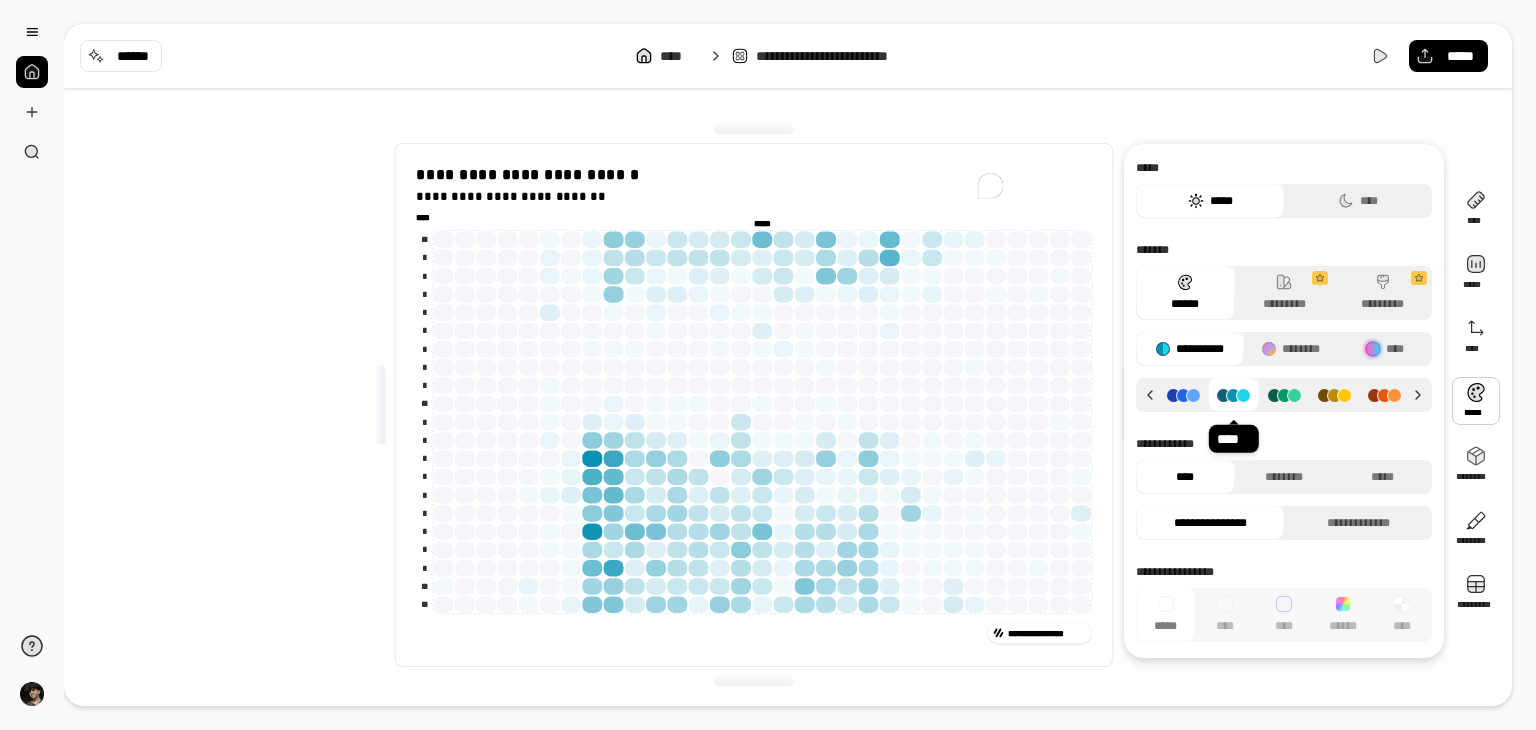 click 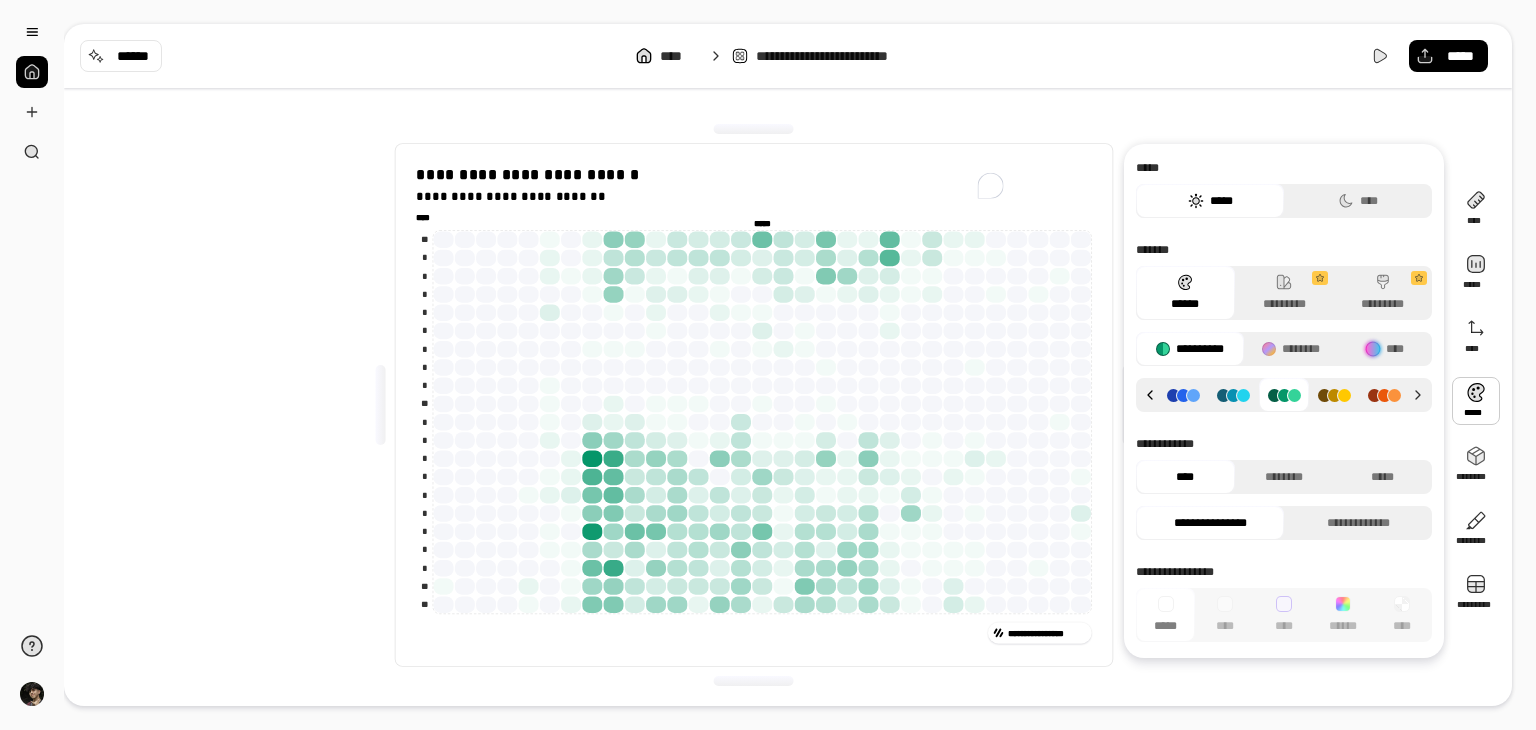 click 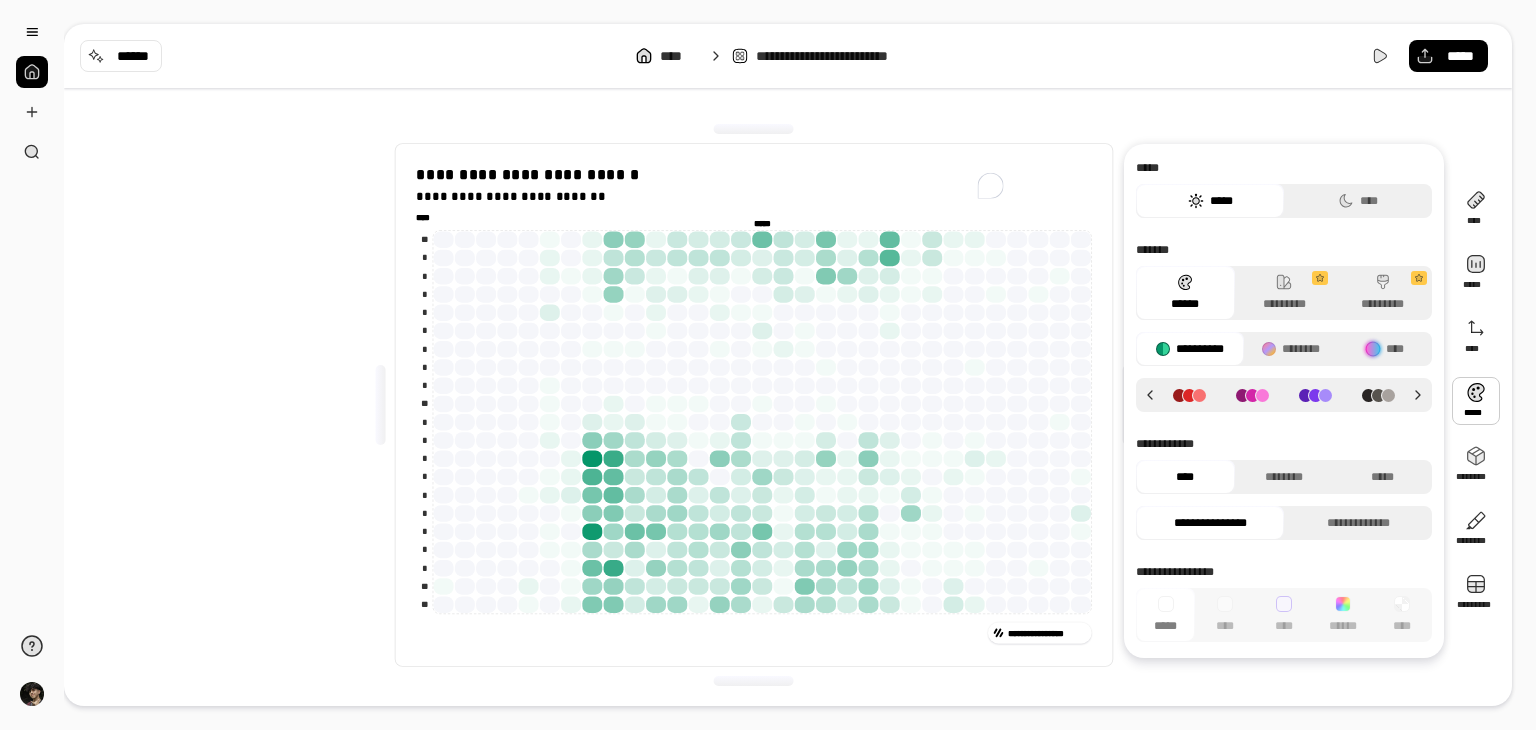 click 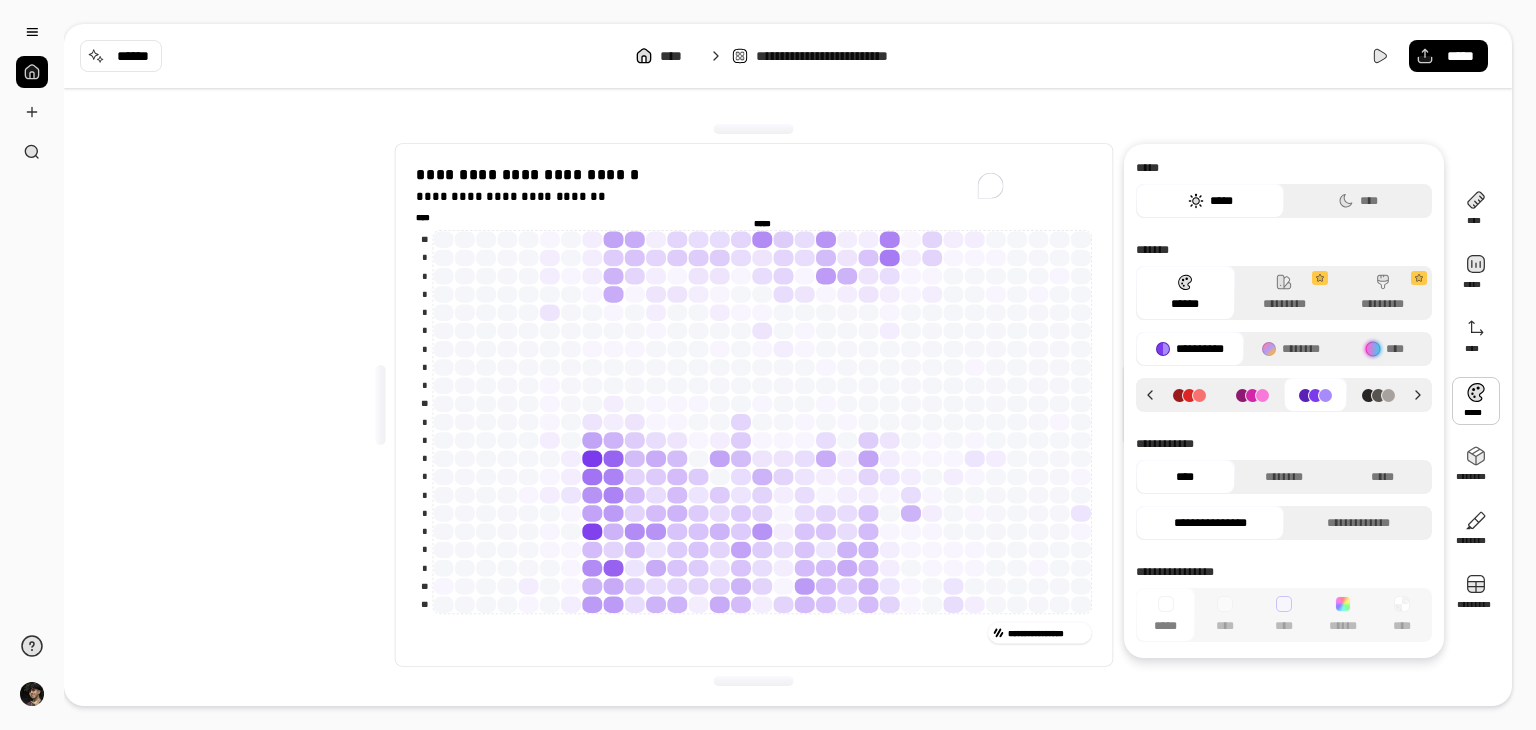 click 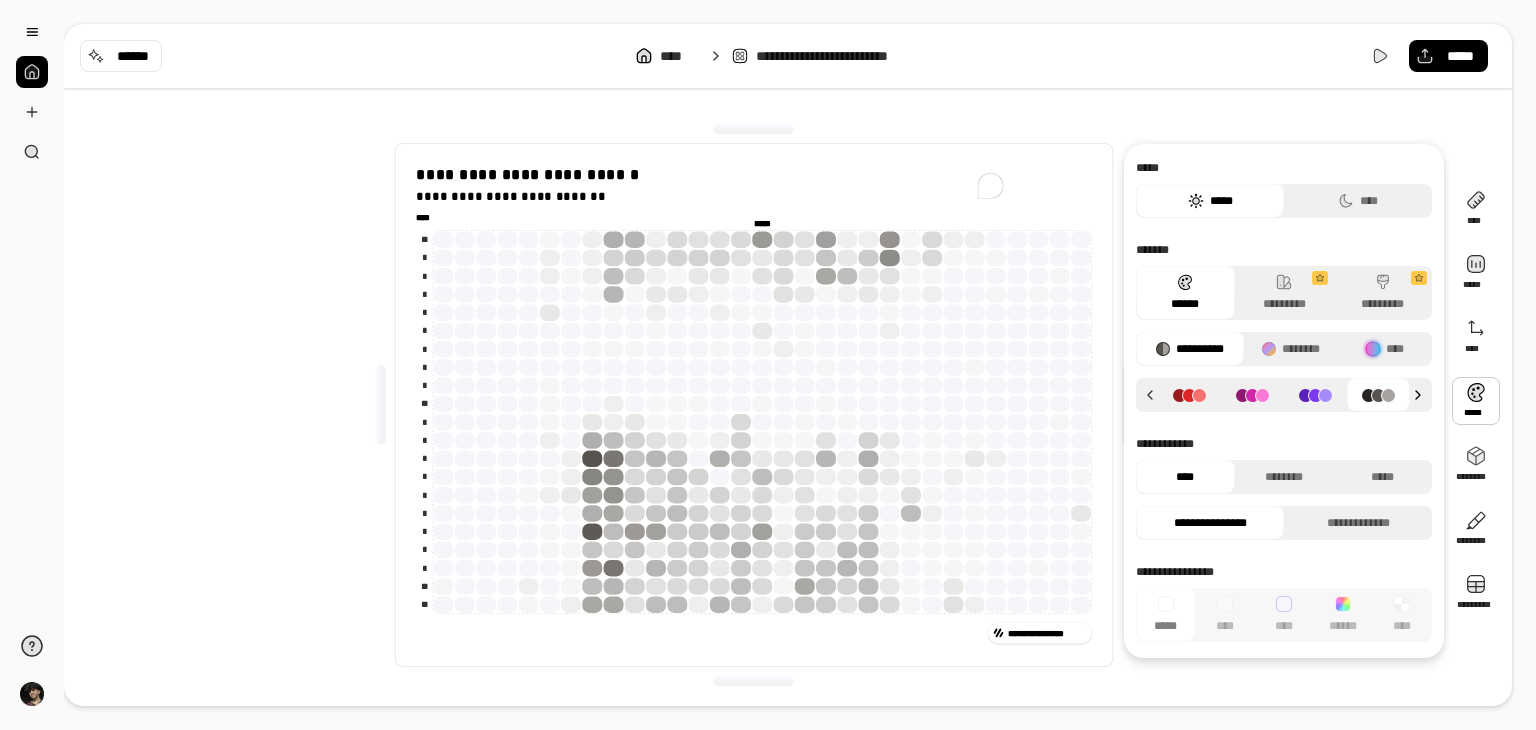 click 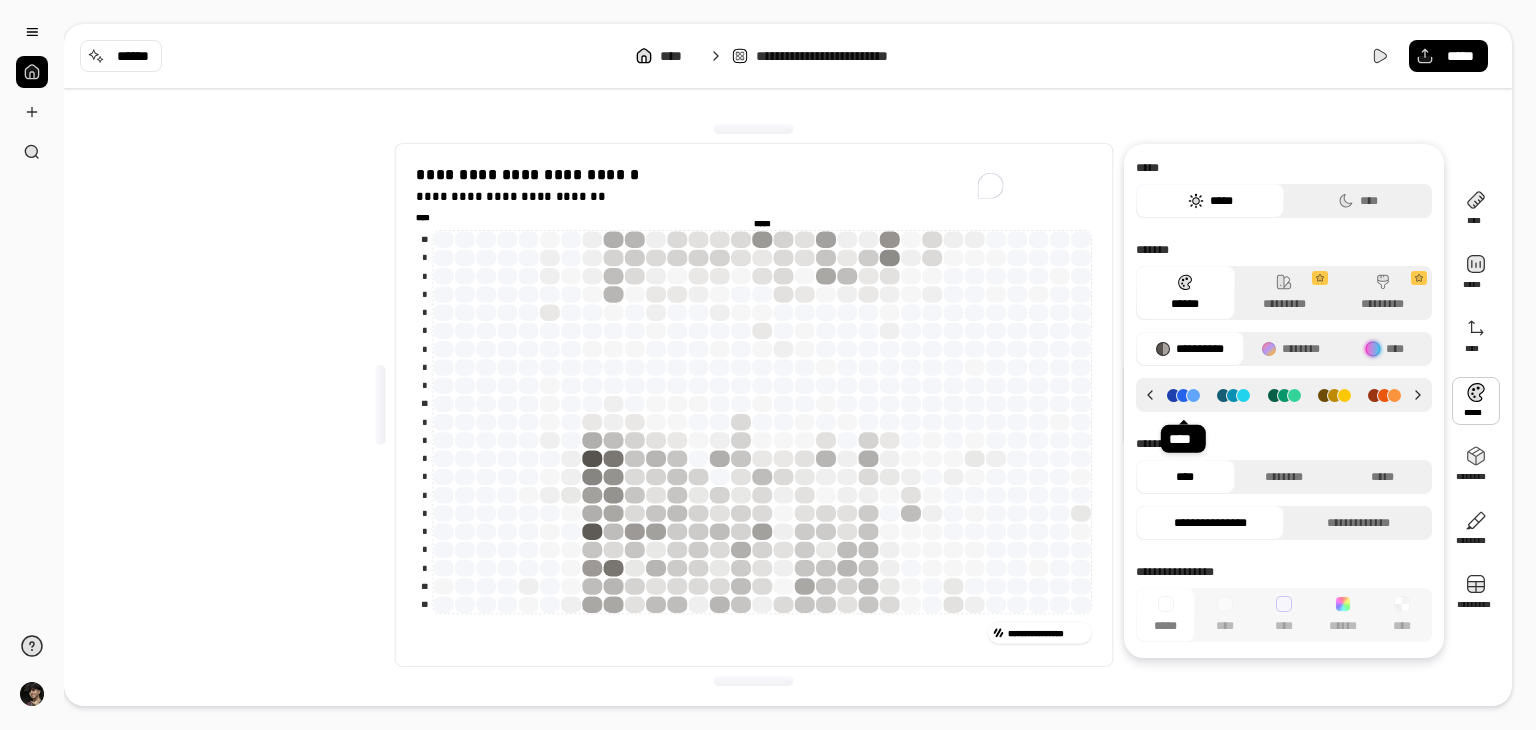 click at bounding box center [1183, 395] 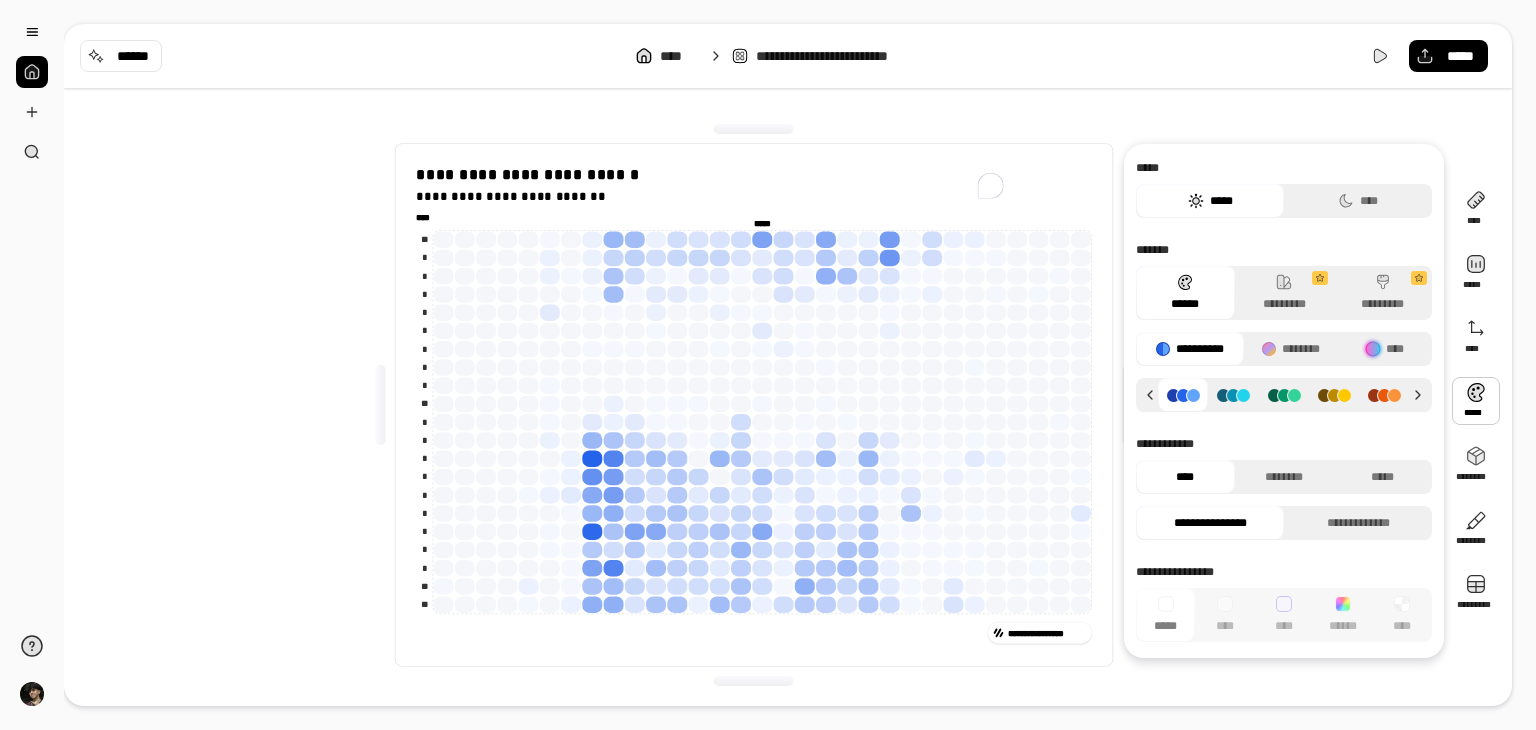 click on "**********" at bounding box center [754, 405] 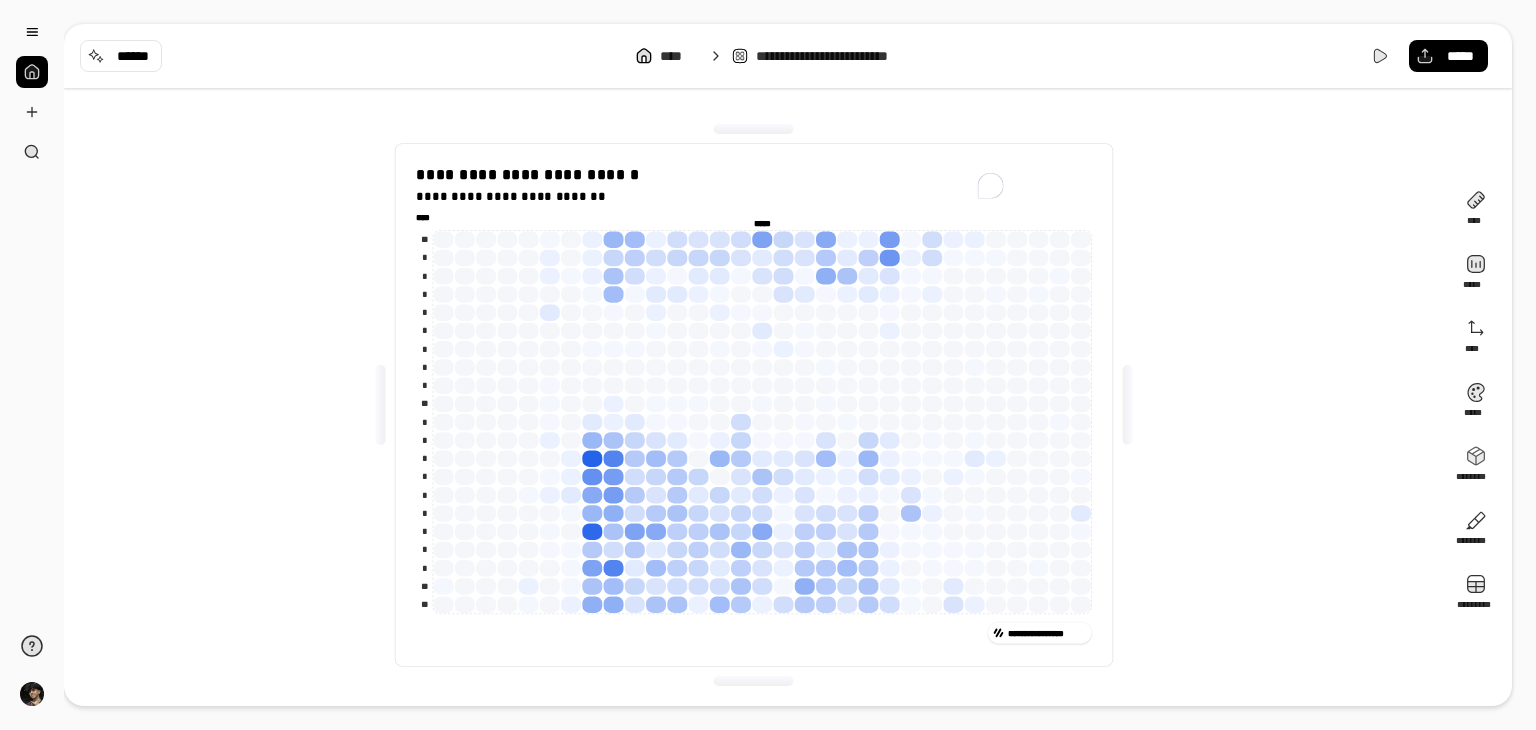 click on "**********" at bounding box center [754, 405] 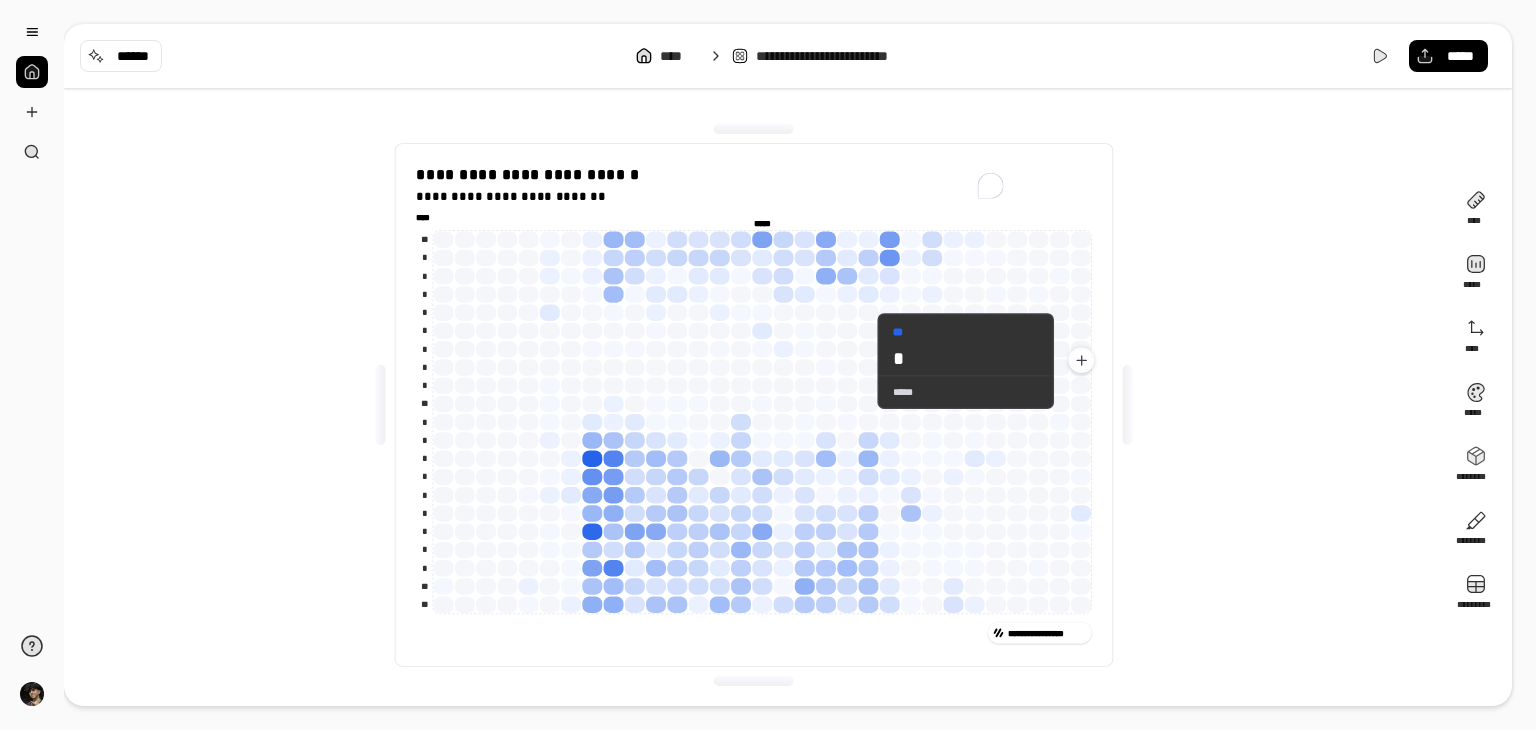 click 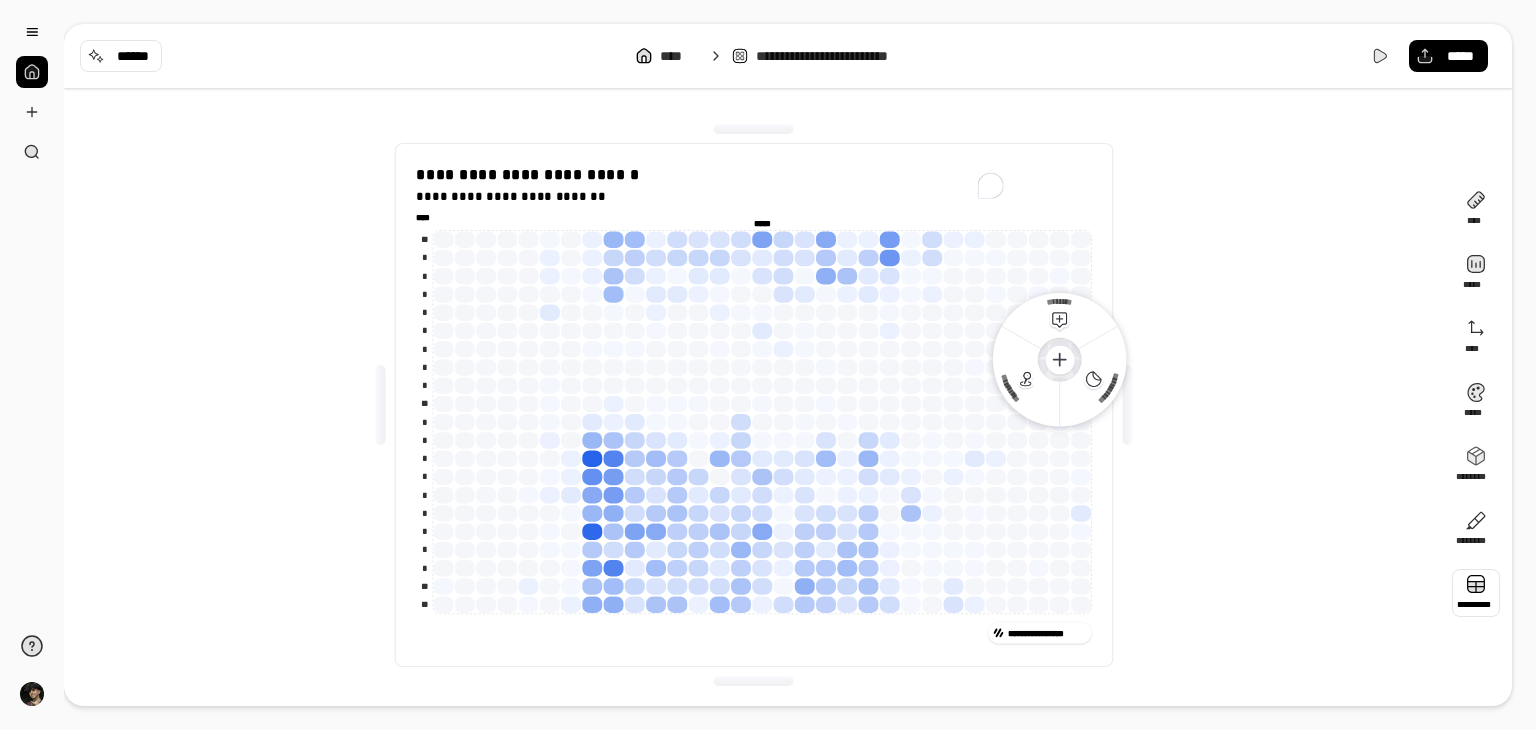 click at bounding box center (1476, 593) 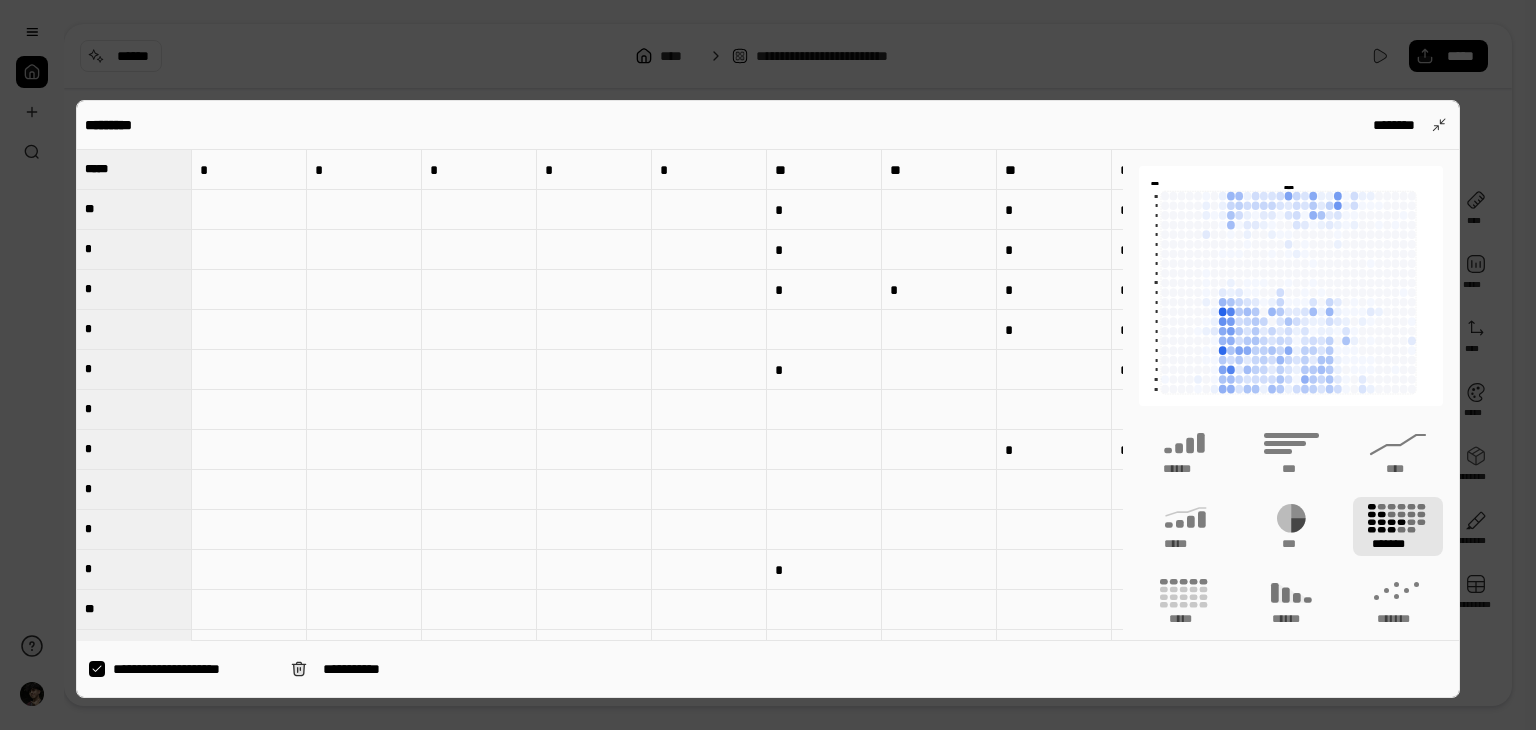 click on "*****" at bounding box center [102, 169] 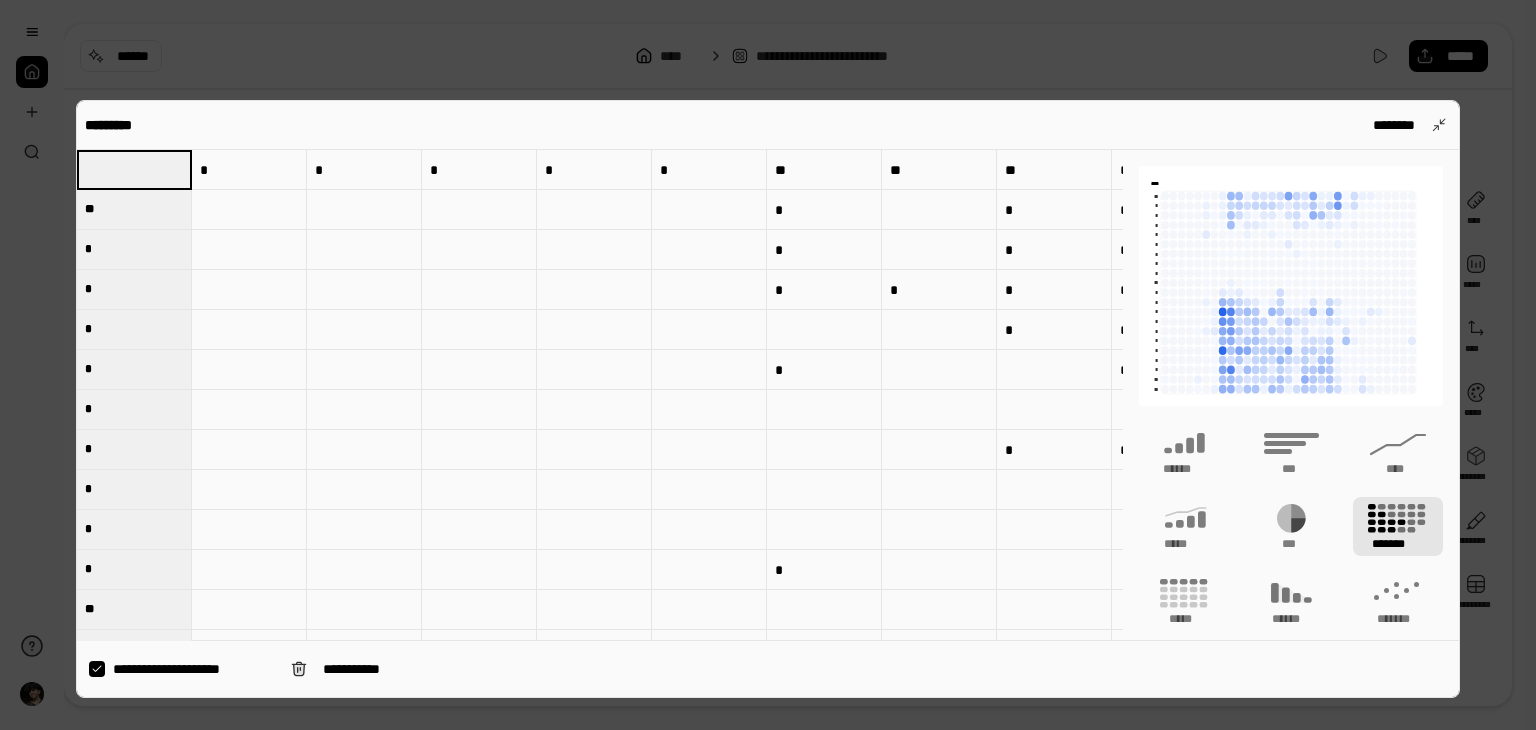 click at bounding box center [768, 365] 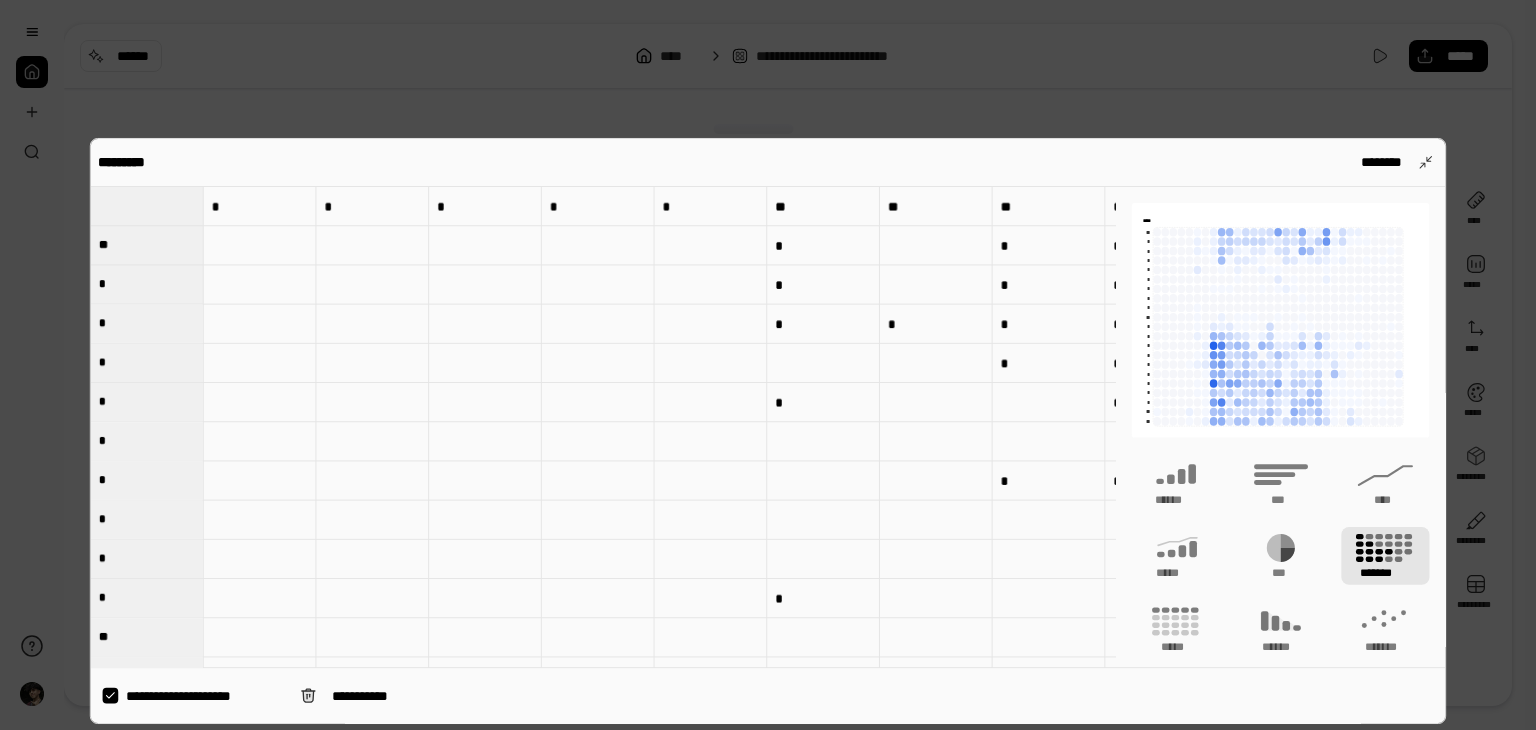 type 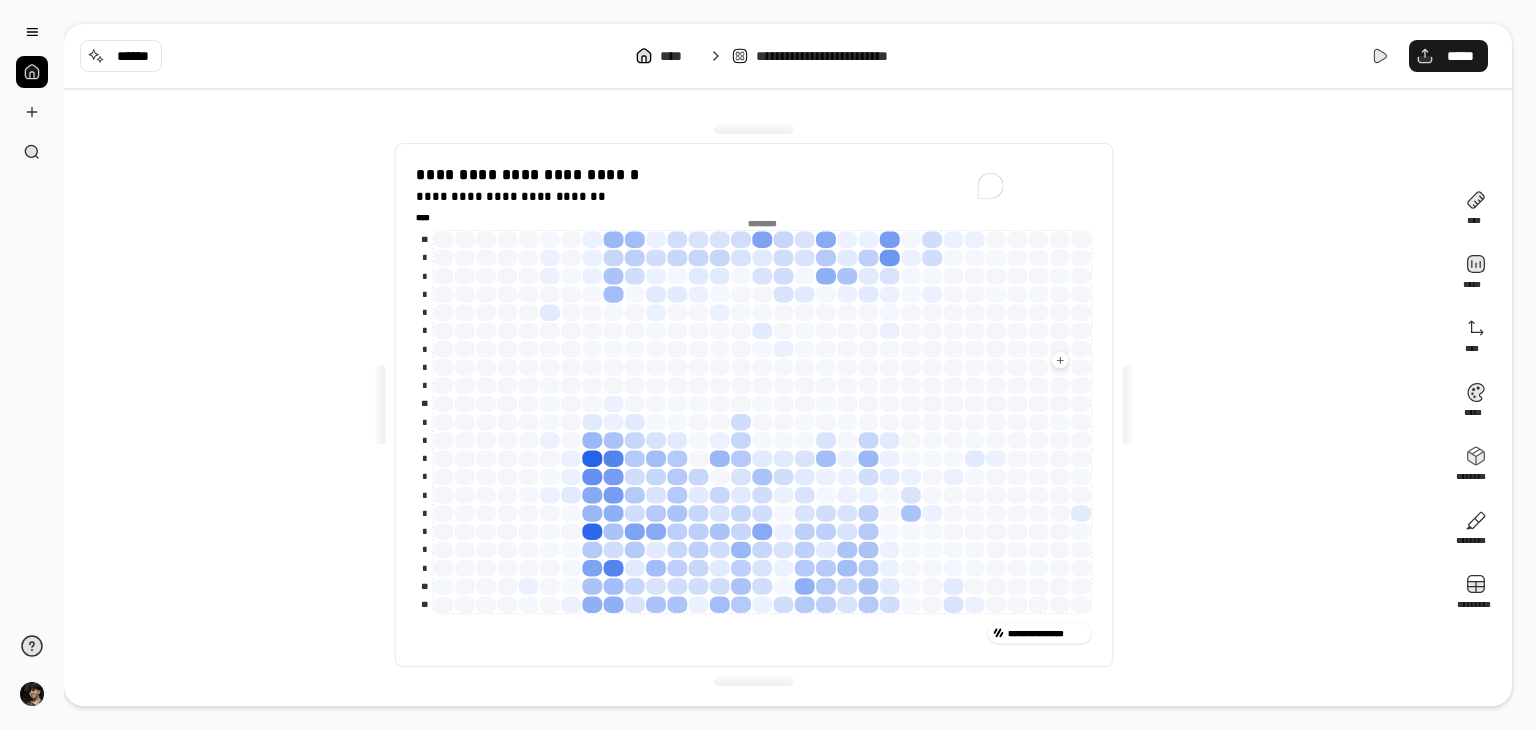 click on "*****" at bounding box center [1460, 56] 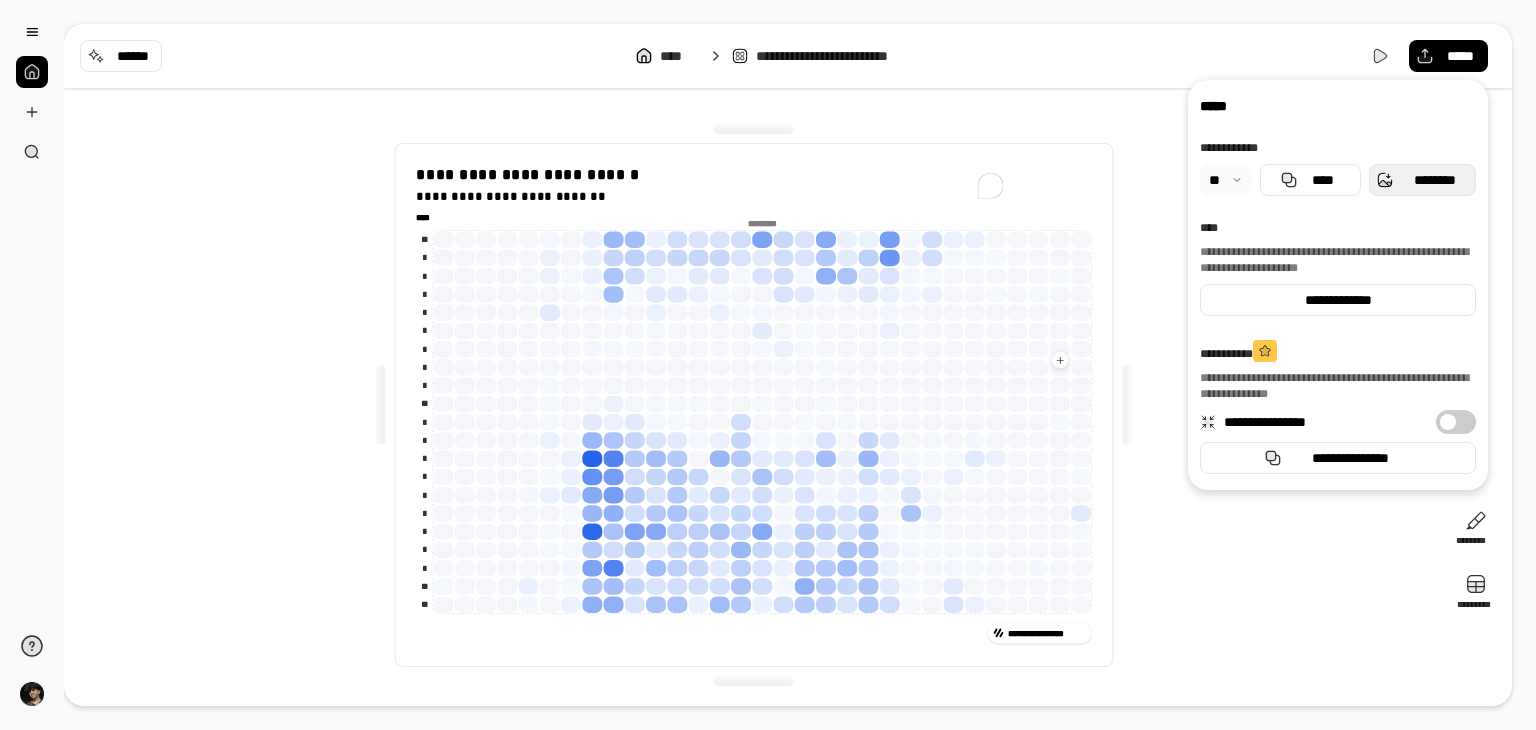 click on "********" at bounding box center [1434, 180] 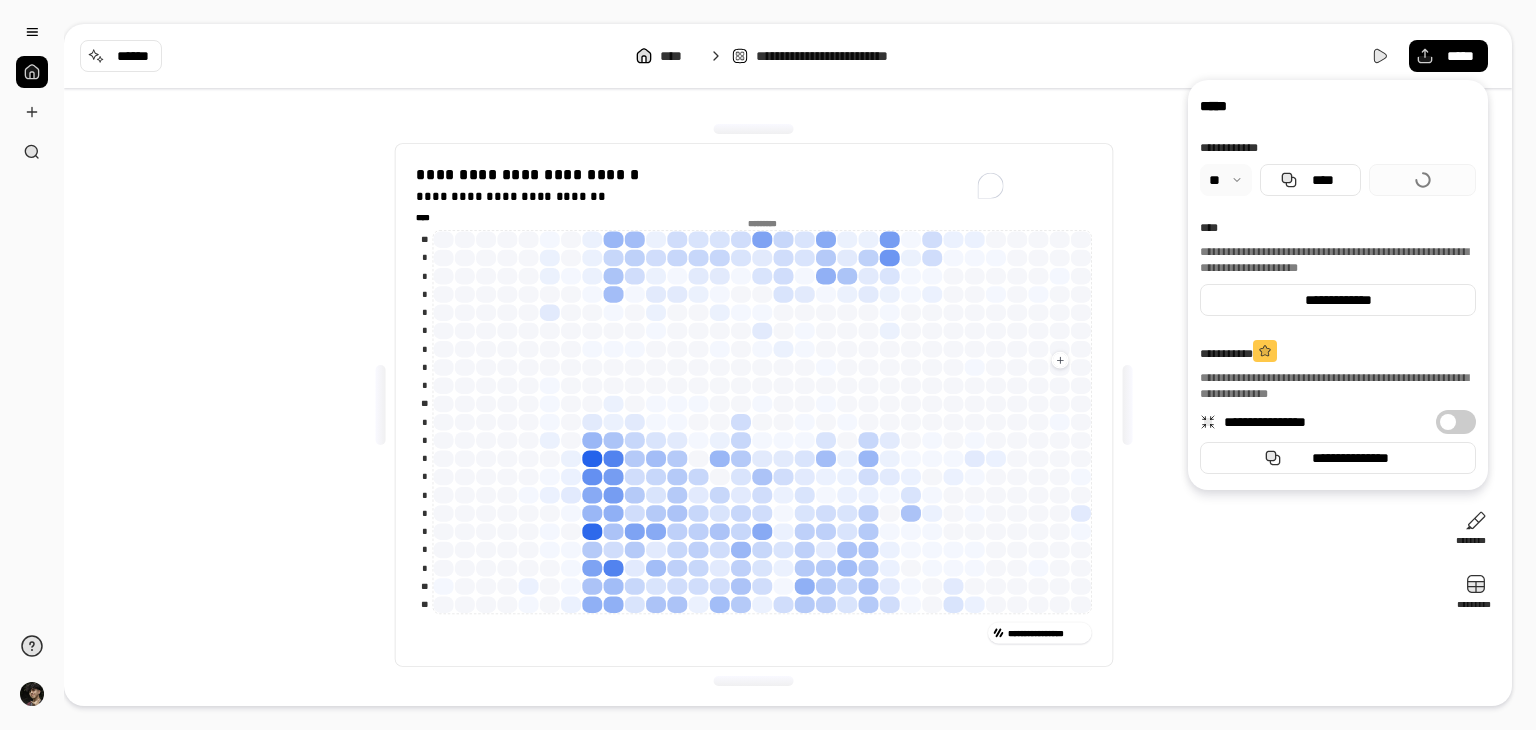 click at bounding box center [1226, 180] 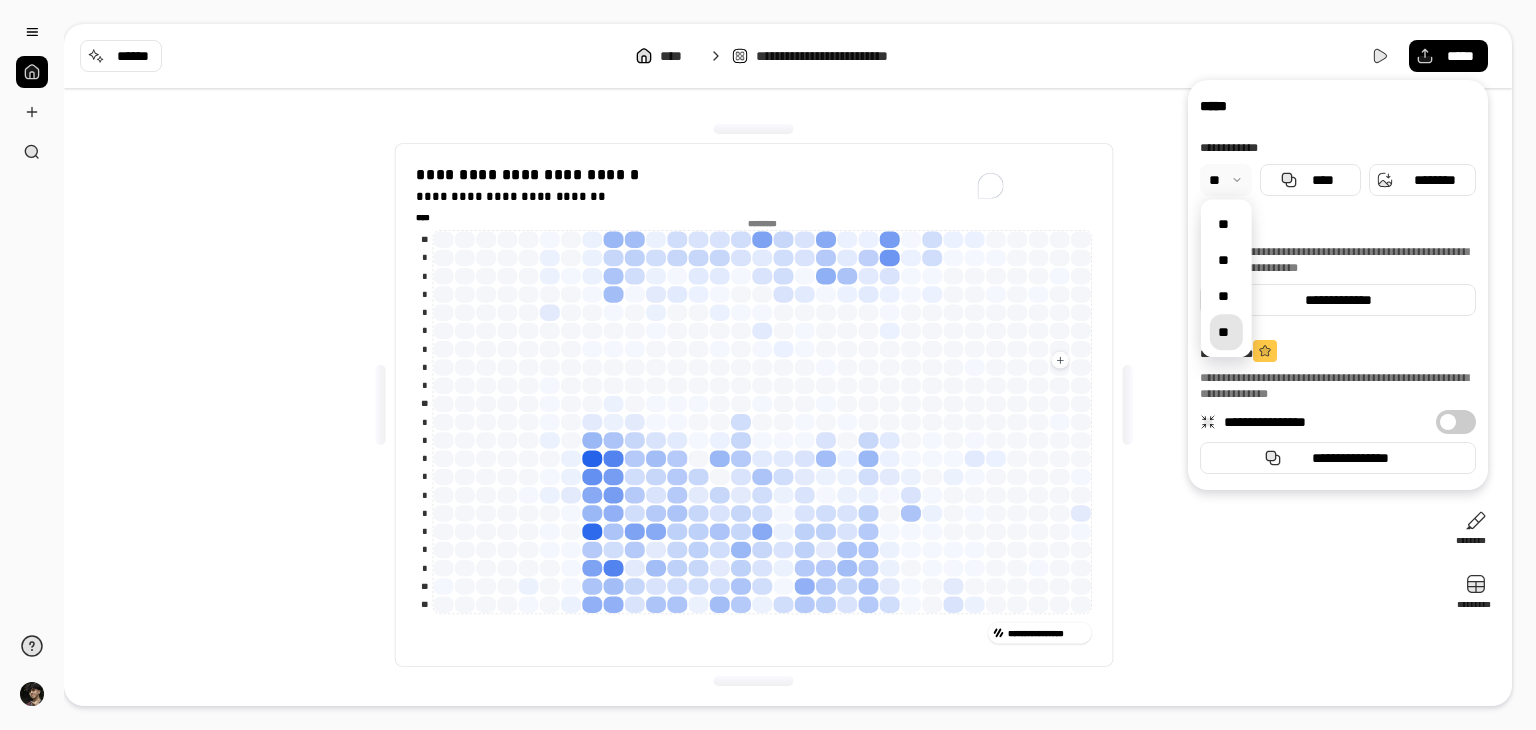 click on "**" at bounding box center [1226, 332] 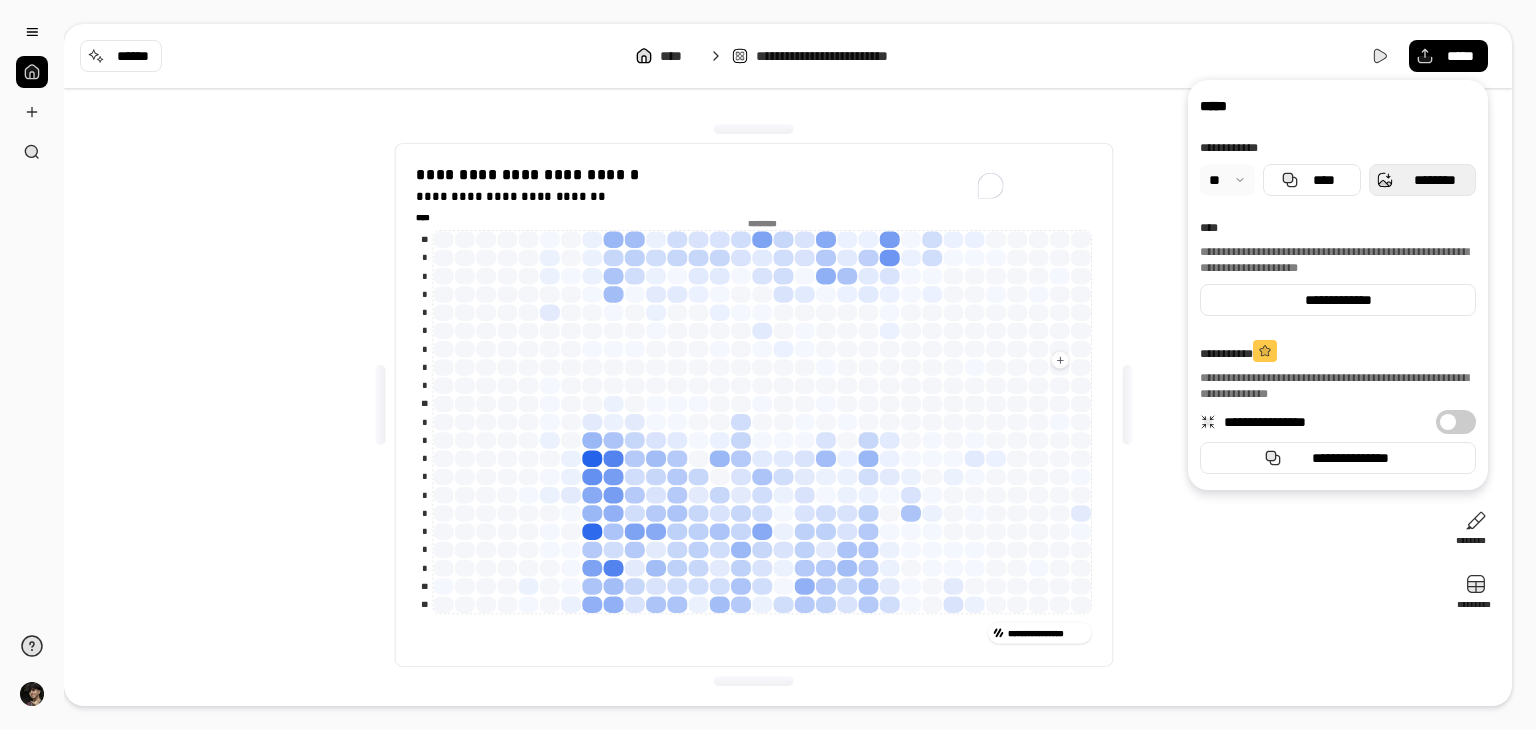 click on "********" at bounding box center [1422, 180] 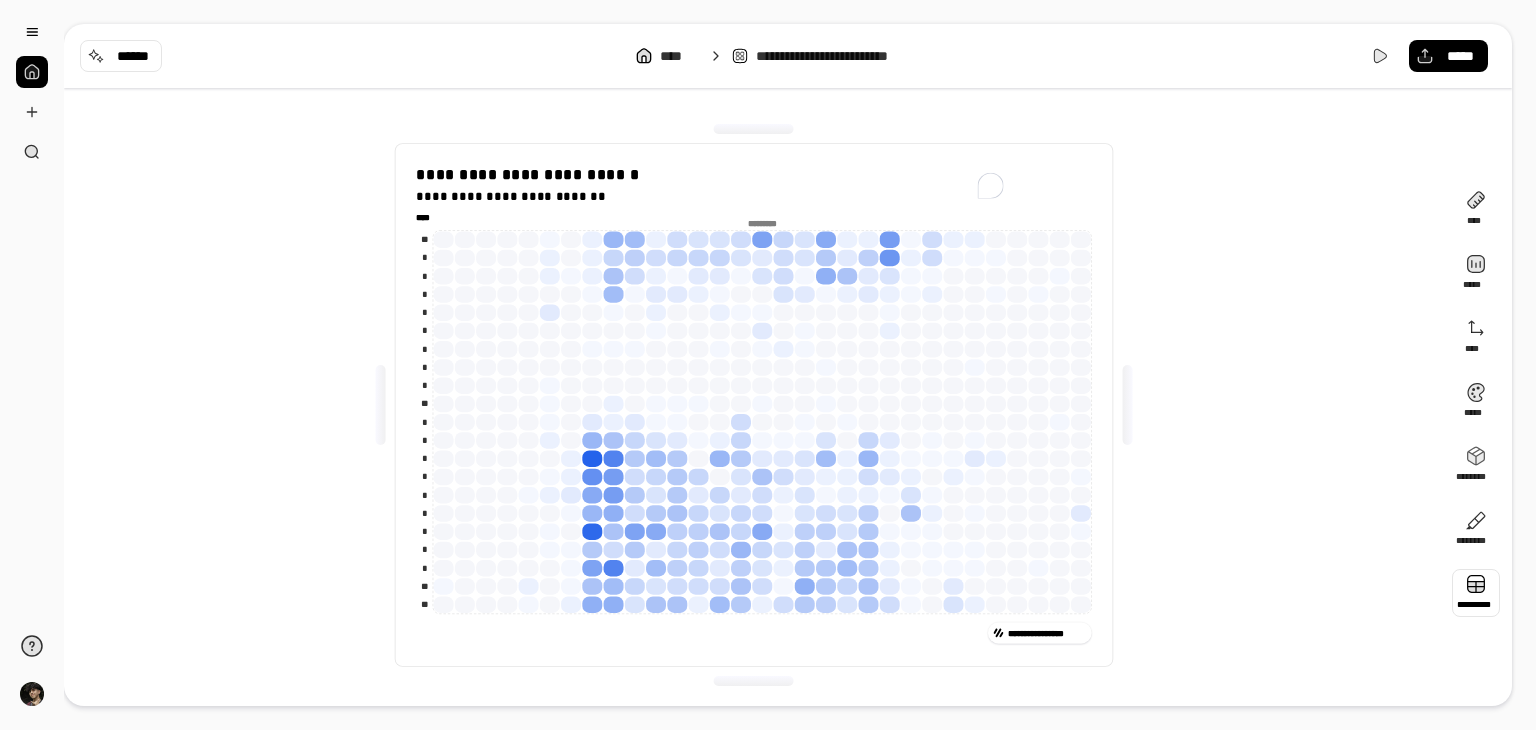 click at bounding box center [1476, 593] 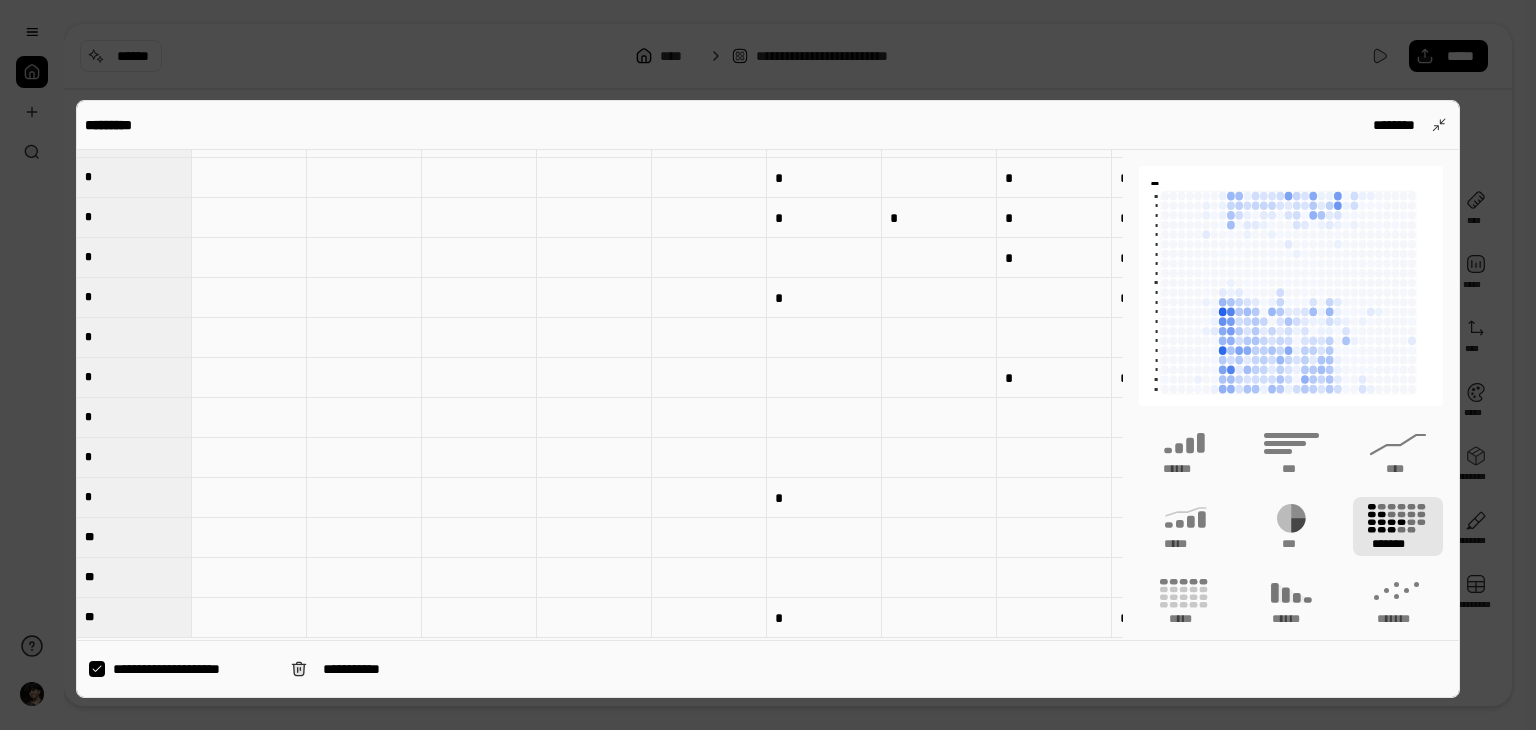 scroll, scrollTop: 0, scrollLeft: 0, axis: both 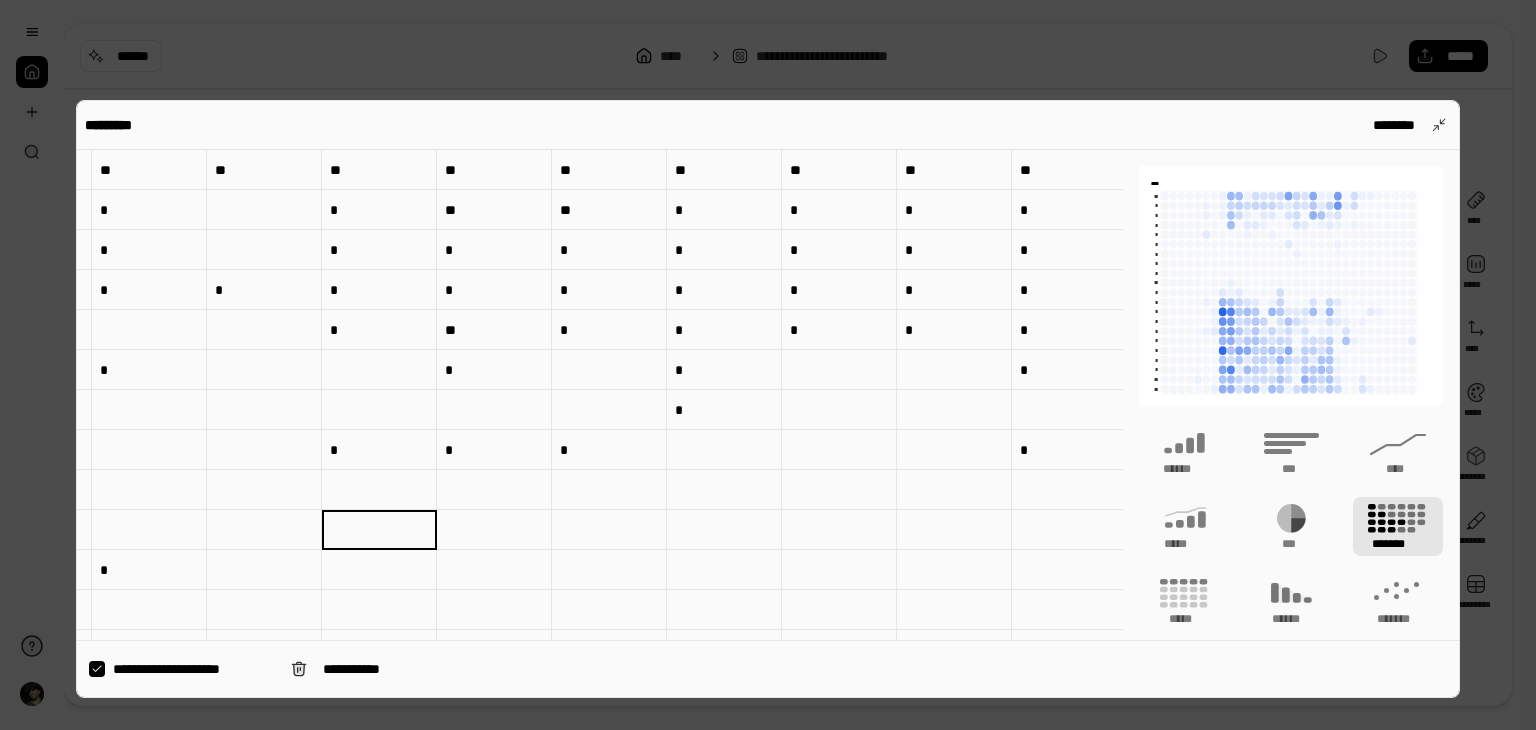 click on "**********" at bounding box center (768, 399) 